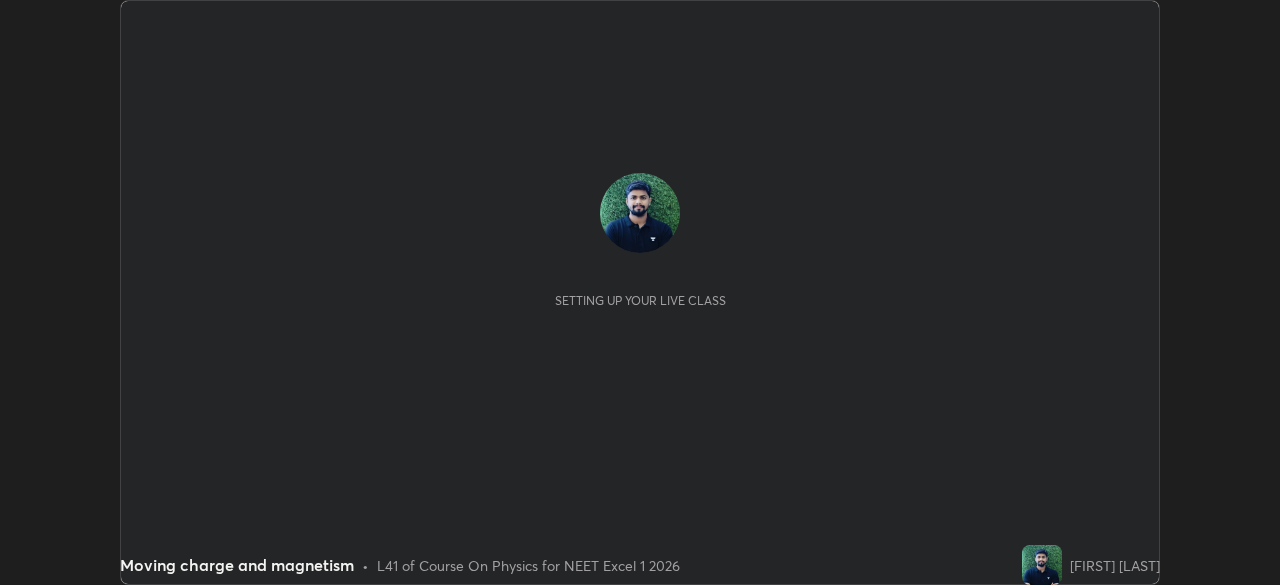 scroll, scrollTop: 0, scrollLeft: 0, axis: both 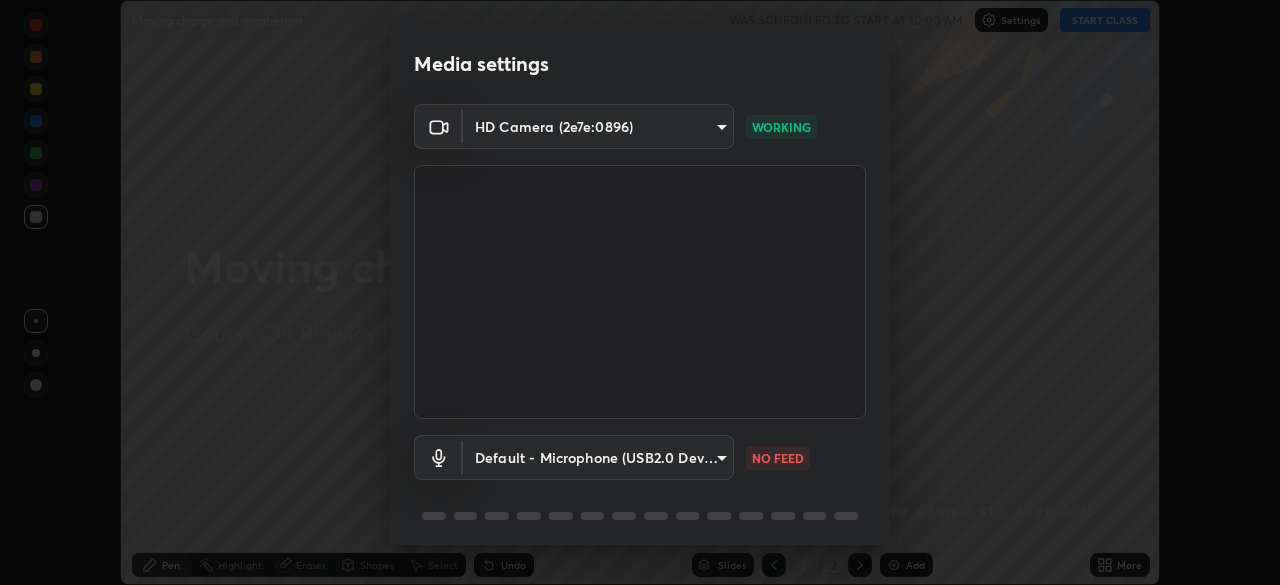 click on "Erase all Moving charge and magnetism WAS SCHEDULED TO START AT  10:00 AM Settings START CLASS Setting up your live class Moving charge and magnetism • L41 of Course On Physics for NEET Excel 1 2026 [FIRST] [LAST] Pen Highlight Eraser Shapes Select Undo Slides 2 / 2 Add More Enable hand raising Enable raise hand to speak to learners. Once enabled, chat will be turned off temporarily. Enable x   No doubts shared Encourage your learners to ask a doubt for better clarity Report an issue Reason for reporting Buffering Chat not working Audio - Video sync issue Educator video quality low ​ Attach an image Report Media settings HD Camera (2e7e:0896) [HASH] WORKING Microphone (USB2.0 Device) default NO FEED 1 / 5 Next" at bounding box center (640, 292) 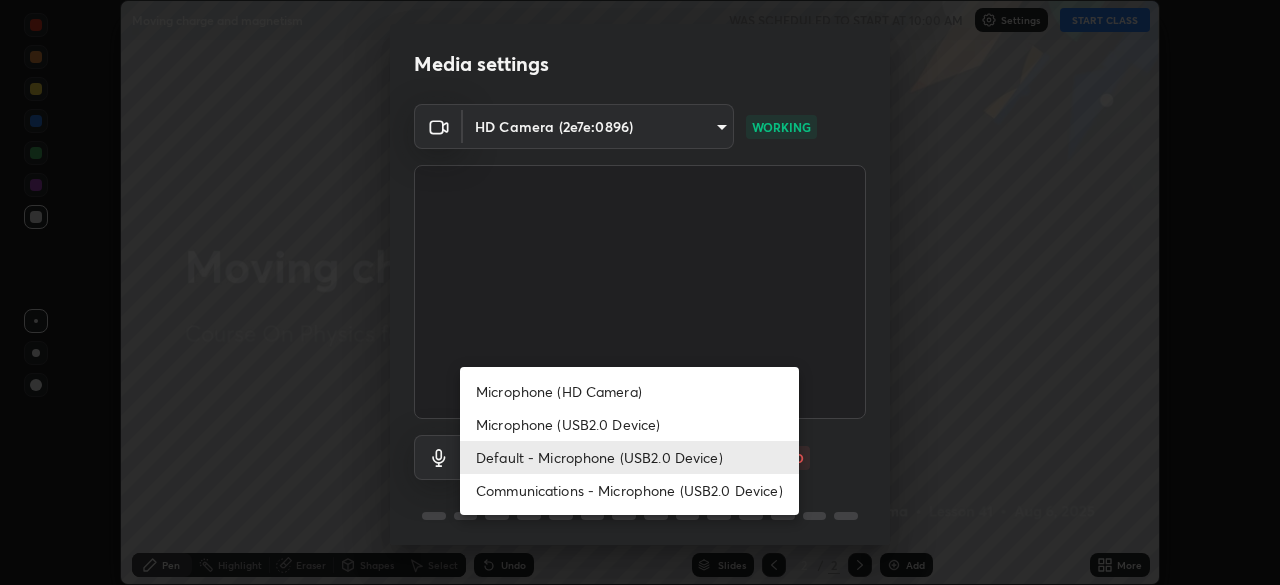 click on "Communications - Microphone (USB2.0 Device)" at bounding box center (629, 490) 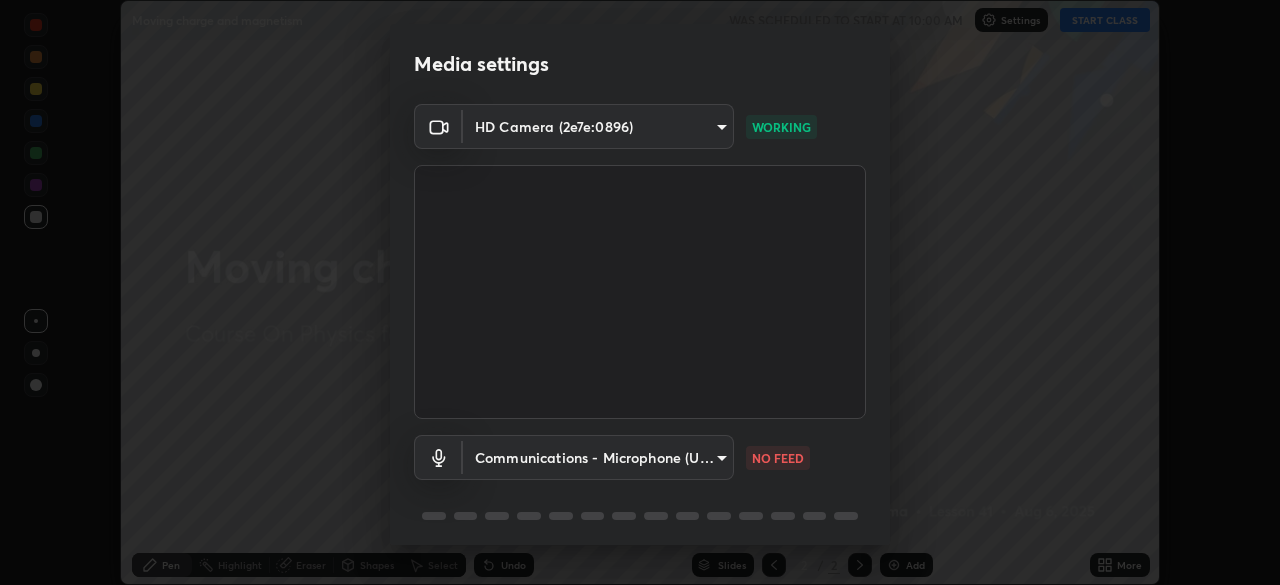 click on "Erase all Moving charge and magnetism WAS SCHEDULED TO START AT  10:00 AM Settings START CLASS Setting up your live class Moving charge and magnetism • L41 of Course On Physics for NEET Excel 1 2026 [FIRST] [LAST] Pen Highlight Eraser Shapes Select Undo Slides 2 / 2 Add More Enable hand raising Enable raise hand to speak to learners. Once enabled, chat will be turned off temporarily. Enable x   No doubts shared Encourage your learners to ask a doubt for better clarity Report an issue Reason for reporting Buffering Chat not working Audio - Video sync issue Educator video quality low ​ Attach an image Report Media settings HD Camera (2e7e:0896) [HASH] WORKING Communications - Microphone (USB2.0 Device) communications NO FEED 1 / 5 Next" at bounding box center (640, 292) 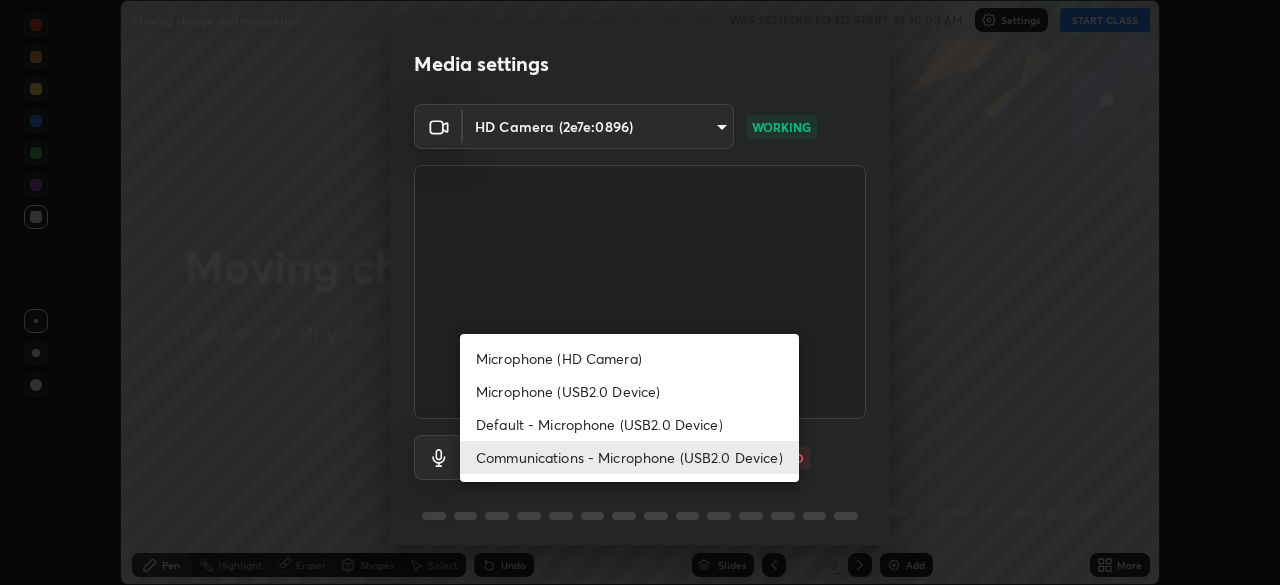 click on "Microphone (USB2.0 Device)" at bounding box center (629, 391) 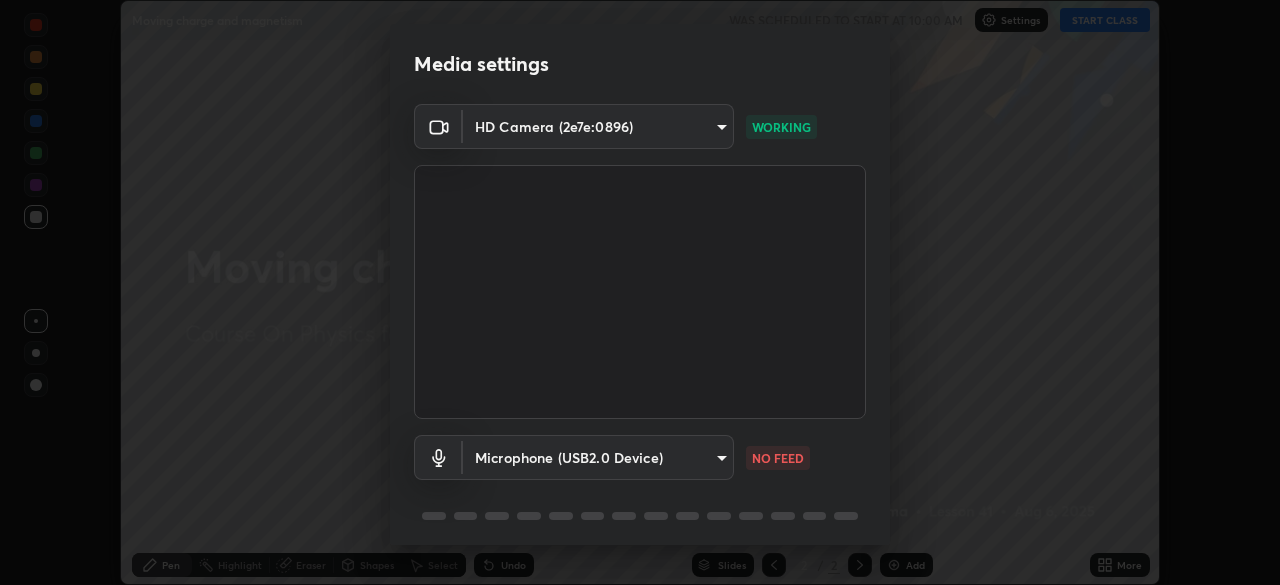 click on "Erase all Moving charge and magnetism WAS SCHEDULED TO START AT  10:00 AM Settings START CLASS Setting up your live class Moving charge and magnetism • L41 of Course On Physics for NEET Excel 1 2026 [FIRST] [LAST] Pen Highlight Eraser Shapes Select Undo Slides 2 / 2 Add More Enable hand raising Enable raise hand to speak to learners. Once enabled, chat will be turned off temporarily. Enable x   No doubts shared Encourage your learners to ask a doubt for better clarity Report an issue Reason for reporting Buffering Chat not working Audio - Video sync issue Educator video quality low ​ Attach an image Report Media settings HD Camera (2e7e:0896) [HASH] WORKING Microphone (USB2.0 Device) [HASH] NO FEED 1 / 5 Next" at bounding box center (640, 292) 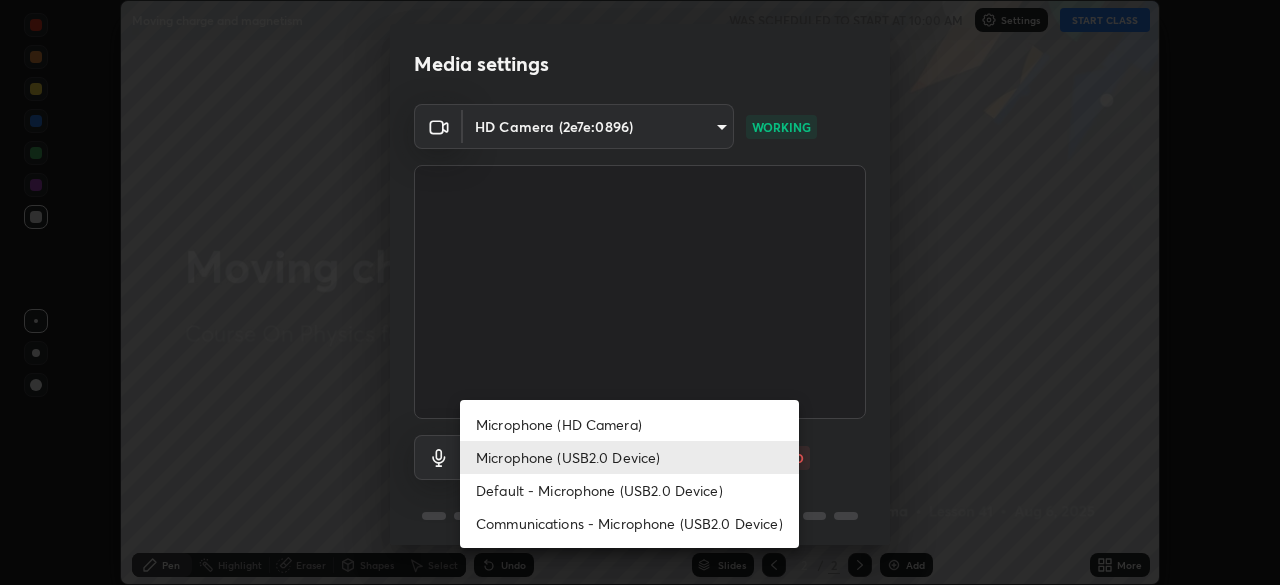 click on "Default - Microphone (USB2.0 Device)" at bounding box center (629, 490) 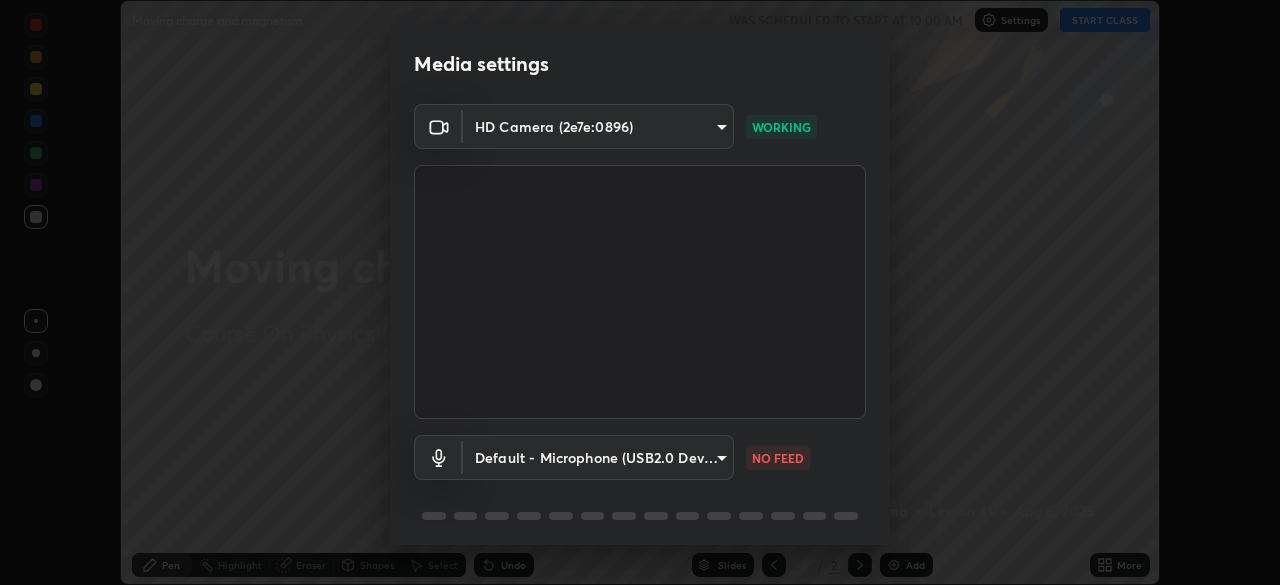 click on "Erase all Moving charge and magnetism WAS SCHEDULED TO START AT  10:00 AM Settings START CLASS Setting up your live class Moving charge and magnetism • L41 of Course On Physics for NEET Excel 1 2026 [FIRST] [LAST] Pen Highlight Eraser Shapes Select Undo Slides 2 / 2 Add More Enable hand raising Enable raise hand to speak to learners. Once enabled, chat will be turned off temporarily. Enable x   No doubts shared Encourage your learners to ask a doubt for better clarity Report an issue Reason for reporting Buffering Chat not working Audio - Video sync issue Educator video quality low ​ Attach an image Report Media settings HD Camera (2e7e:0896) [HASH] WORKING Microphone (USB2.0 Device) default NO FEED 1 / 5 Next" at bounding box center [640, 292] 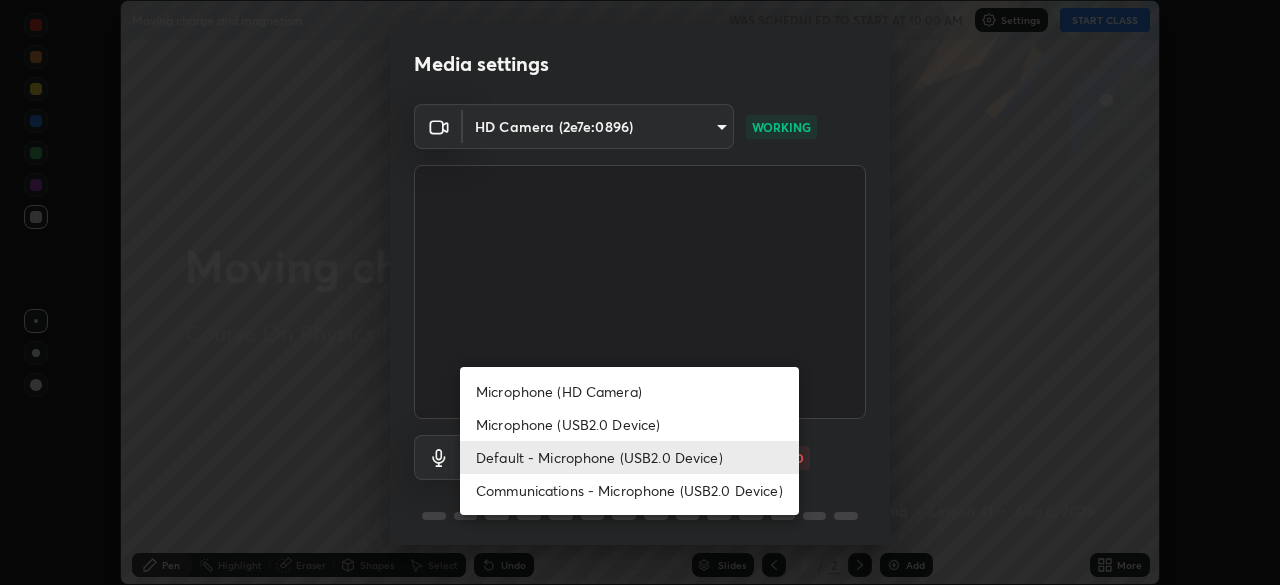 click on "Default - Microphone (USB2.0 Device)" at bounding box center (629, 457) 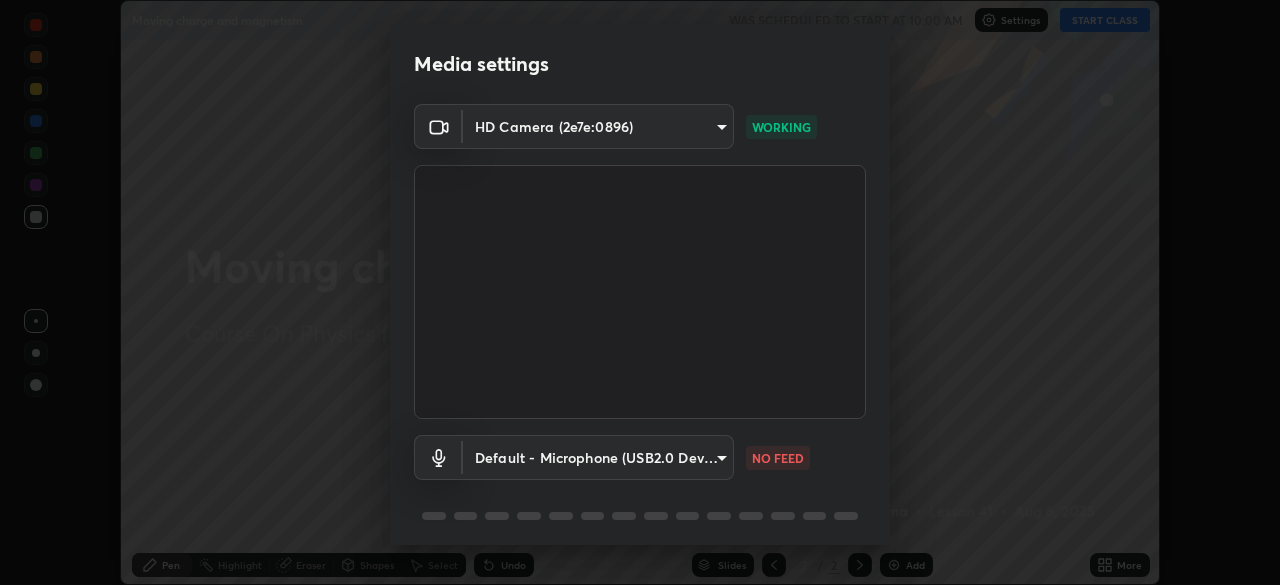 click on "Erase all Moving charge and magnetism WAS SCHEDULED TO START AT  10:00 AM Settings START CLASS Setting up your live class Moving charge and magnetism • L41 of Course On Physics for NEET Excel 1 2026 [FIRST] [LAST] Pen Highlight Eraser Shapes Select Undo Slides 2 / 2 Add More Enable hand raising Enable raise hand to speak to learners. Once enabled, chat will be turned off temporarily. Enable x   No doubts shared Encourage your learners to ask a doubt for better clarity Report an issue Reason for reporting Buffering Chat not working Audio - Video sync issue Educator video quality low ​ Attach an image Report Media settings HD Camera (2e7e:0896) [HASH] WORKING Microphone (USB2.0 Device) default NO FEED 1 / 5 Next" at bounding box center [640, 292] 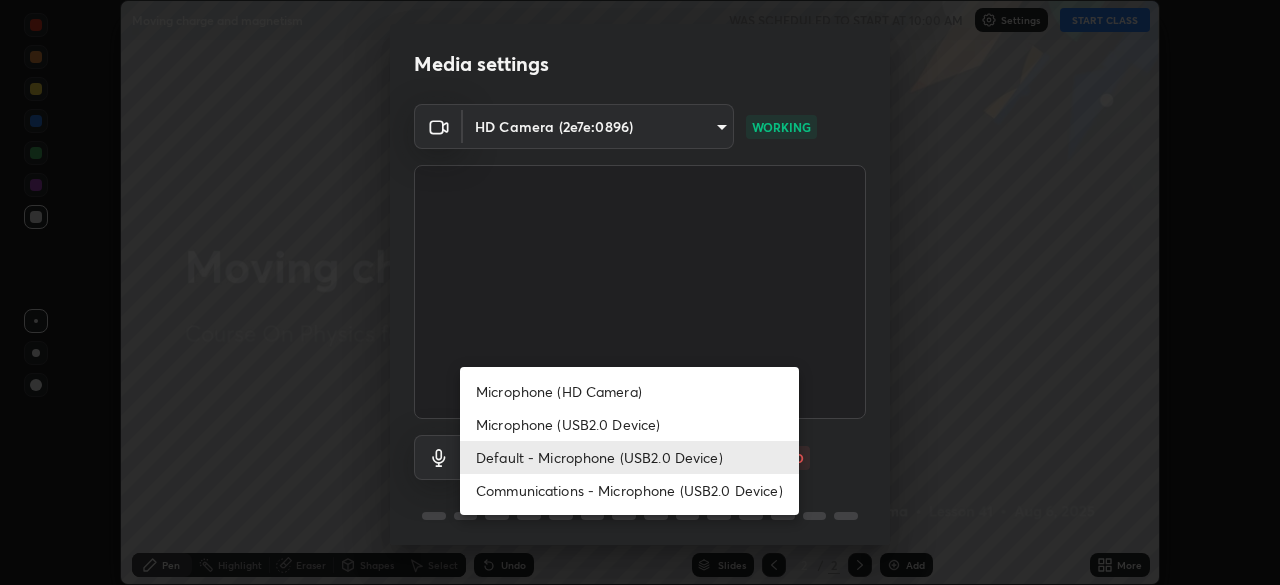 click on "Communications - Microphone (USB2.0 Device)" at bounding box center [629, 490] 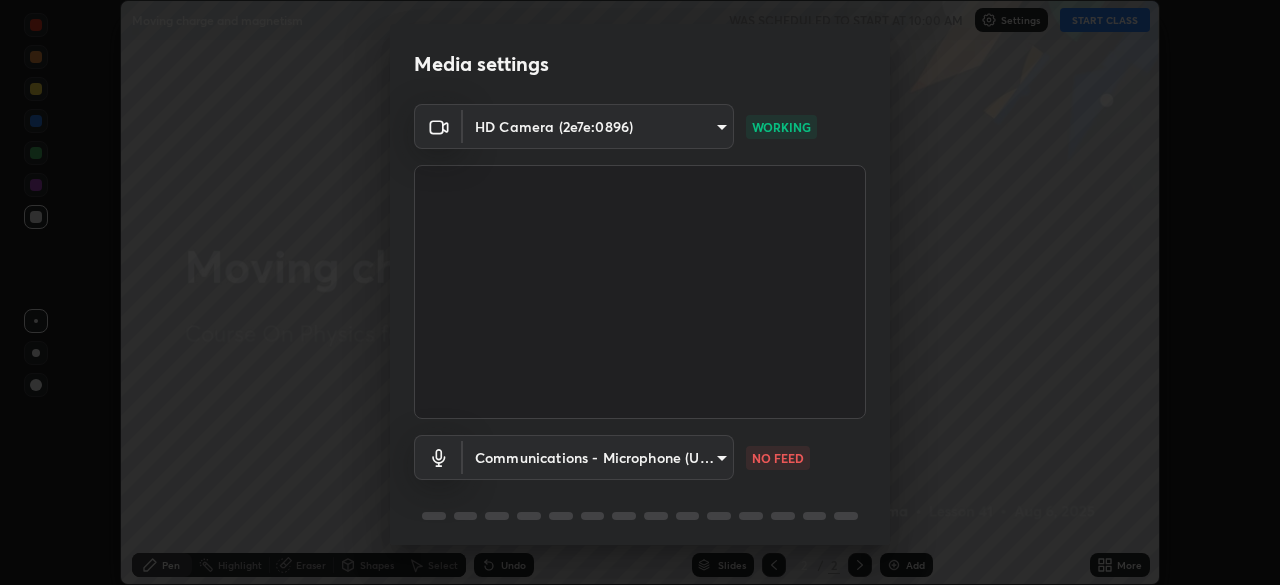 click on "Erase all Moving charge and magnetism WAS SCHEDULED TO START AT  10:00 AM Settings START CLASS Setting up your live class Moving charge and magnetism • L41 of Course On Physics for NEET Excel 1 2026 [FIRST] [LAST] Pen Highlight Eraser Shapes Select Undo Slides 2 / 2 Add More Enable hand raising Enable raise hand to speak to learners. Once enabled, chat will be turned off temporarily. Enable x   No doubts shared Encourage your learners to ask a doubt for better clarity Report an issue Reason for reporting Buffering Chat not working Audio - Video sync issue Educator video quality low ​ Attach an image Report Media settings HD Camera (2e7e:0896) [HASH] WORKING Communications - Microphone (USB2.0 Device) communications NO FEED 1 / 5 Next" at bounding box center (640, 292) 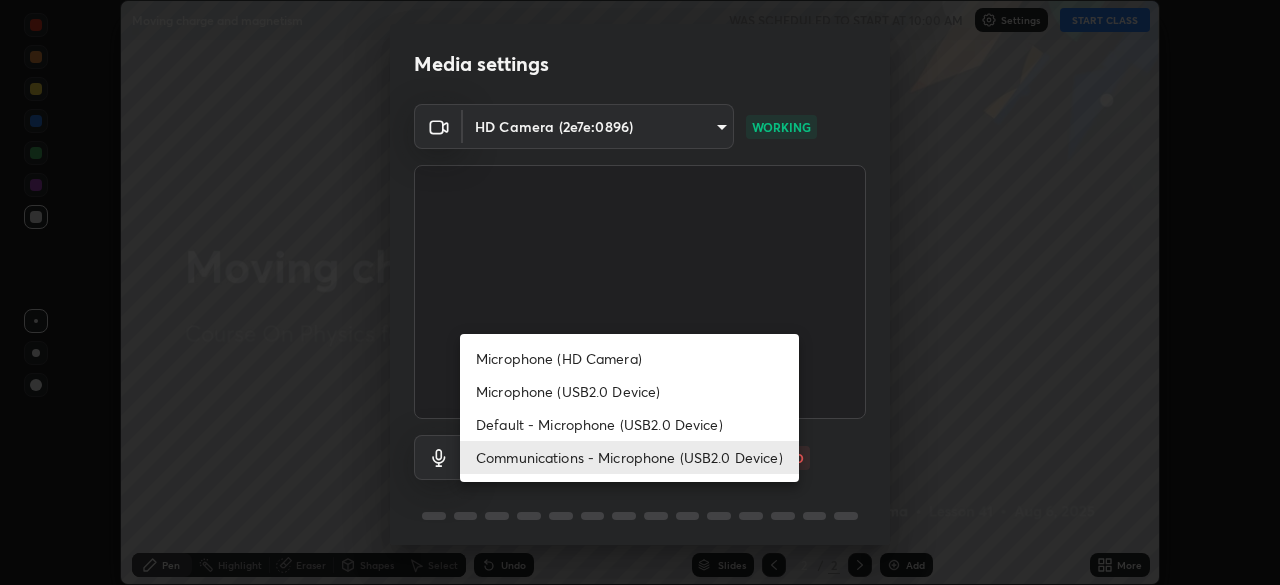 click on "Microphone (HD Camera)" at bounding box center (629, 358) 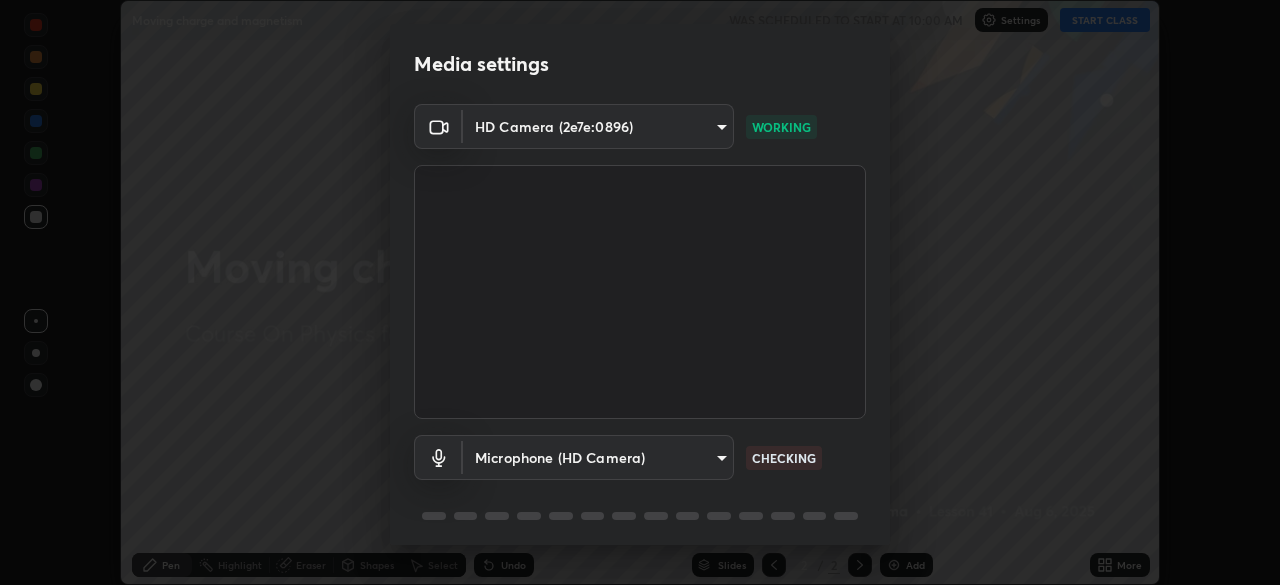 click on "Erase all Moving charge and magnetism WAS SCHEDULED TO START AT  10:00 AM Settings START CLASS Setting up your live class Moving charge and magnetism • L41 of Course On Physics for NEET Excel 1 2026 [FIRST] [LAST] Pen Highlight Eraser Shapes Select Undo Slides 2 / 2 Add More Enable hand raising Enable raise hand to speak to learners. Once enabled, chat will be turned off temporarily. Enable x   No doubts shared Encourage your learners to ask a doubt for better clarity Report an issue Reason for reporting Buffering Chat not working Audio - Video sync issue Educator video quality low ​ Attach an image Report Media settings HD Camera (2e7e:0896) [HASH] WORKING Microphone (HD Camera) [HASH] CHECKING 1 / 5 Next" at bounding box center (640, 292) 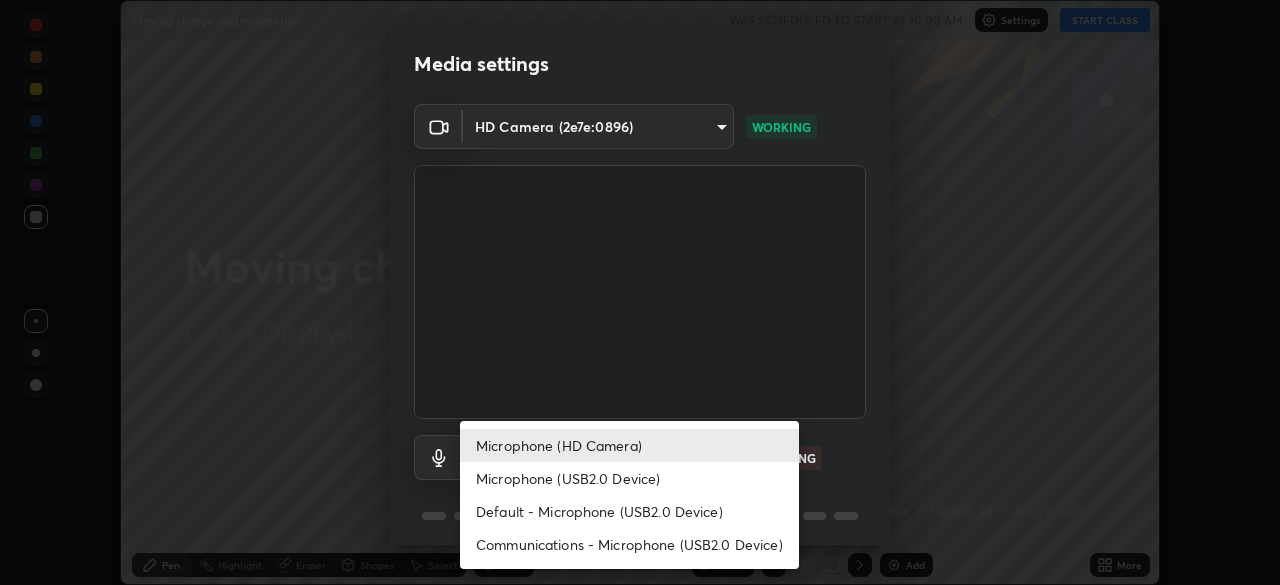 click on "Microphone (USB2.0 Device)" at bounding box center [629, 478] 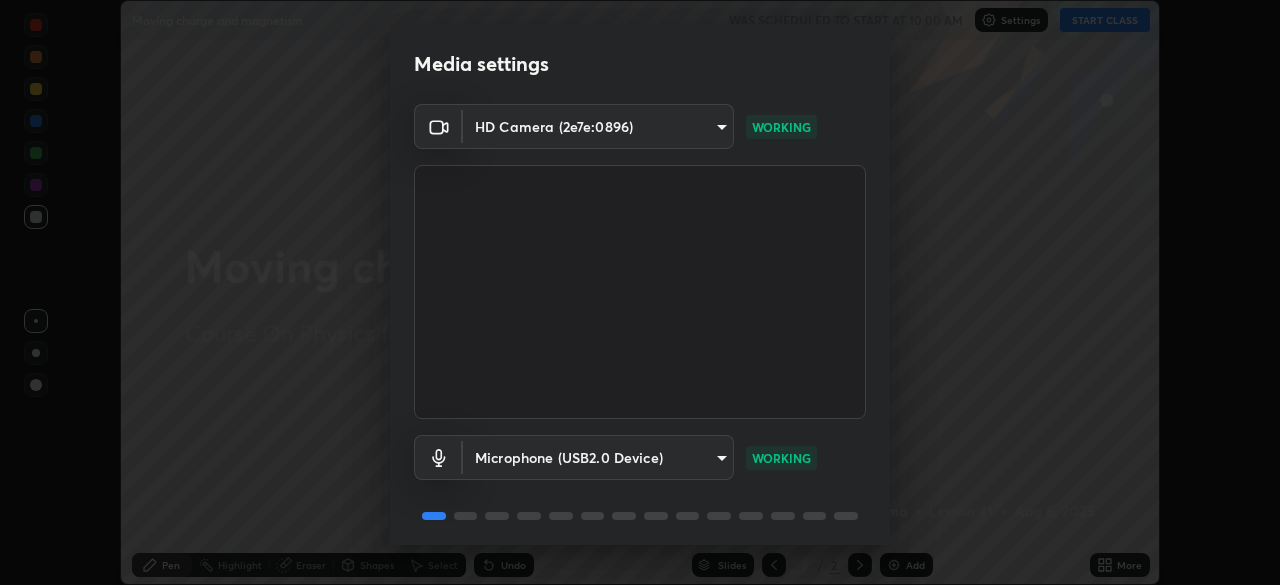scroll, scrollTop: 71, scrollLeft: 0, axis: vertical 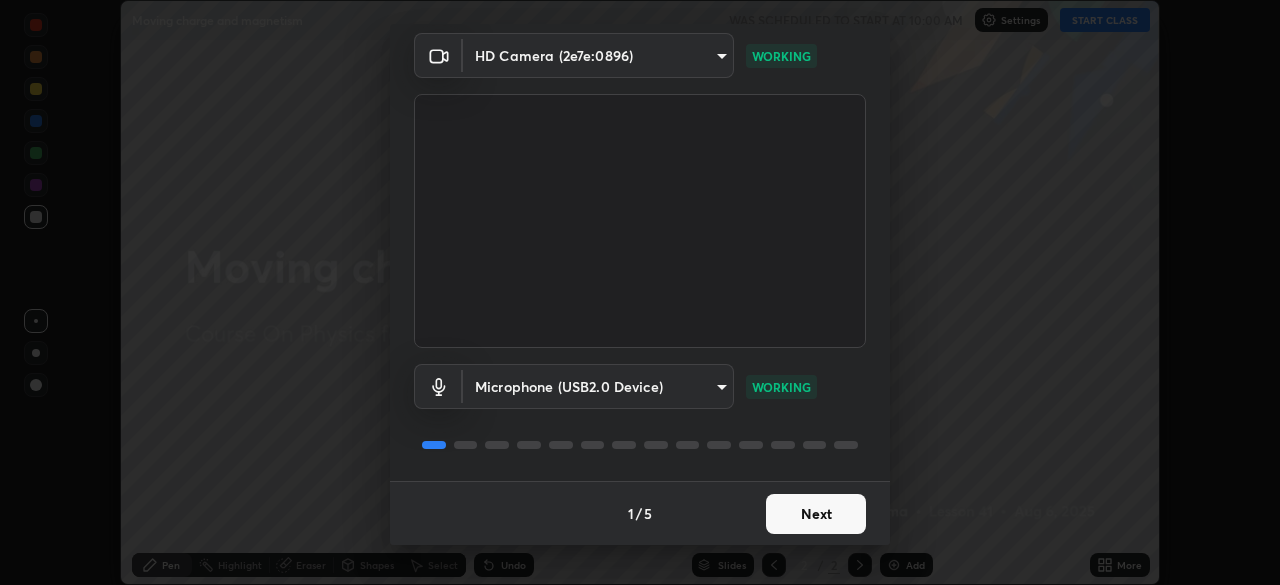 click on "Next" at bounding box center (816, 514) 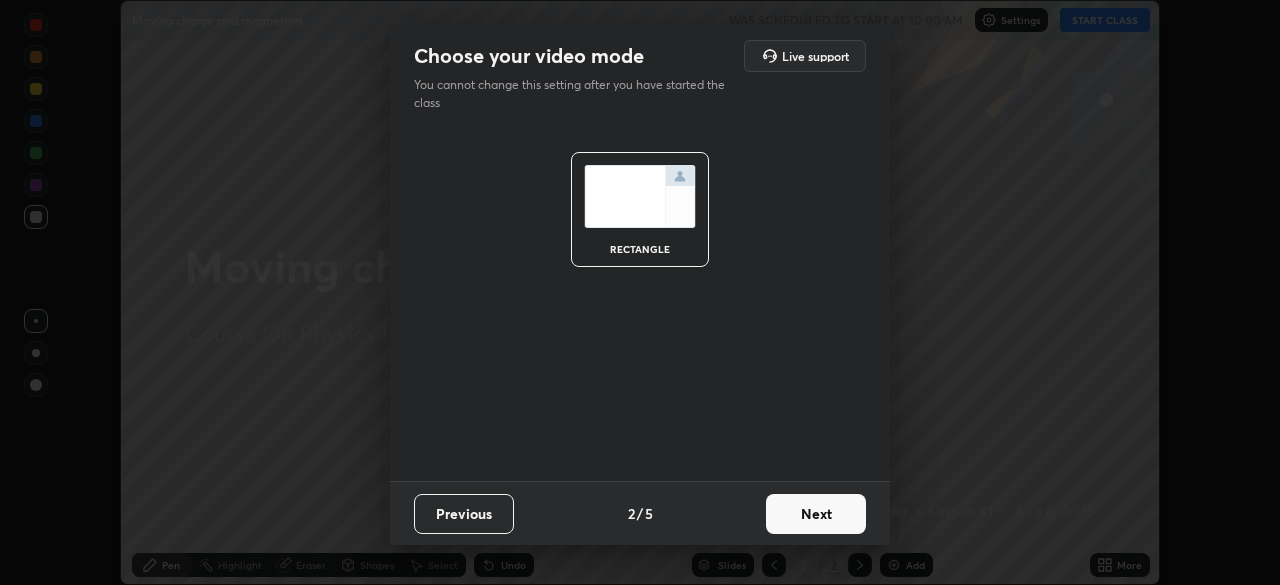 scroll, scrollTop: 0, scrollLeft: 0, axis: both 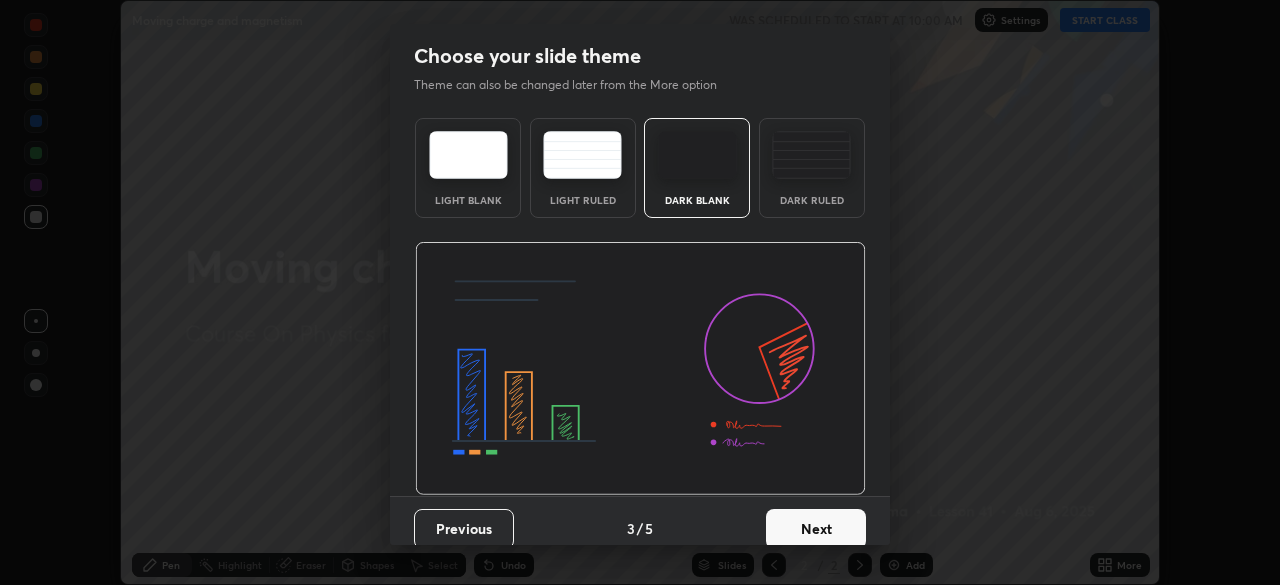 click on "Dark Ruled" at bounding box center [812, 200] 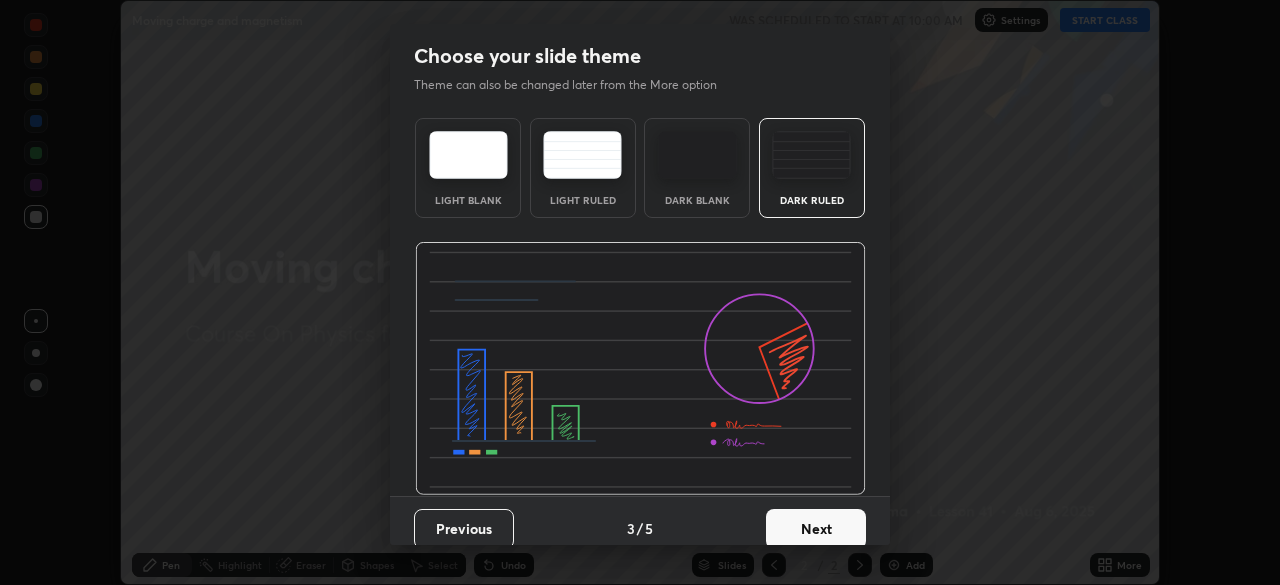 click on "Next" at bounding box center [816, 529] 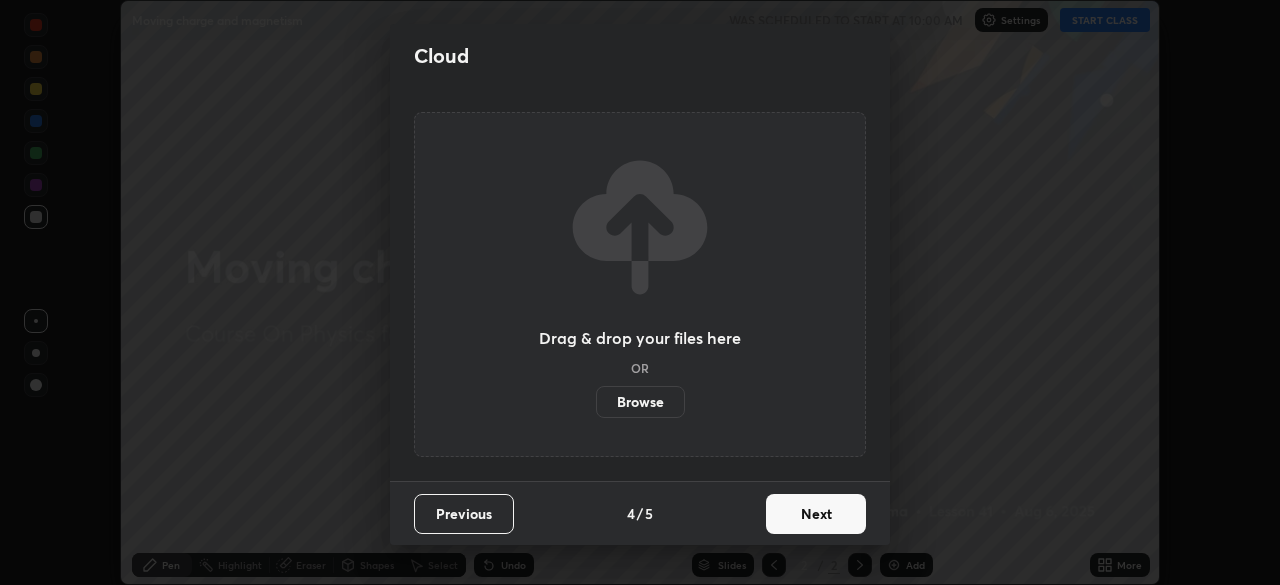 click on "Next" at bounding box center [816, 514] 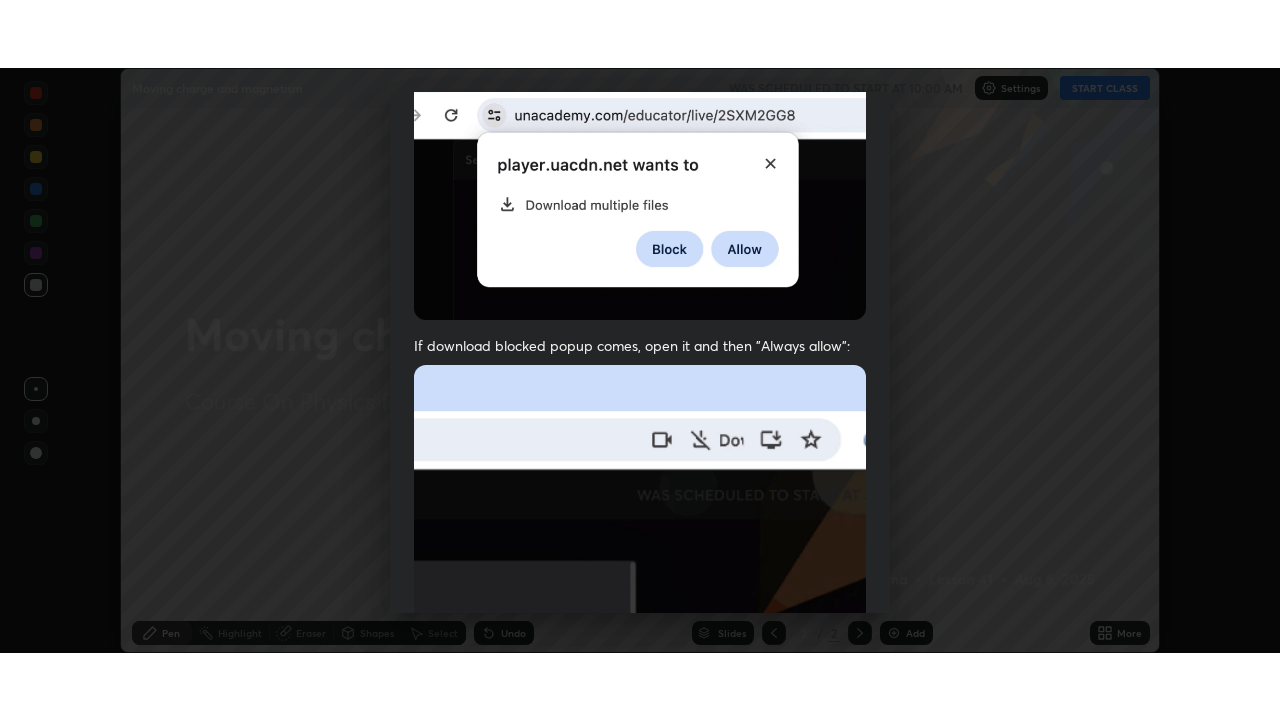 scroll, scrollTop: 479, scrollLeft: 0, axis: vertical 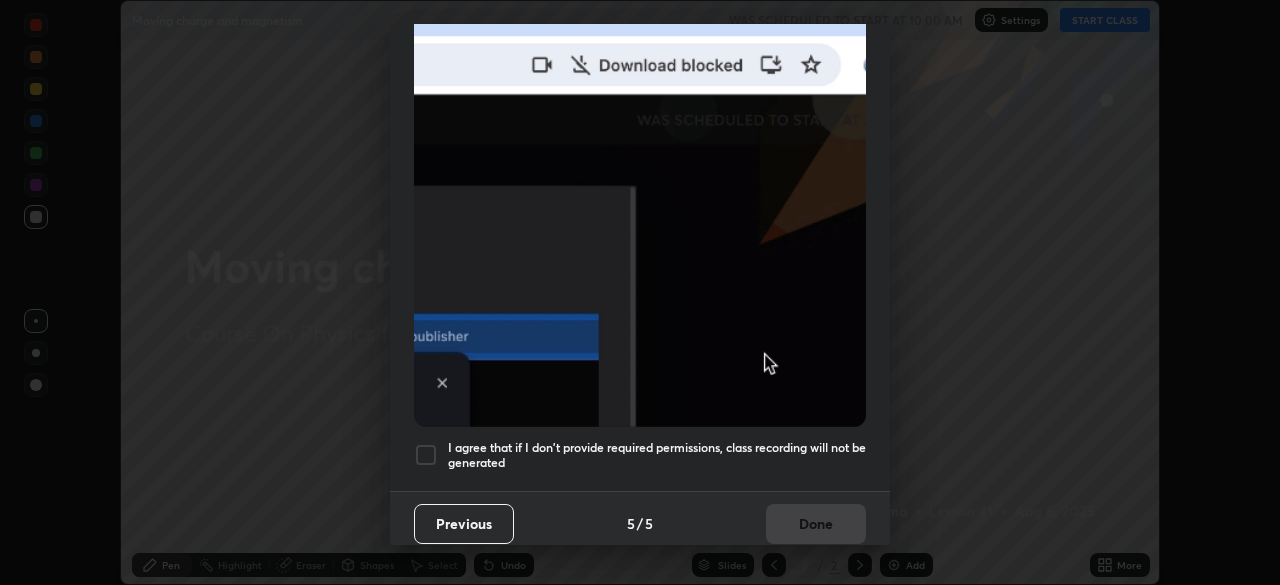 click at bounding box center [426, 455] 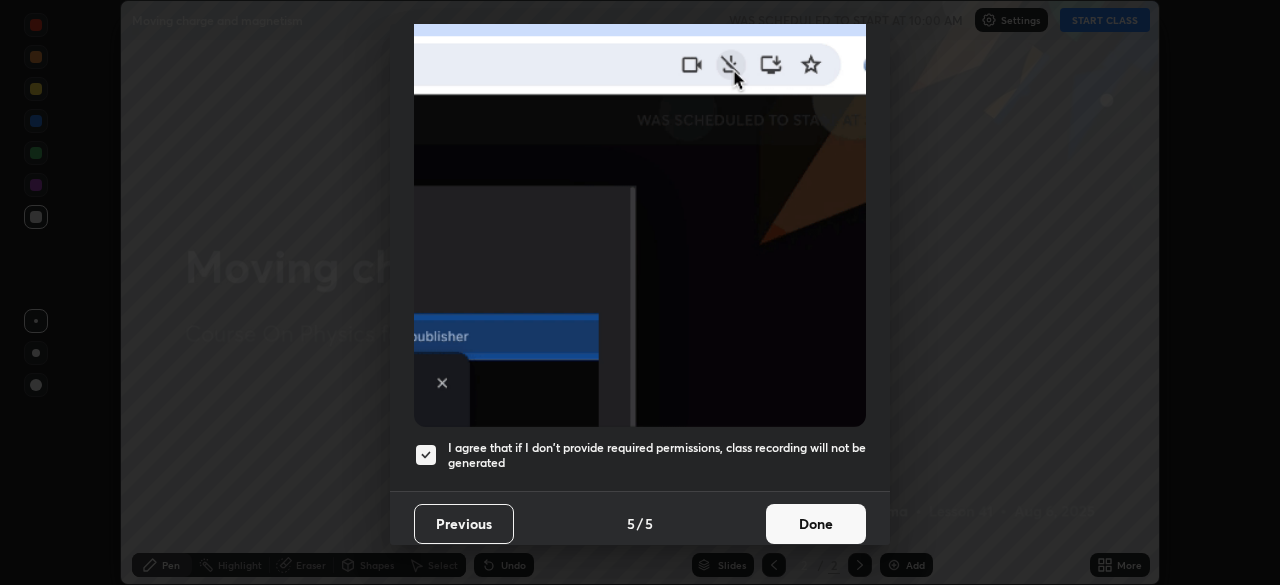 click on "Done" at bounding box center [816, 524] 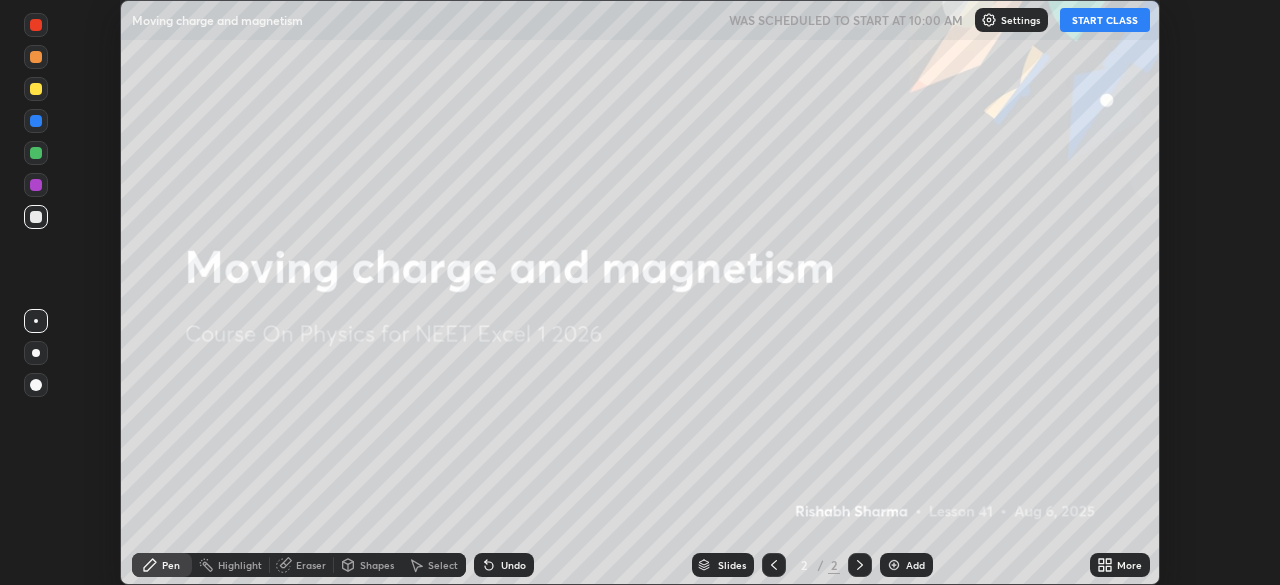 click on "START CLASS" at bounding box center [1105, 20] 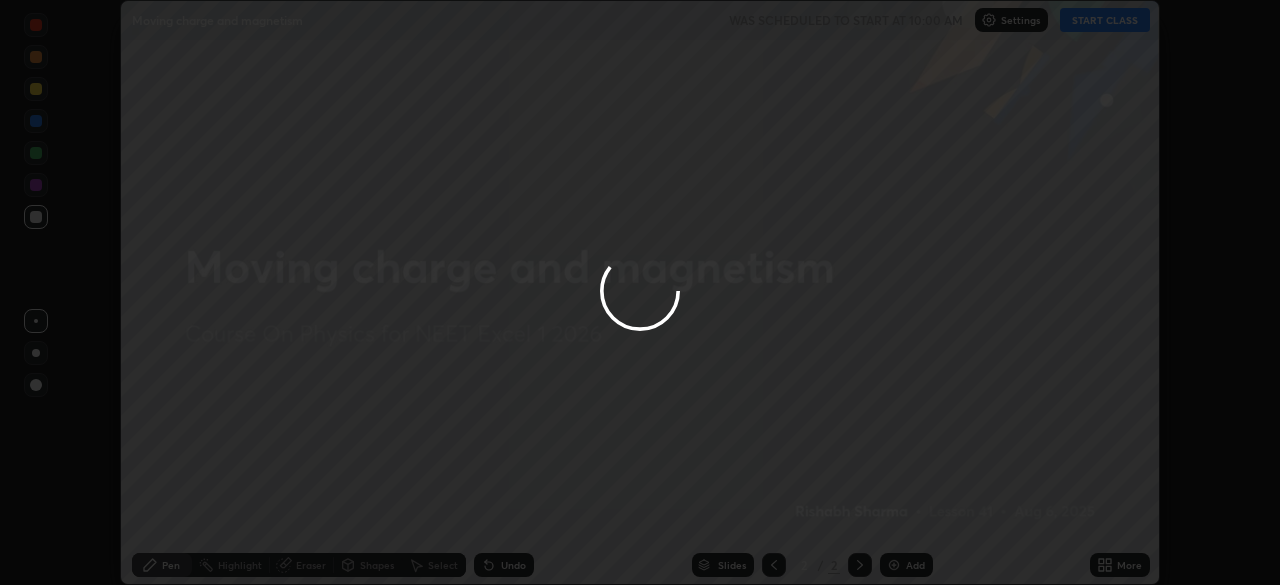 click at bounding box center (640, 292) 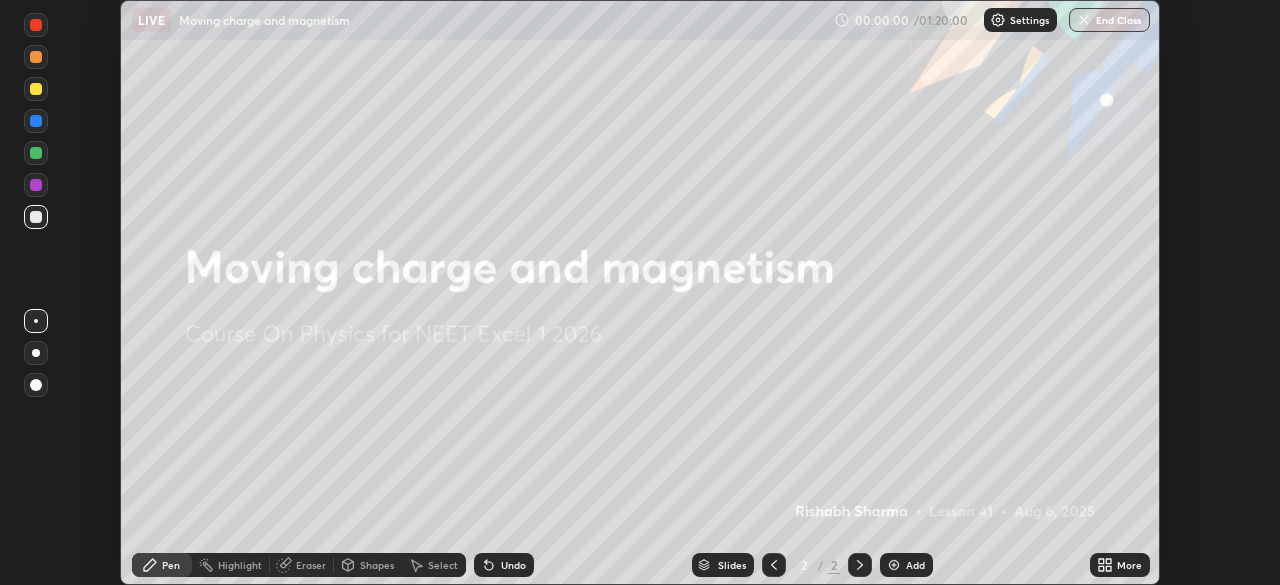 click on "More" at bounding box center (1129, 565) 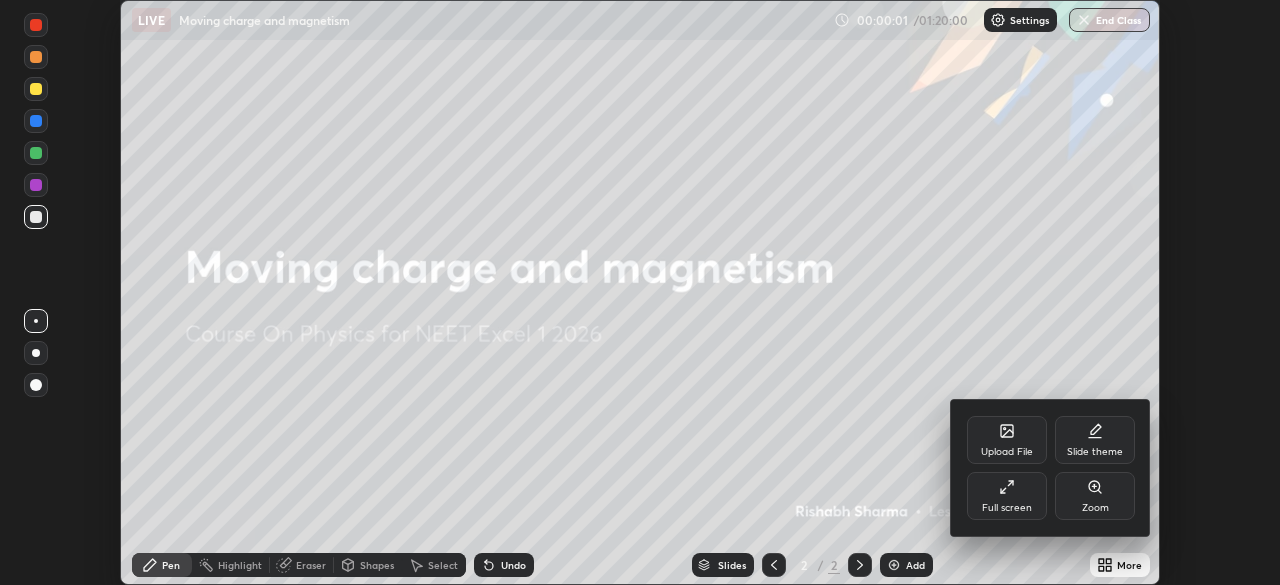 click on "Full screen" at bounding box center (1007, 508) 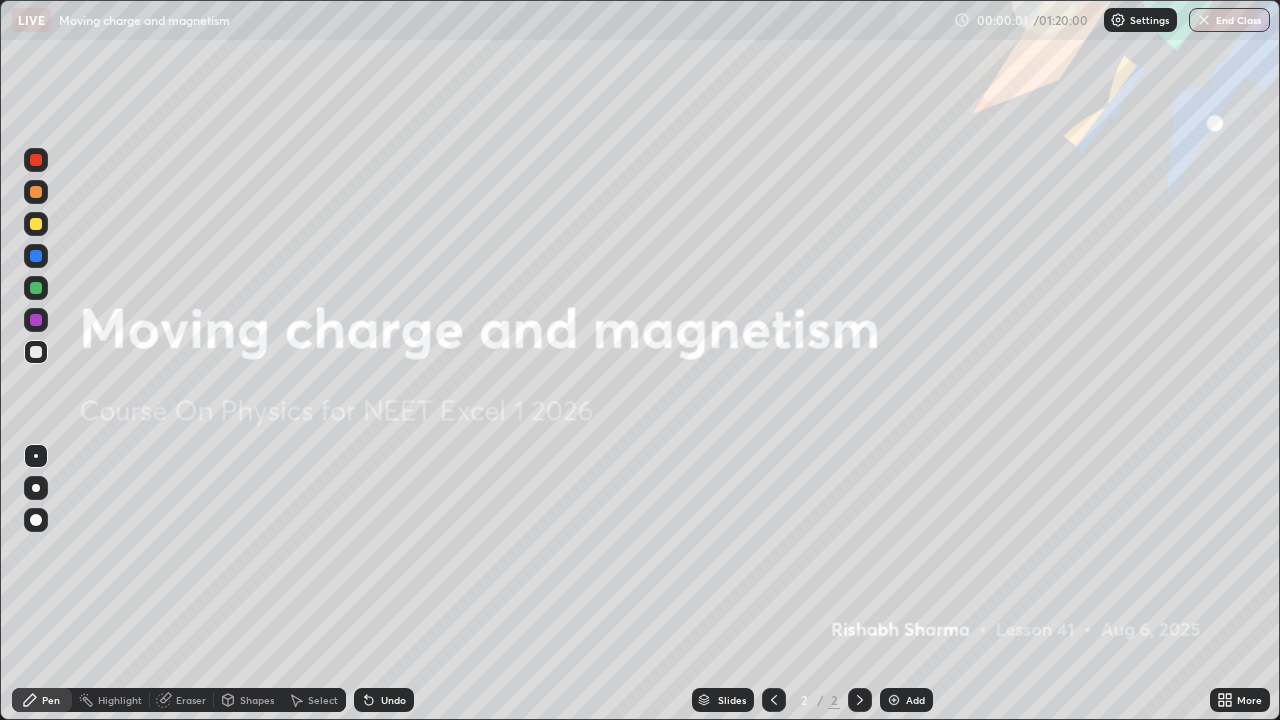 scroll, scrollTop: 99280, scrollLeft: 98720, axis: both 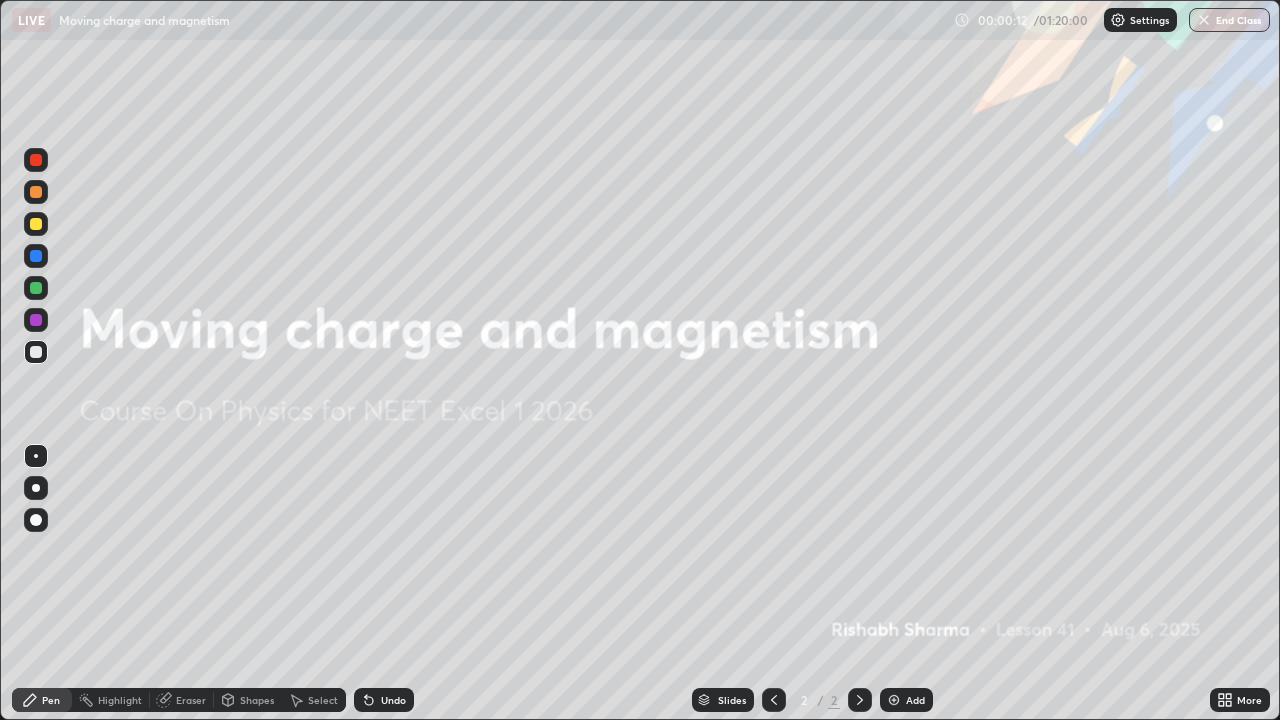 click at bounding box center (894, 700) 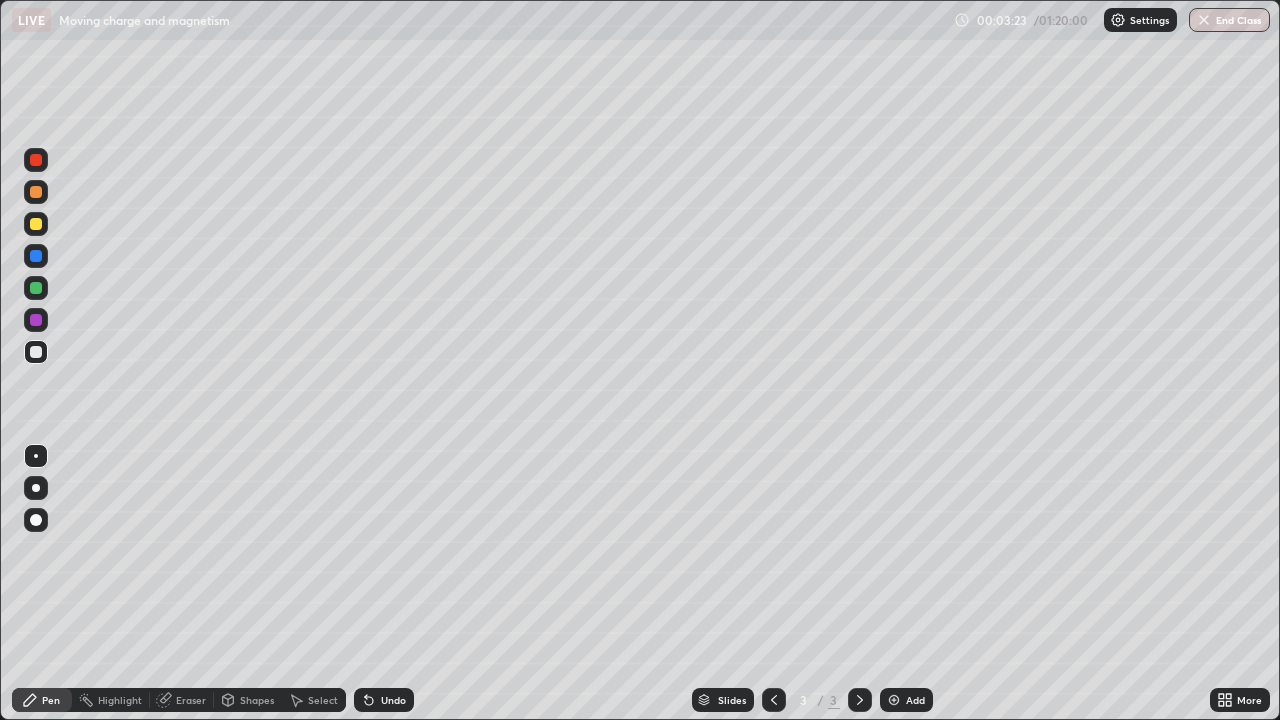 click on "Undo" at bounding box center (384, 700) 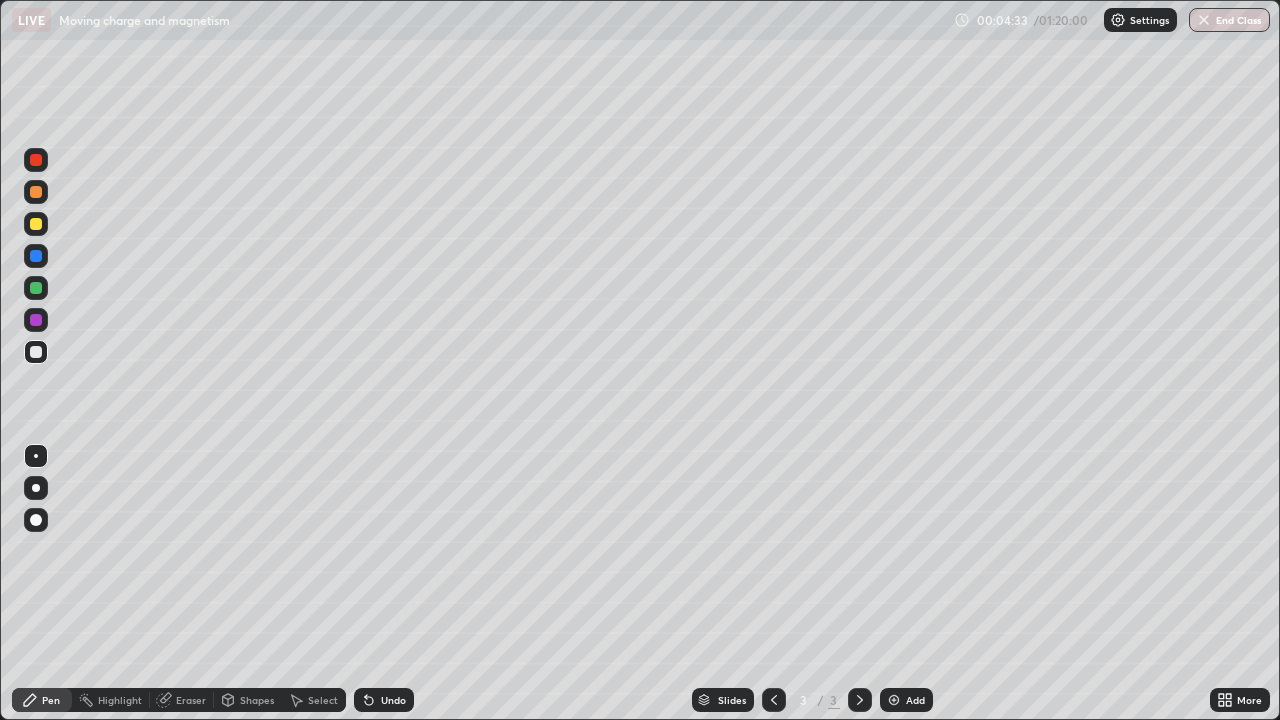click on "Add" at bounding box center (915, 700) 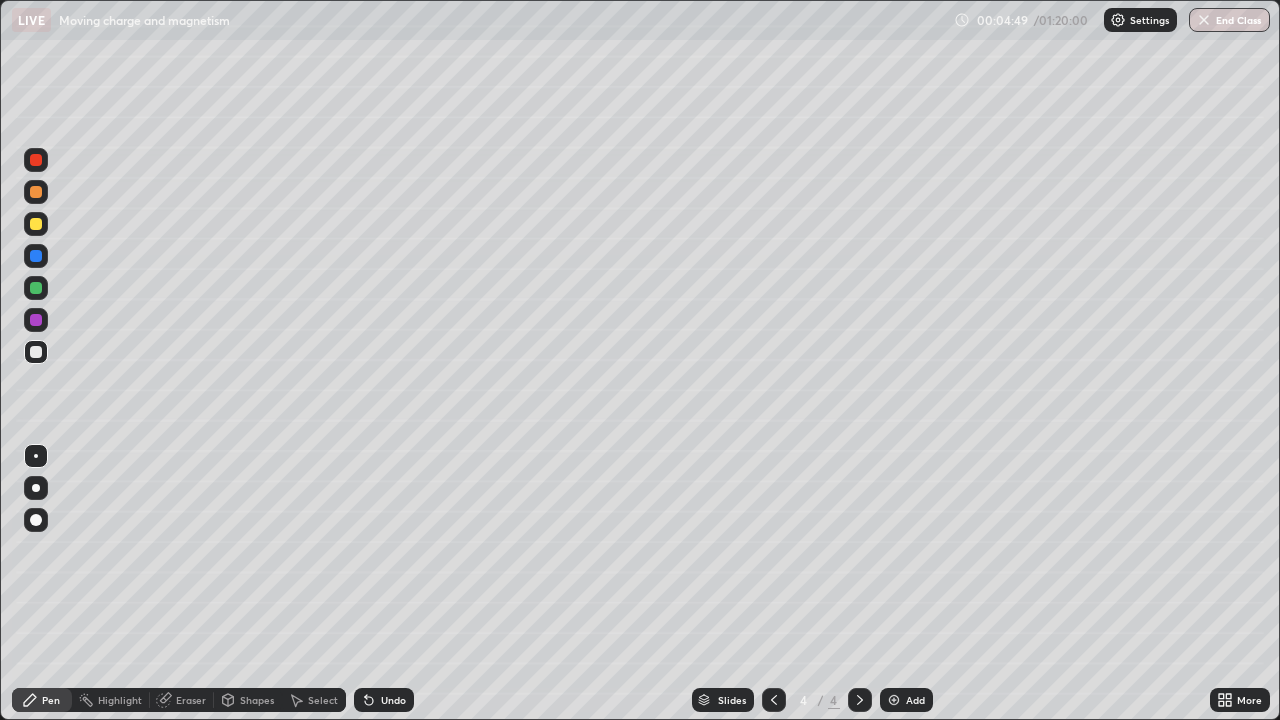 click on "Eraser" at bounding box center [191, 700] 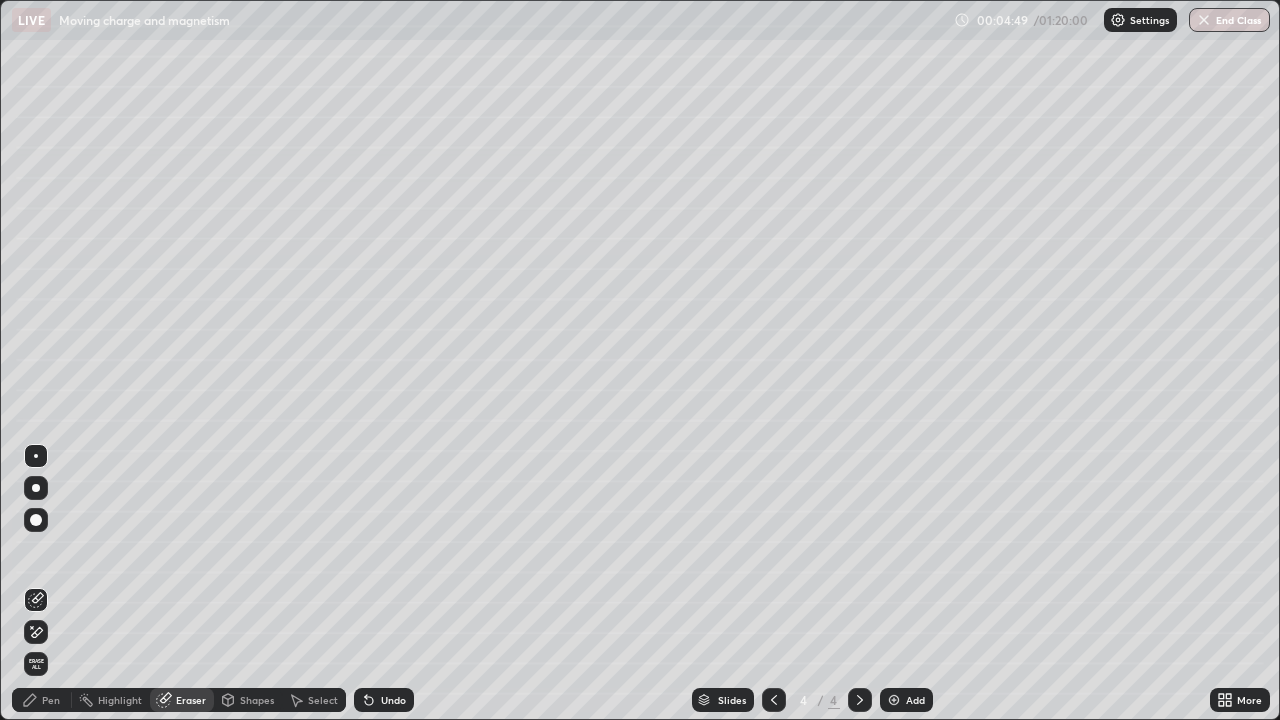 click on "Shapes" at bounding box center (257, 700) 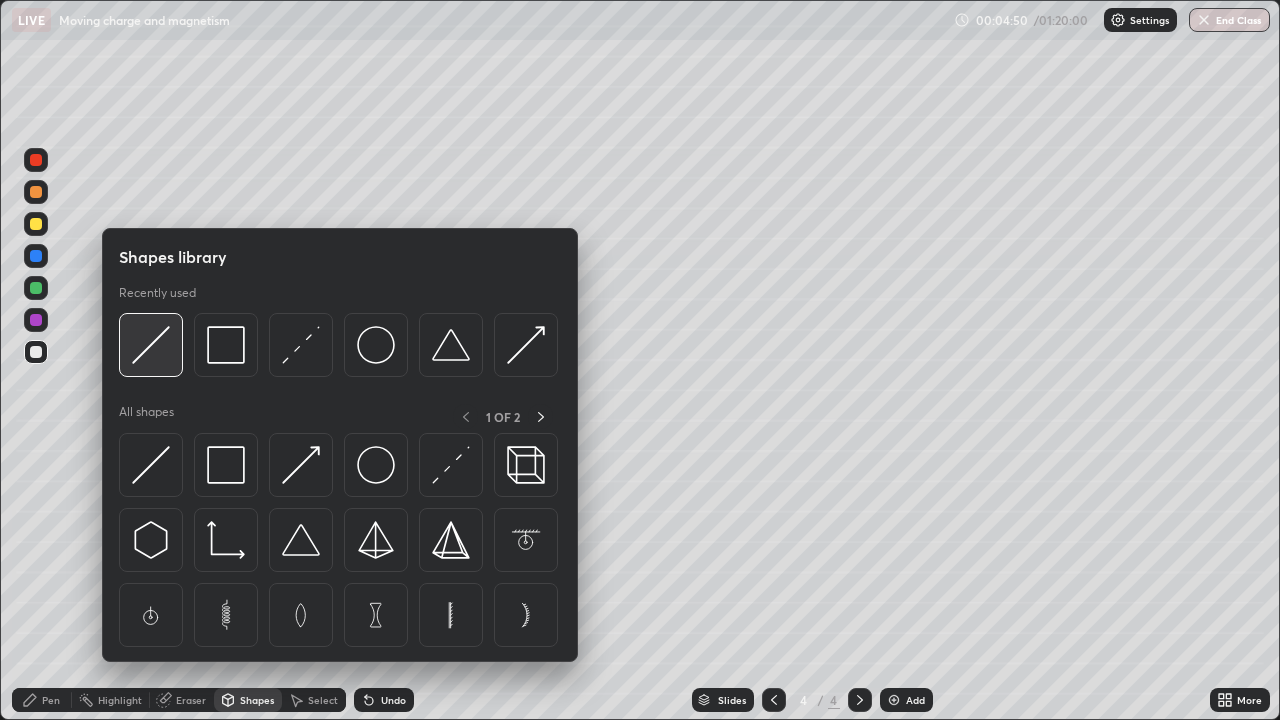 click at bounding box center [151, 345] 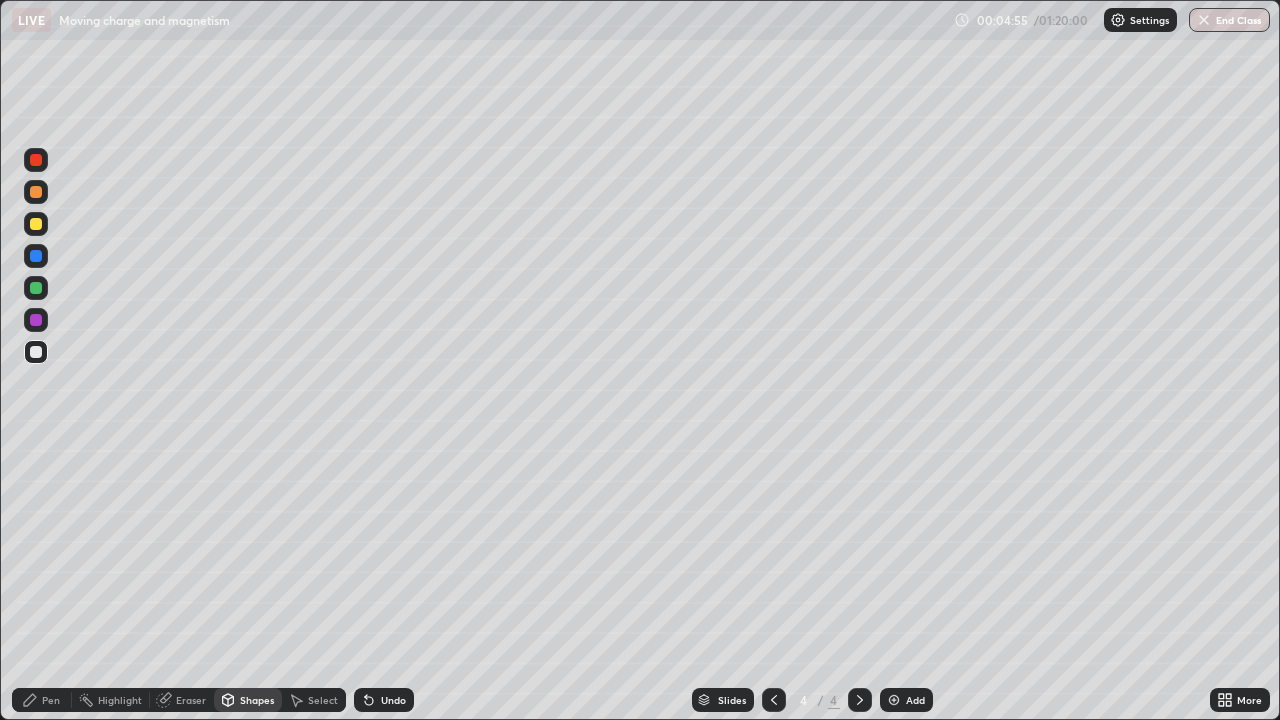 click at bounding box center [36, 224] 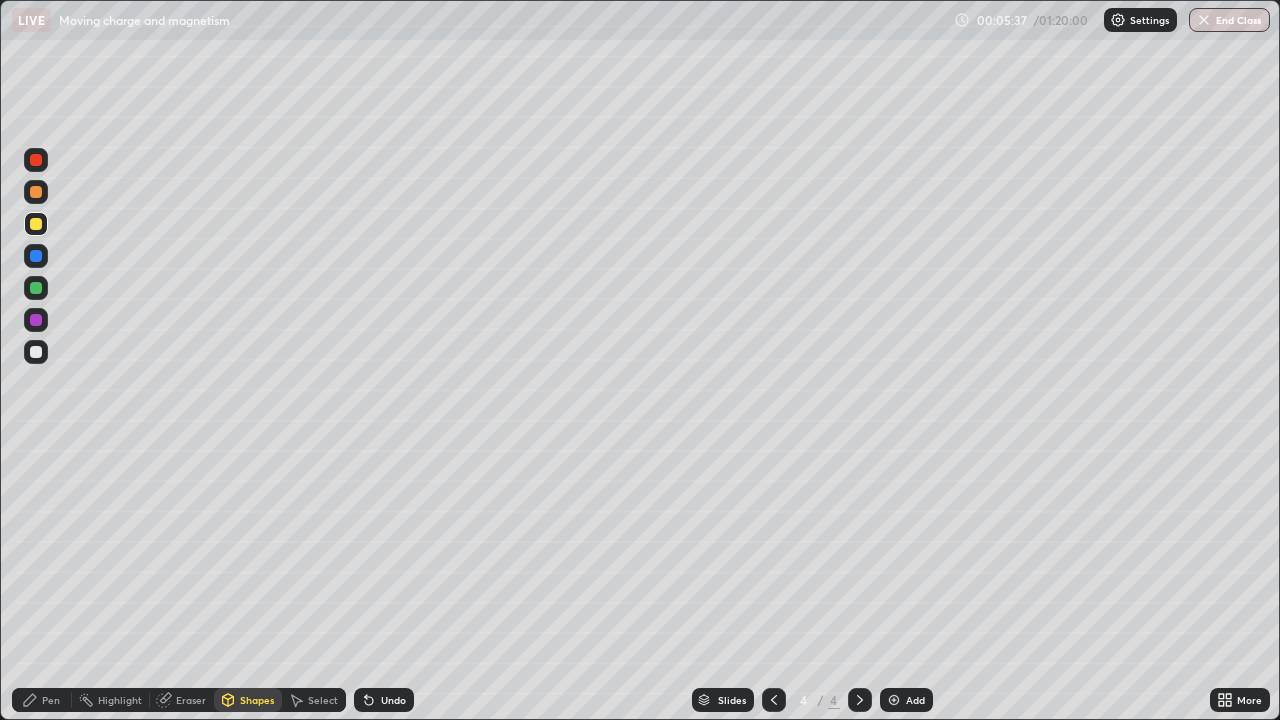 click on "Pen" at bounding box center (51, 700) 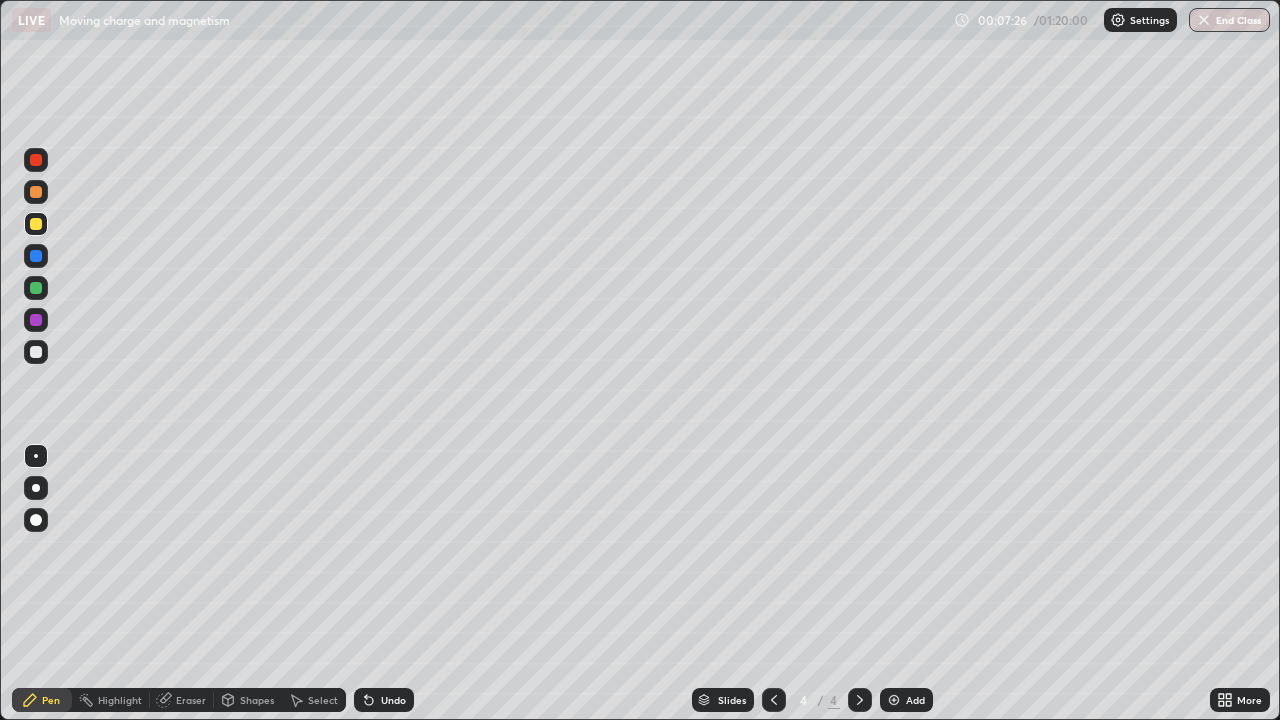 click at bounding box center (36, 352) 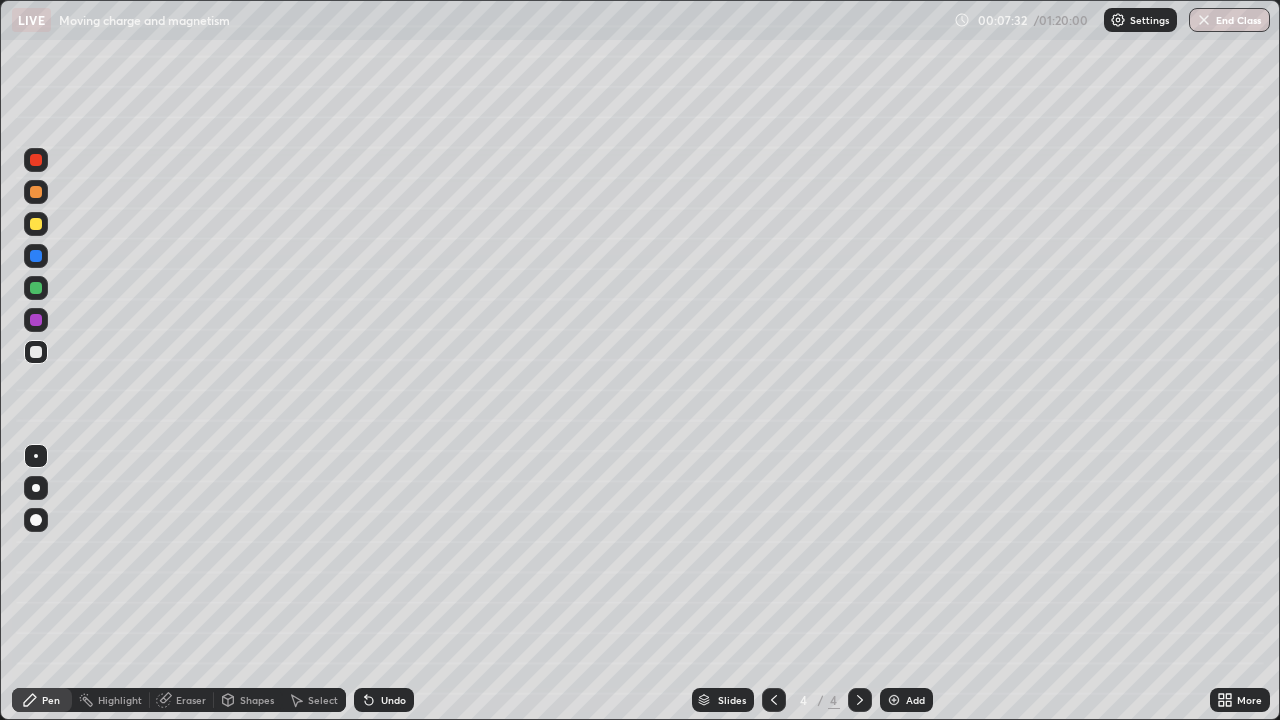 click at bounding box center (36, 224) 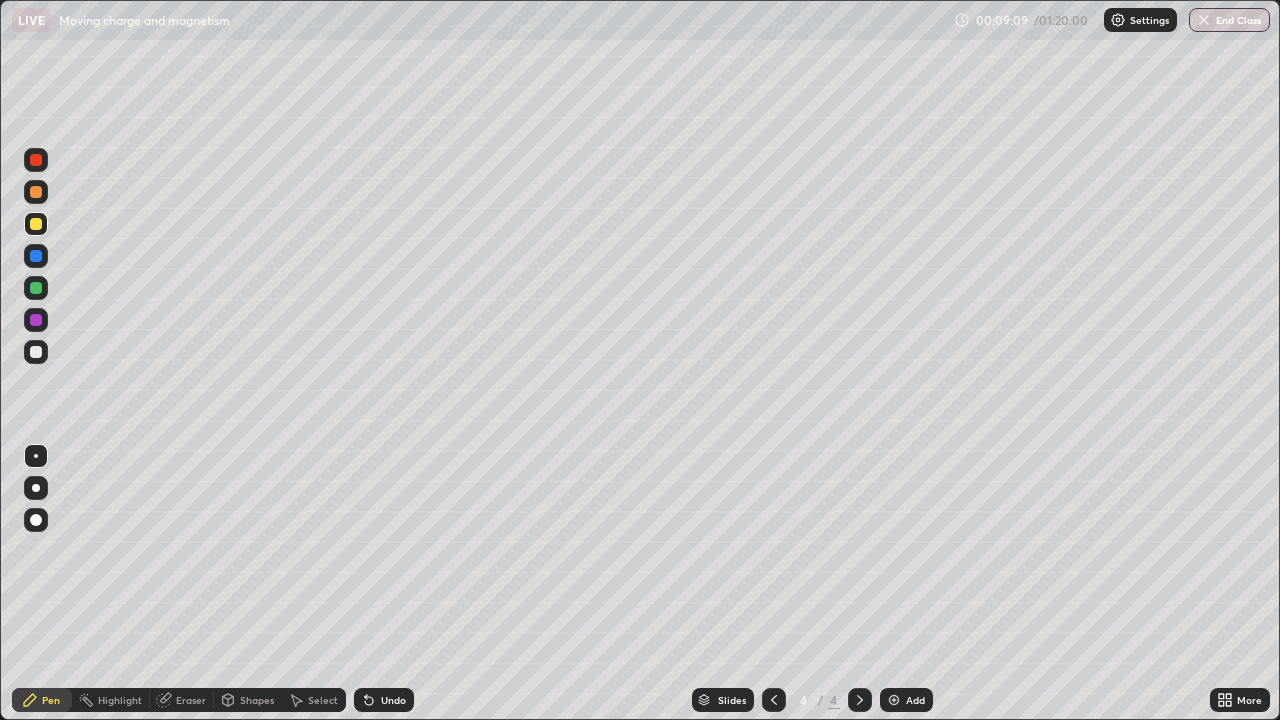 click on "Undo" at bounding box center [393, 700] 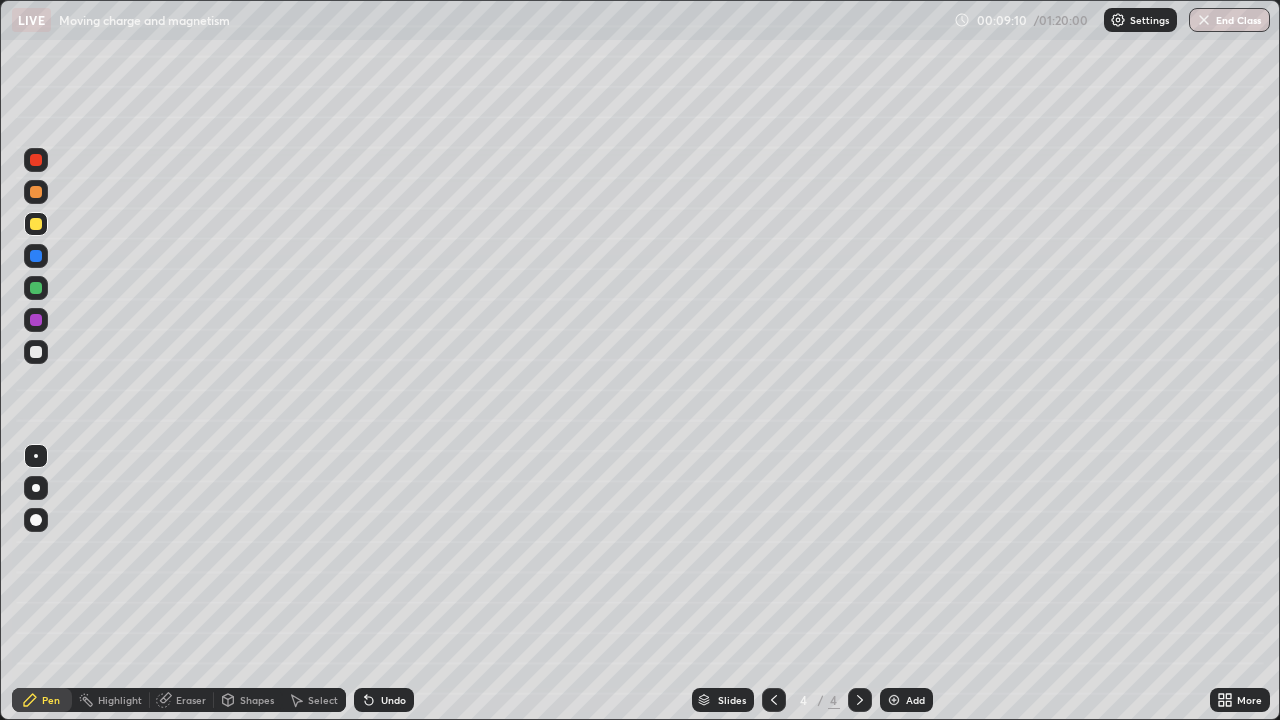 click on "Undo" at bounding box center (393, 700) 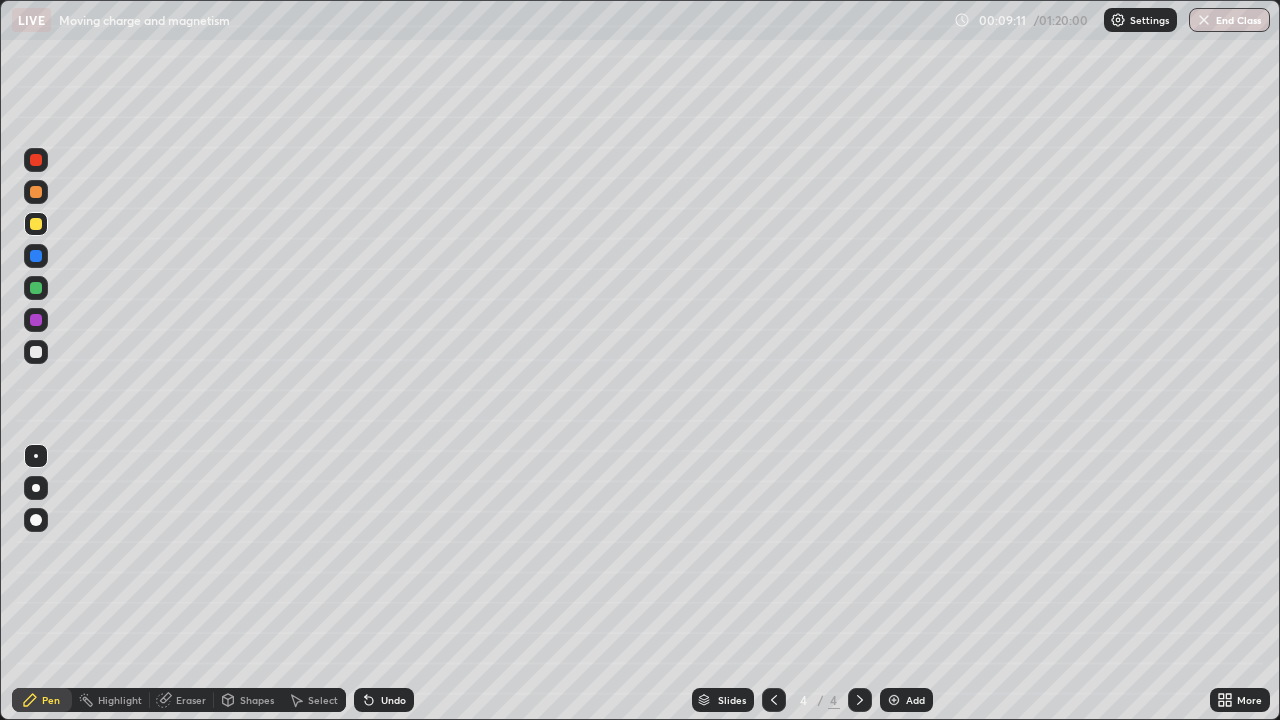 click 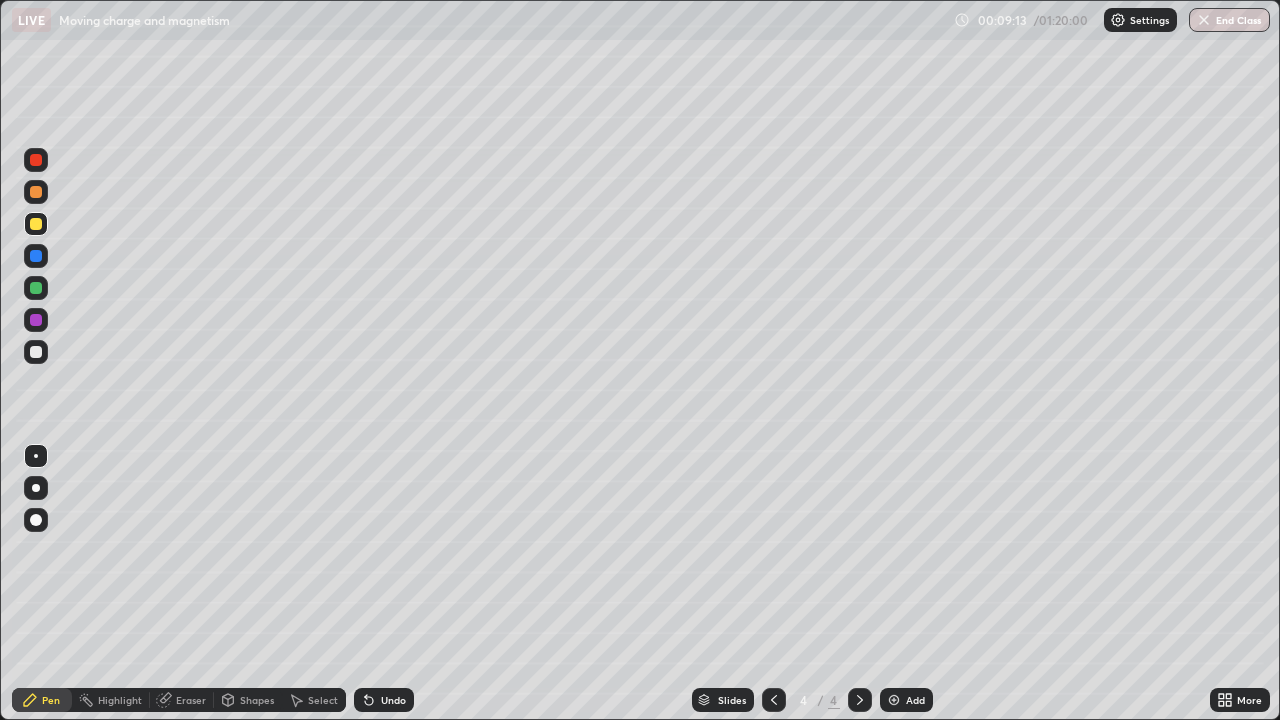 click on "Undo" at bounding box center [393, 700] 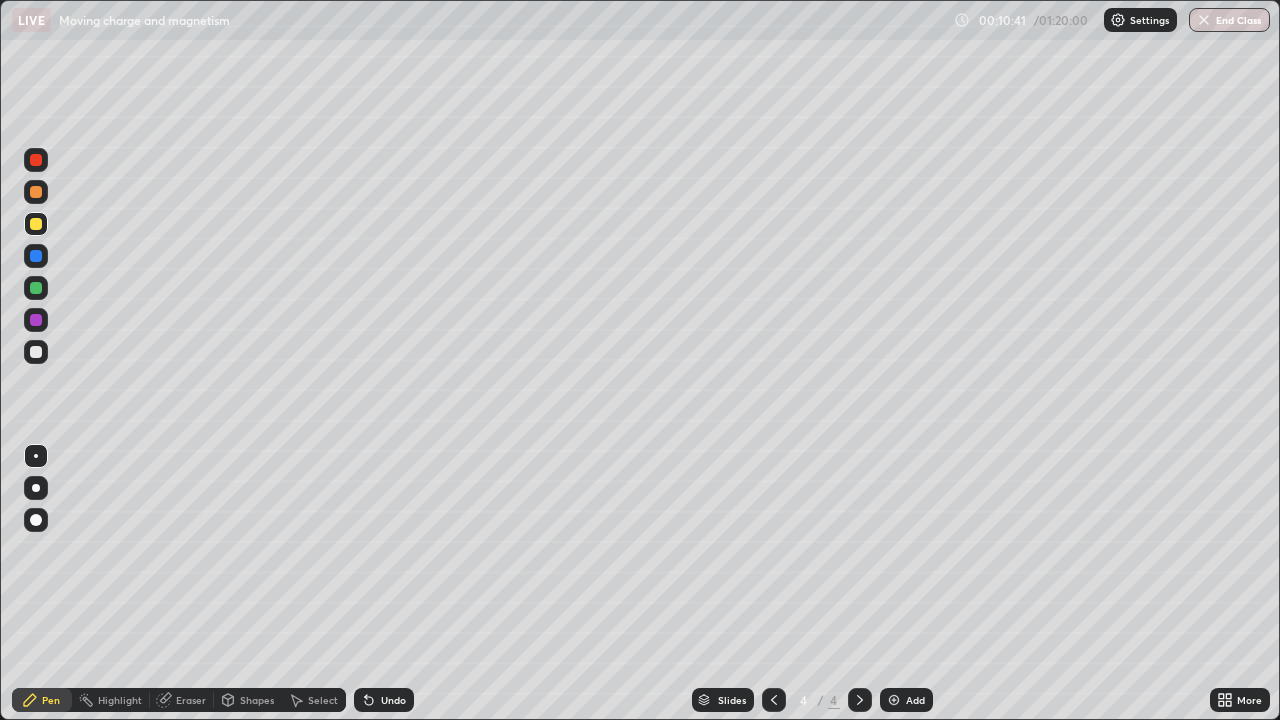 click at bounding box center (36, 352) 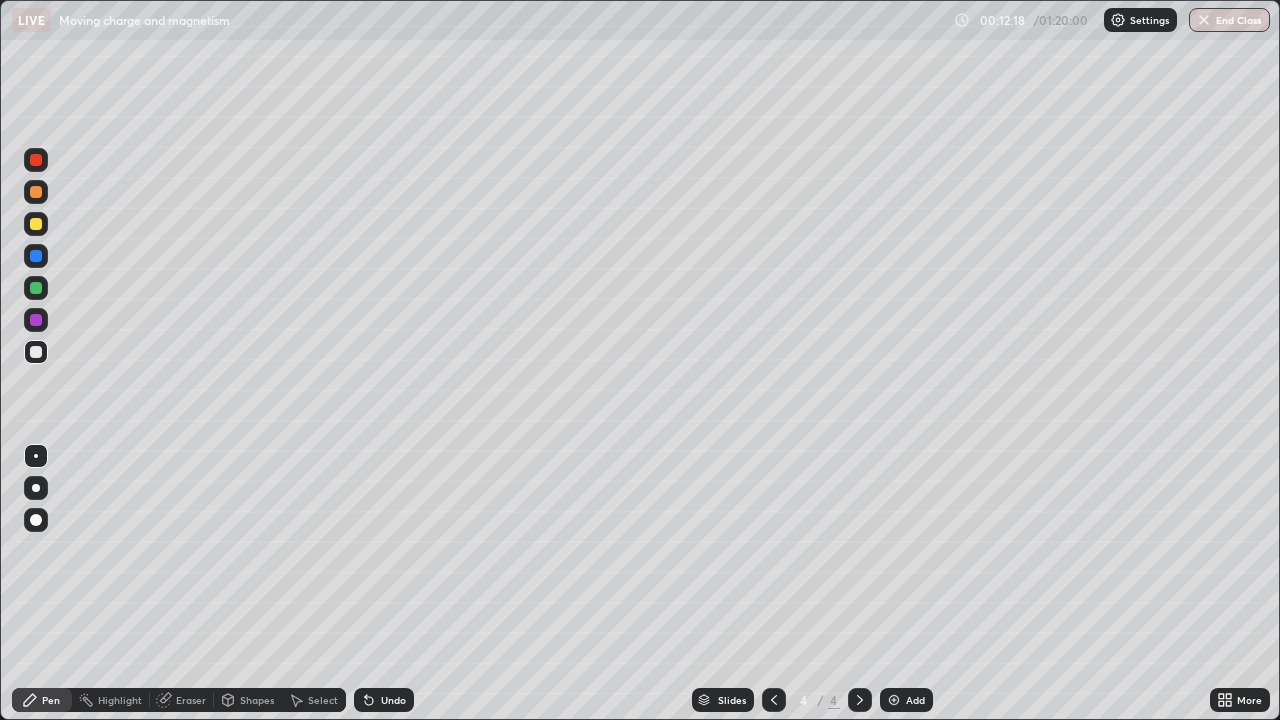 click at bounding box center (36, 288) 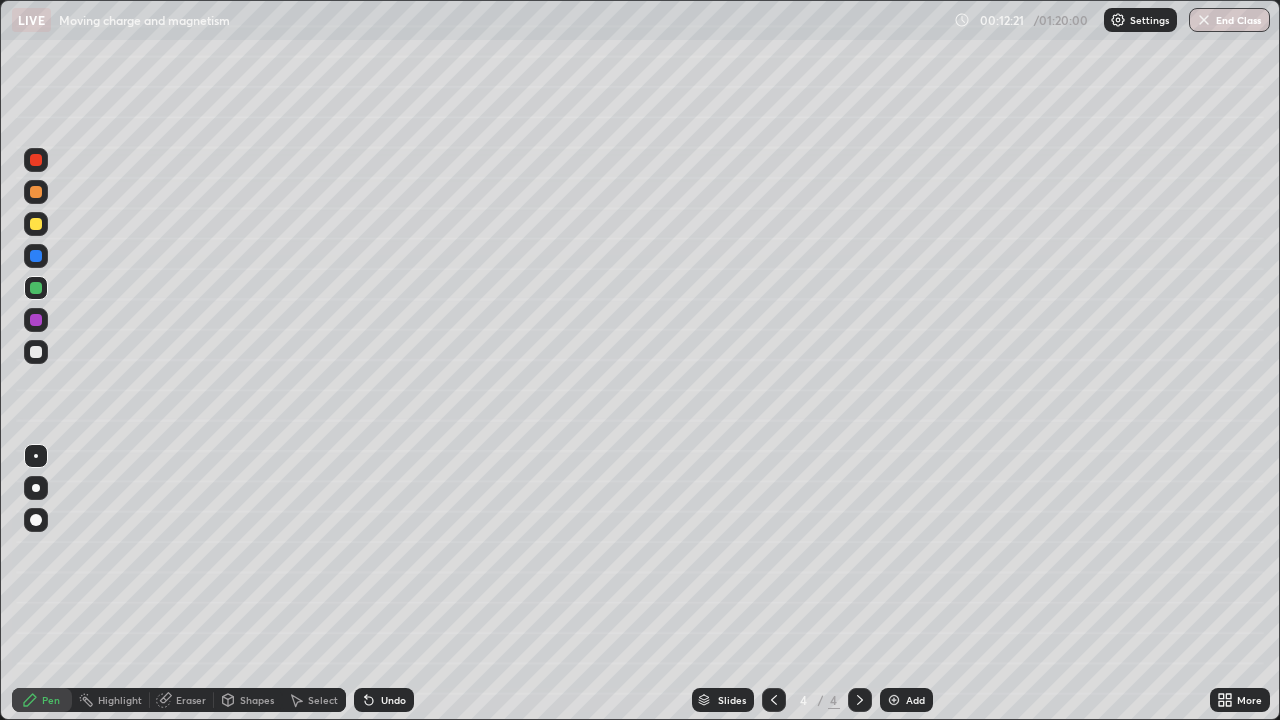 click on "Add" at bounding box center [915, 700] 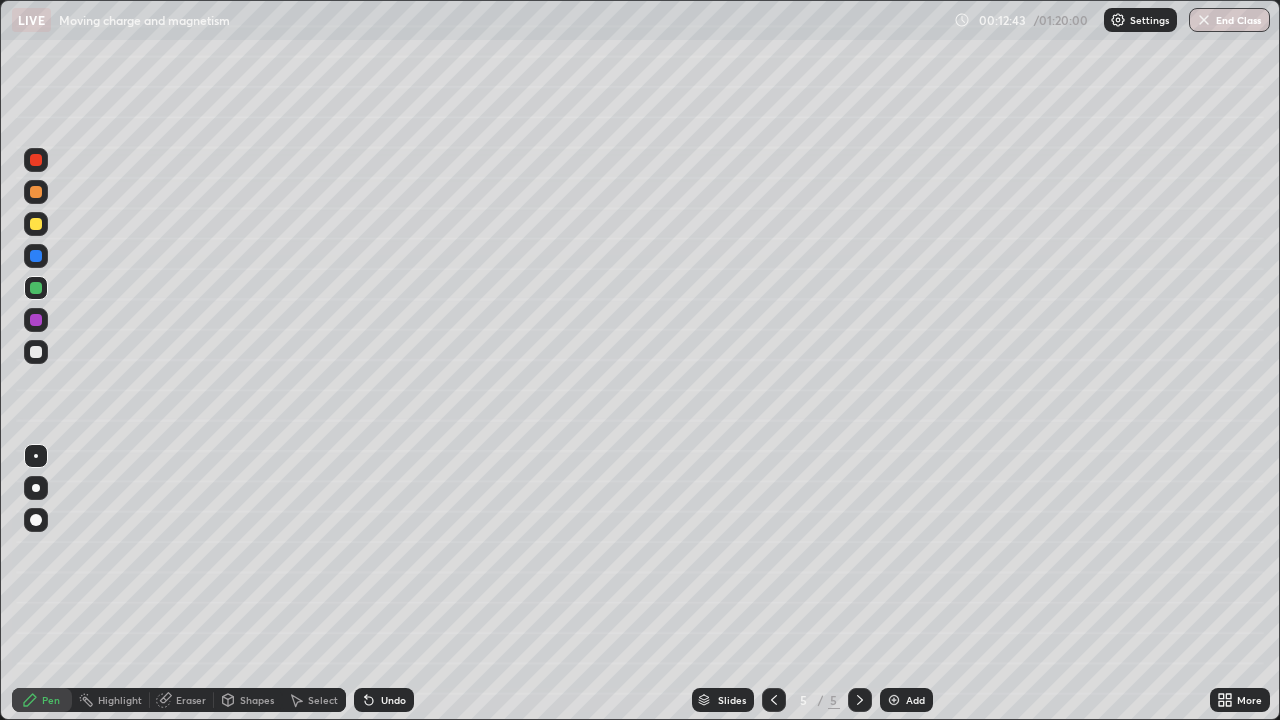 click at bounding box center (36, 352) 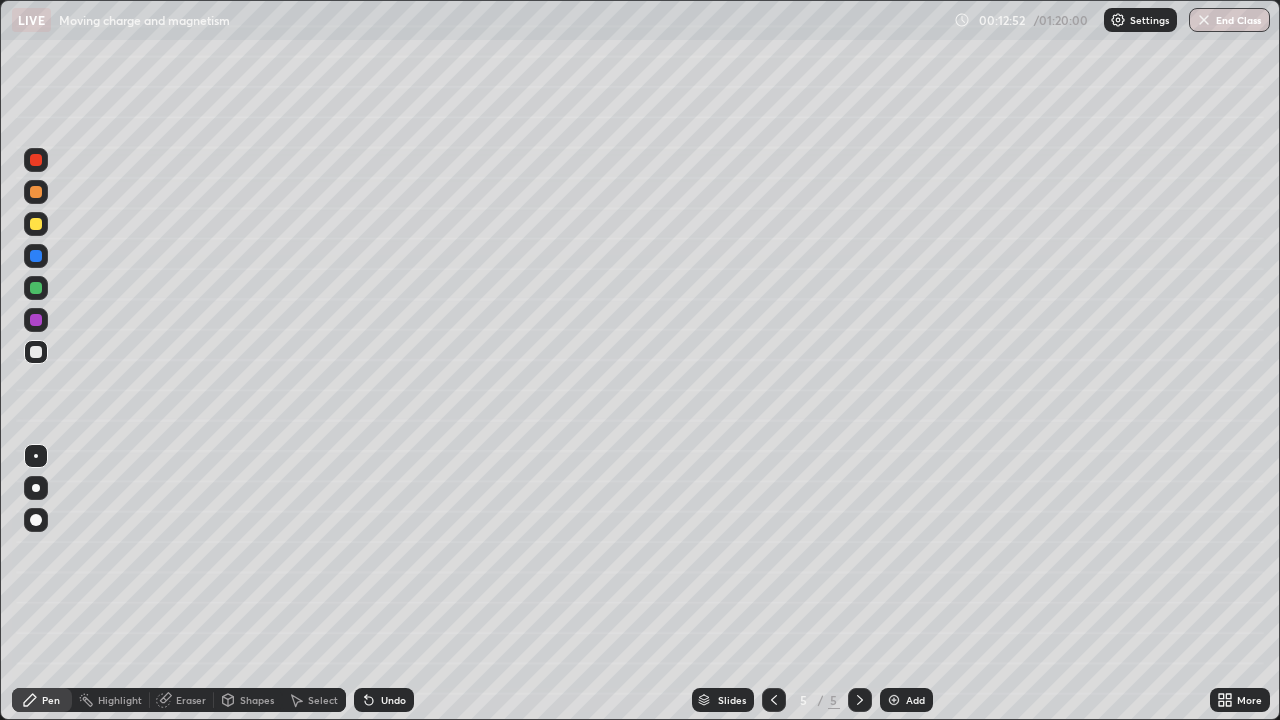 click at bounding box center [36, 224] 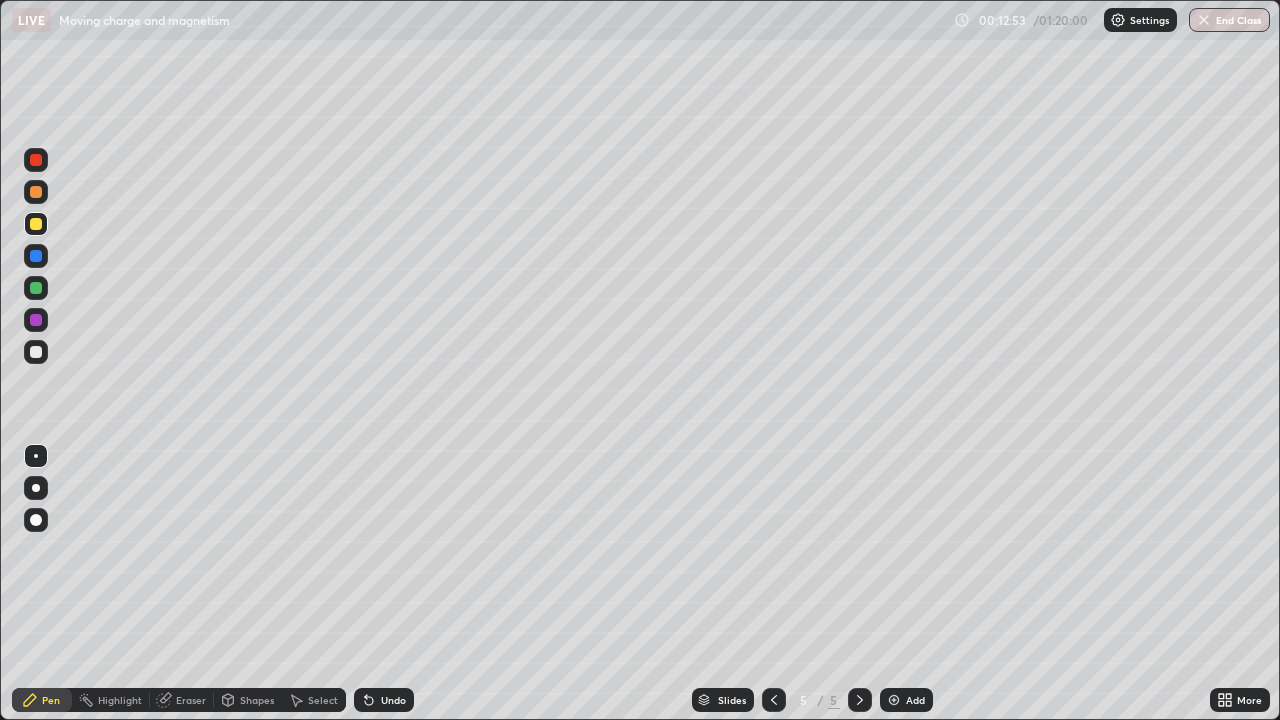 click at bounding box center (36, 288) 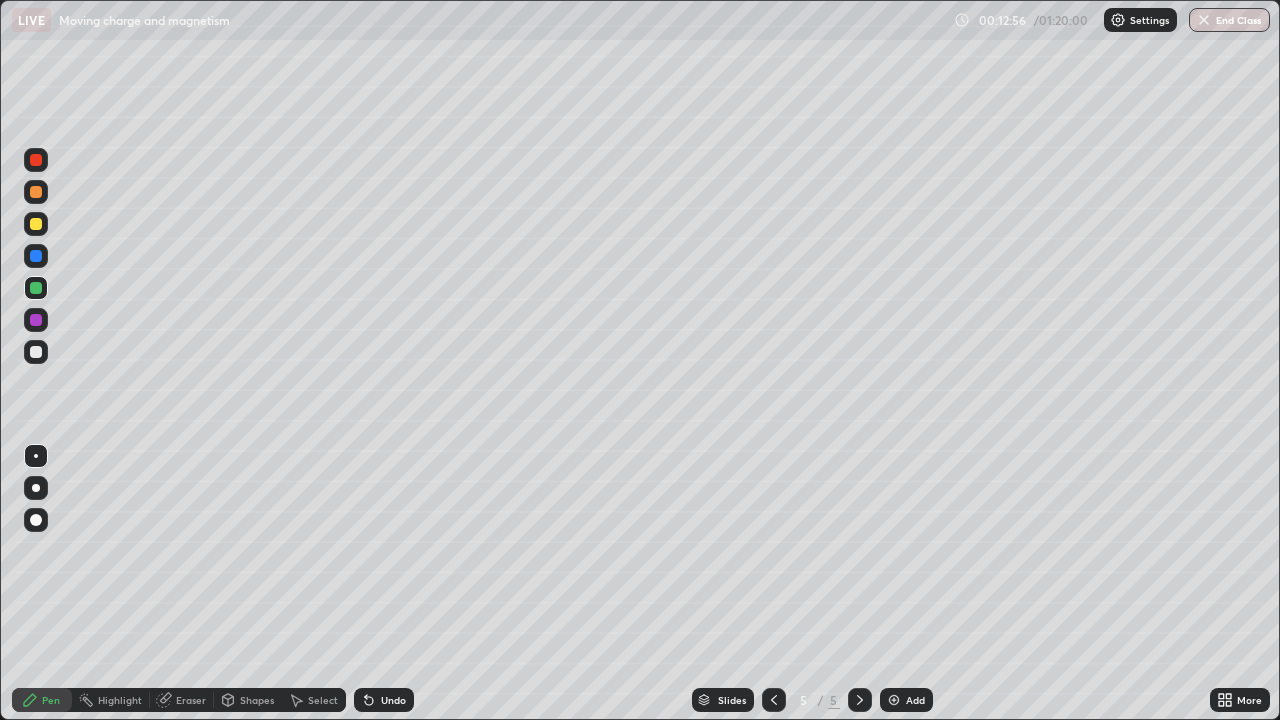 click at bounding box center (36, 352) 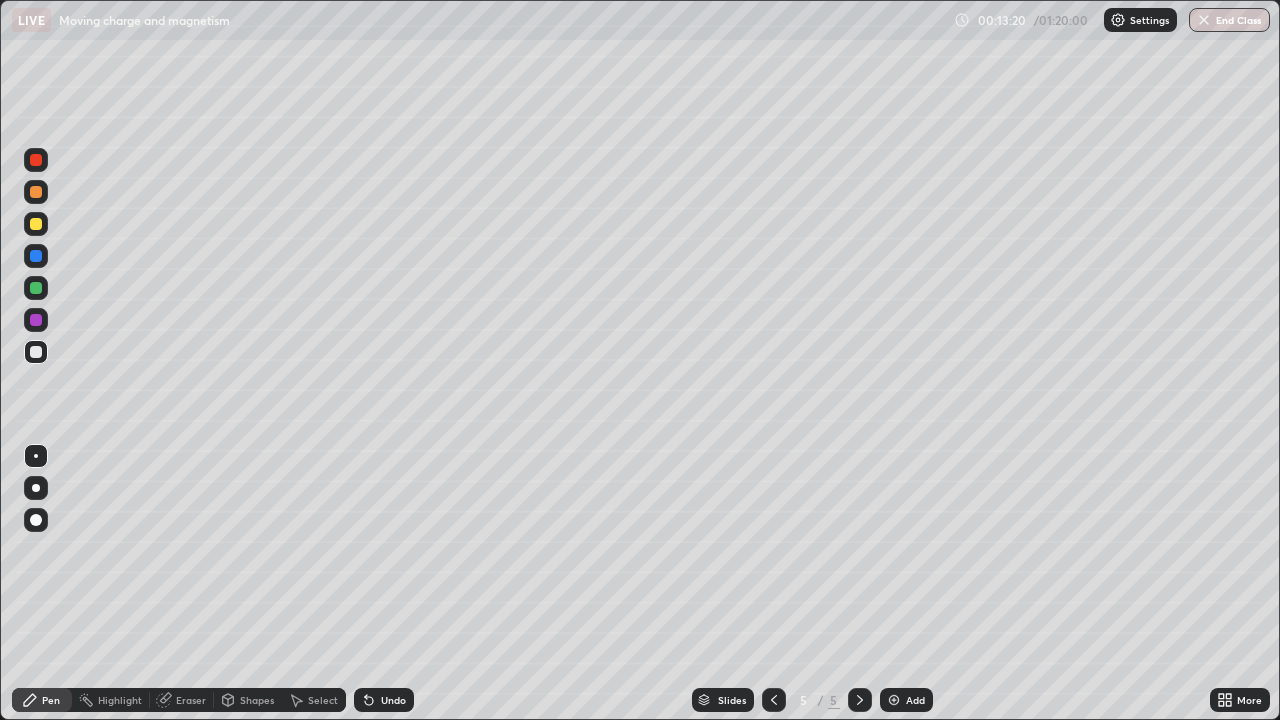 click at bounding box center [36, 288] 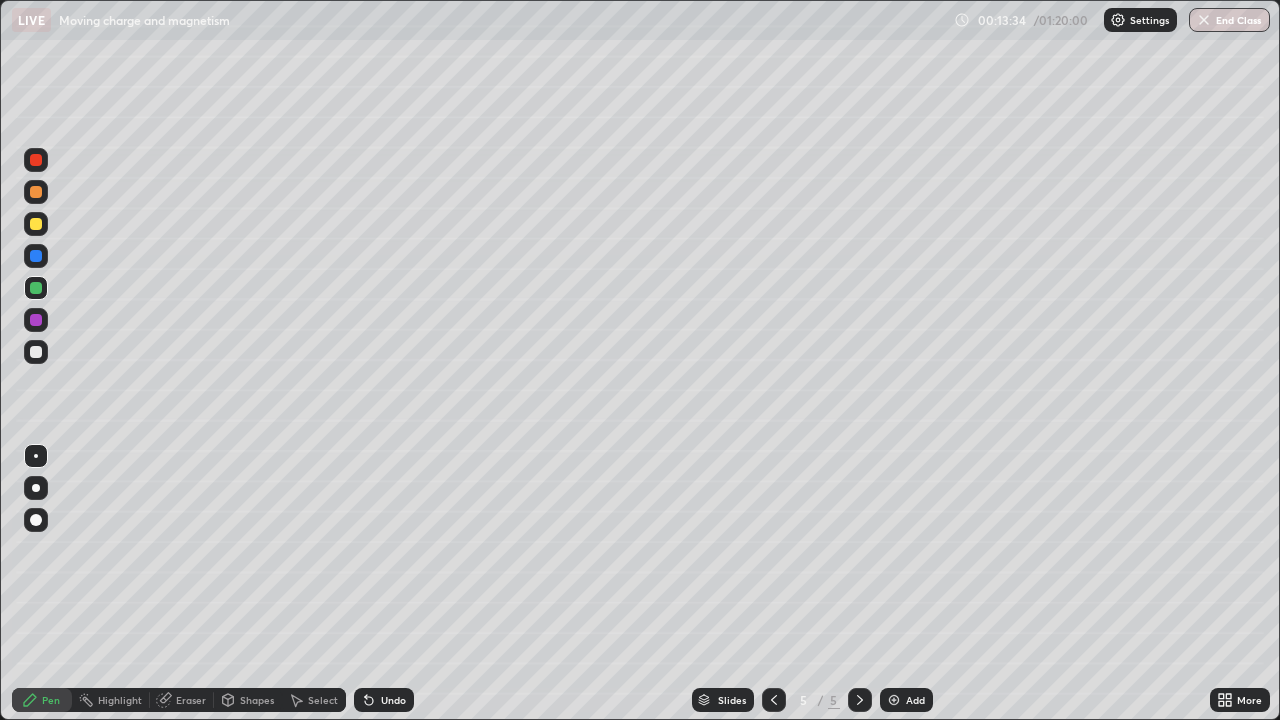 click at bounding box center [36, 352] 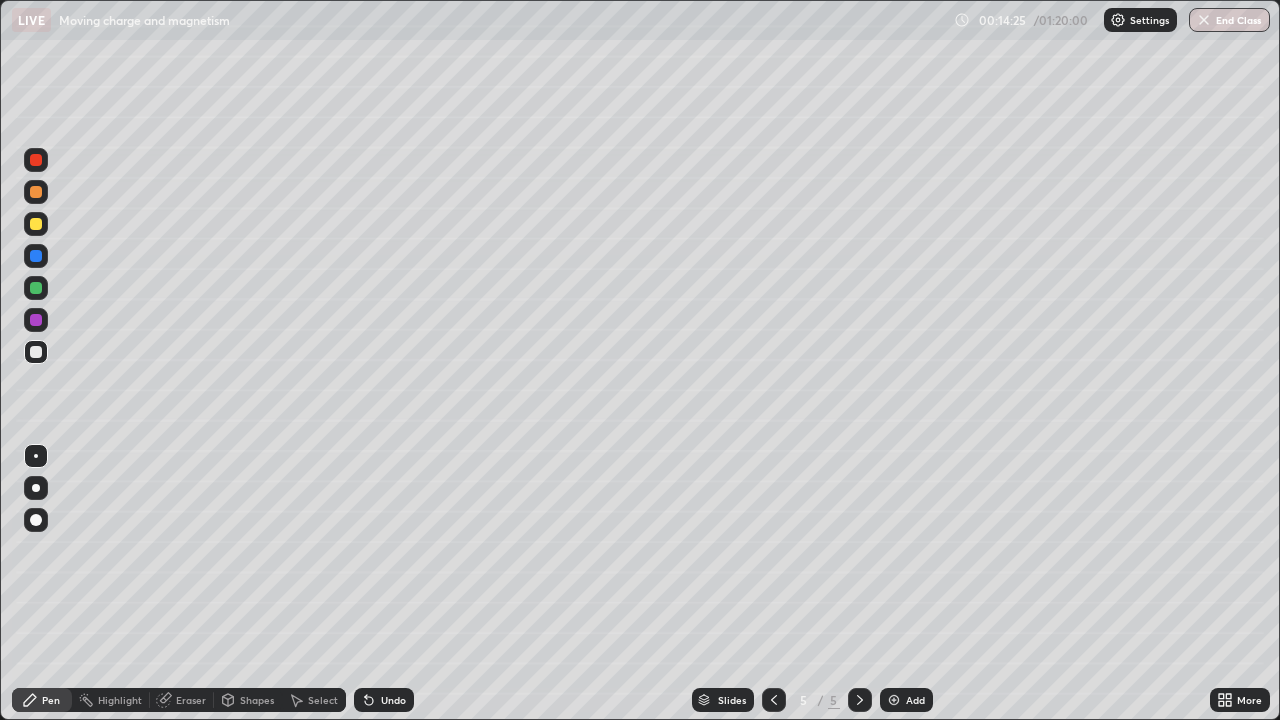 click at bounding box center [36, 224] 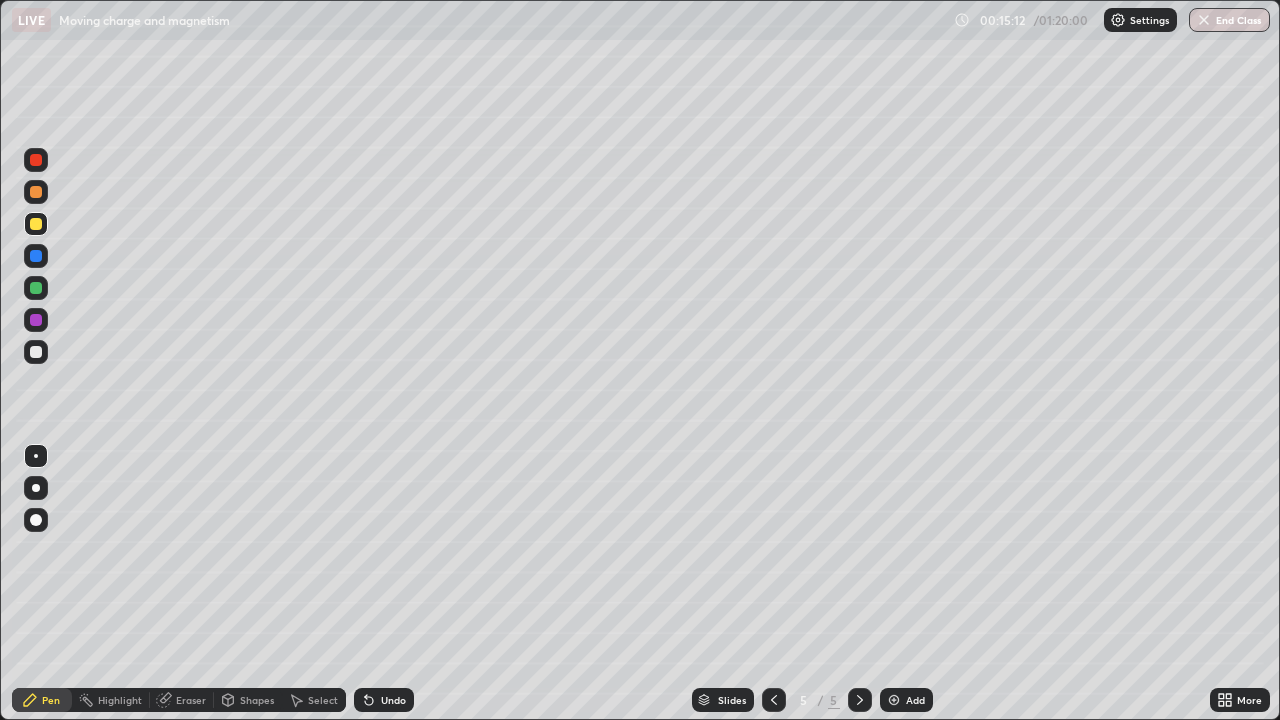 click 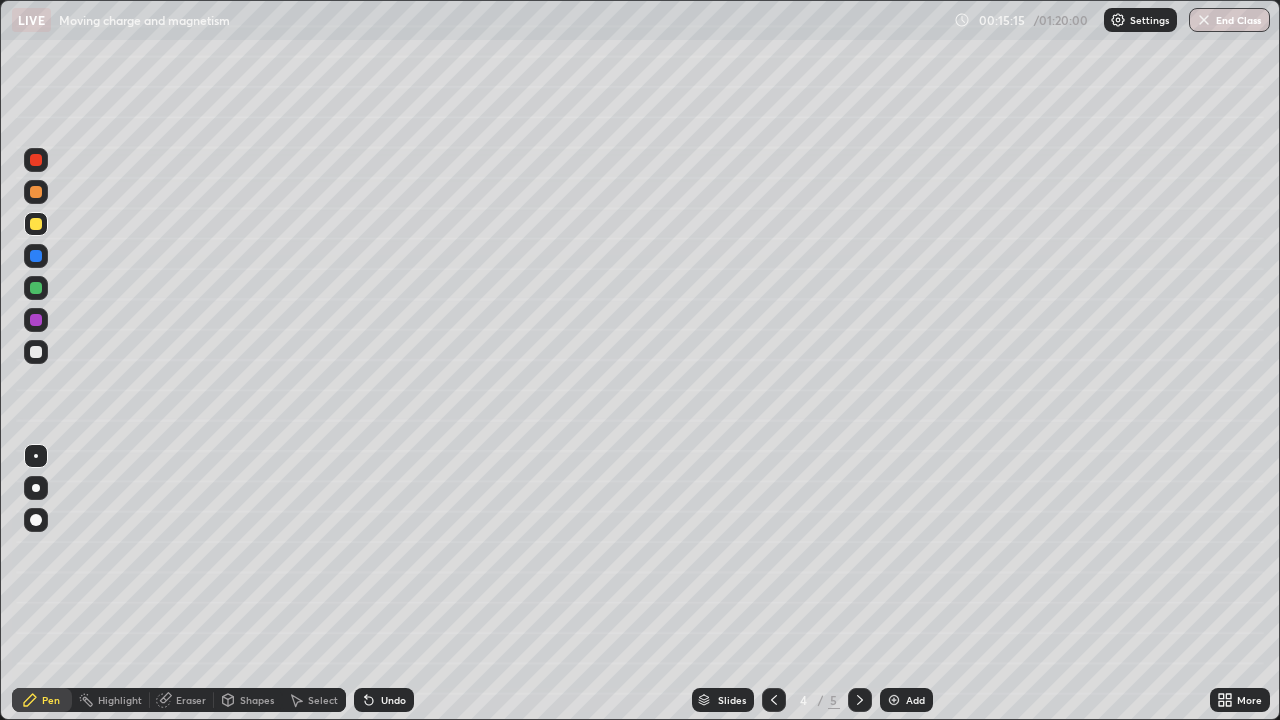 click 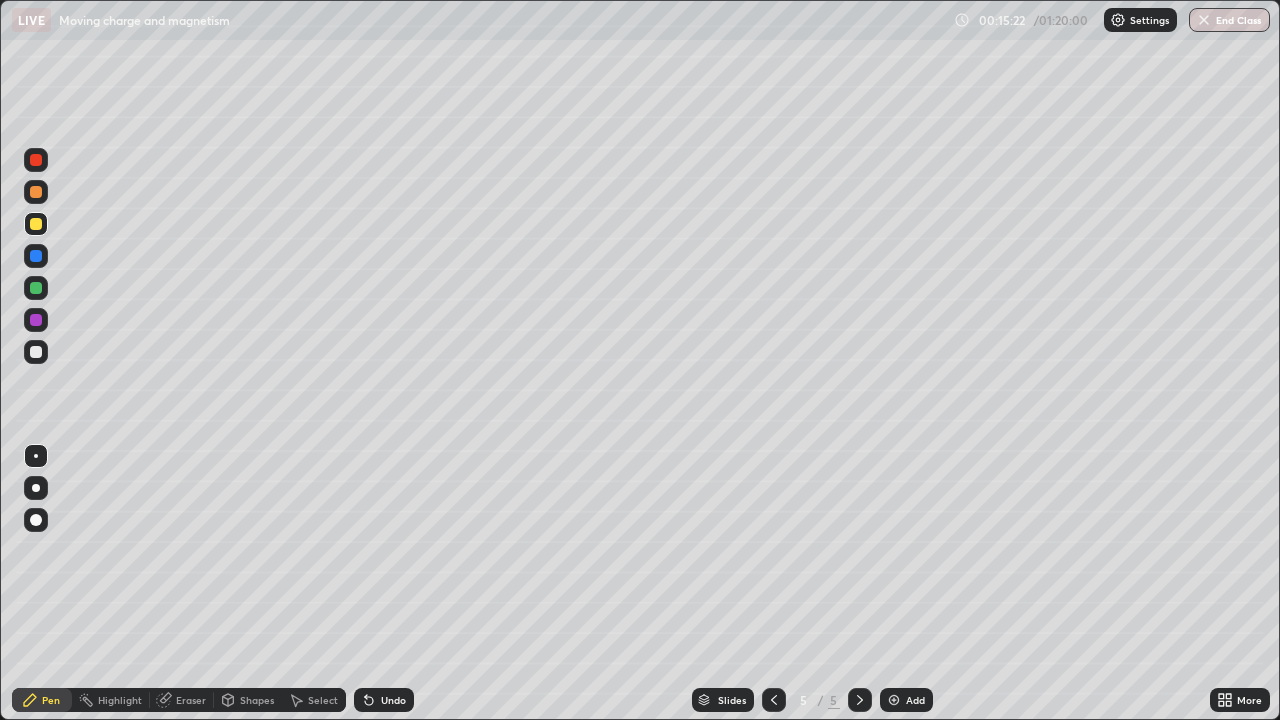 click 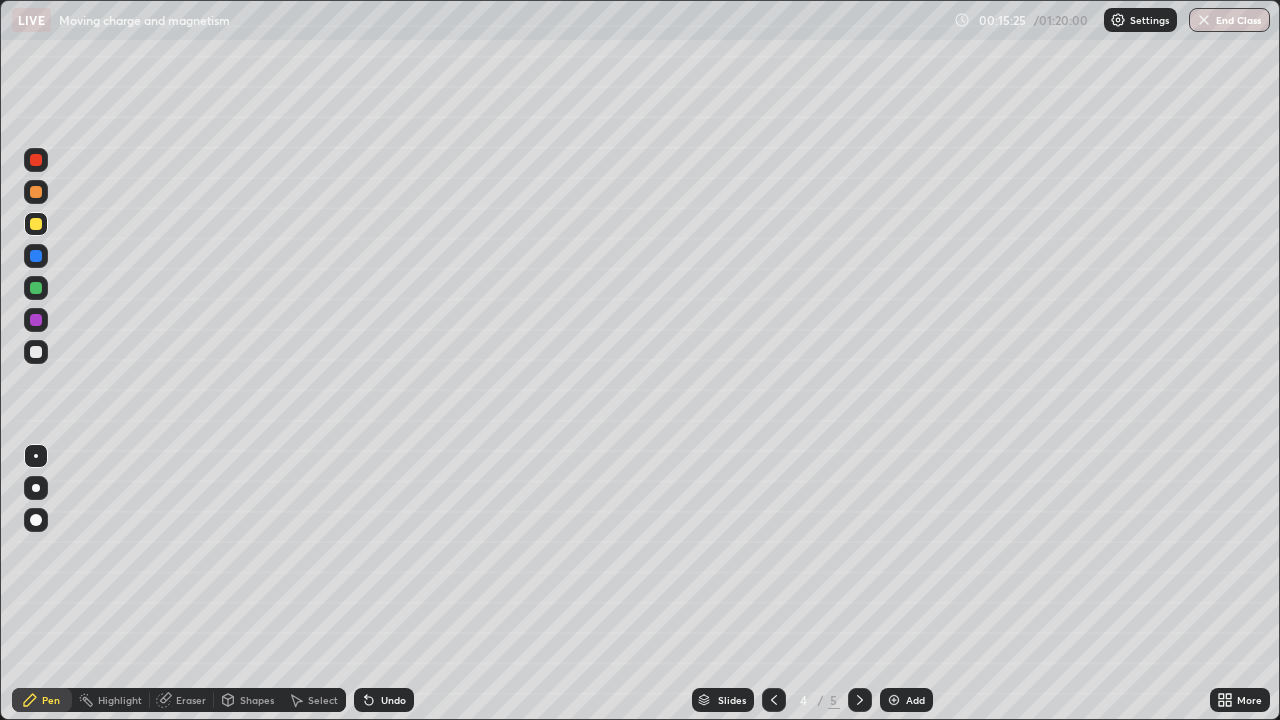 click 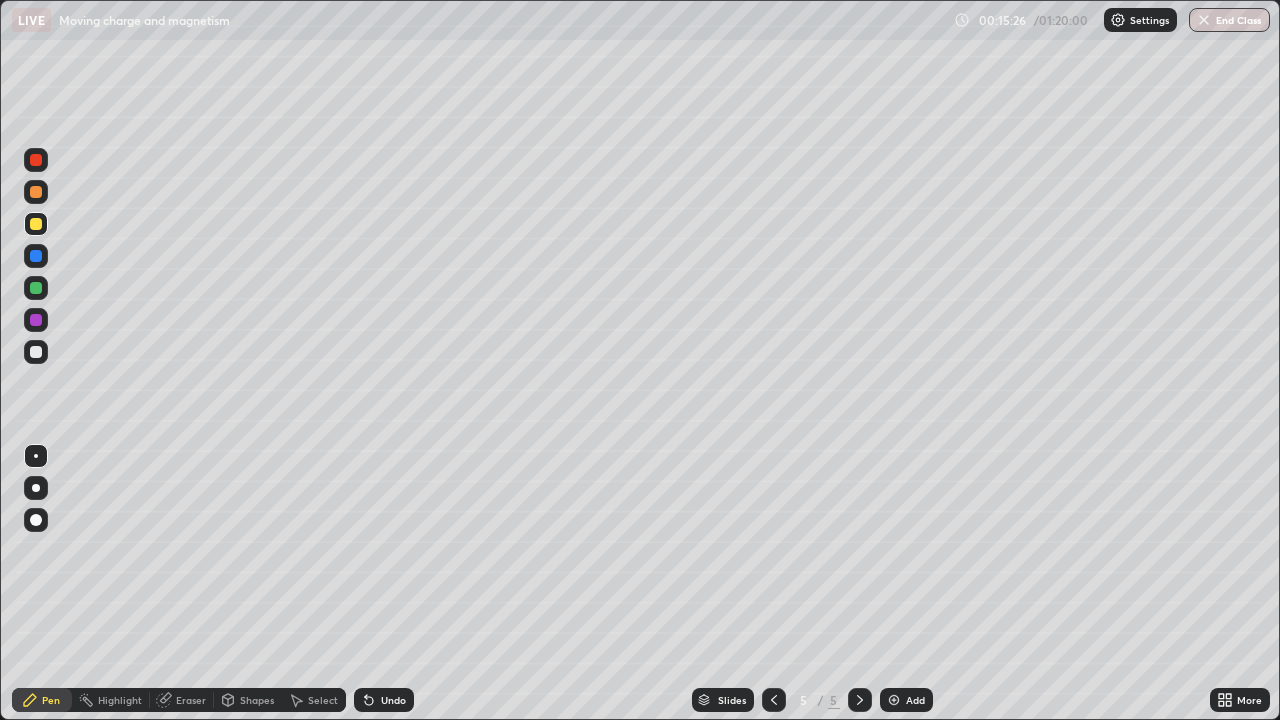 click on "Add" at bounding box center (915, 700) 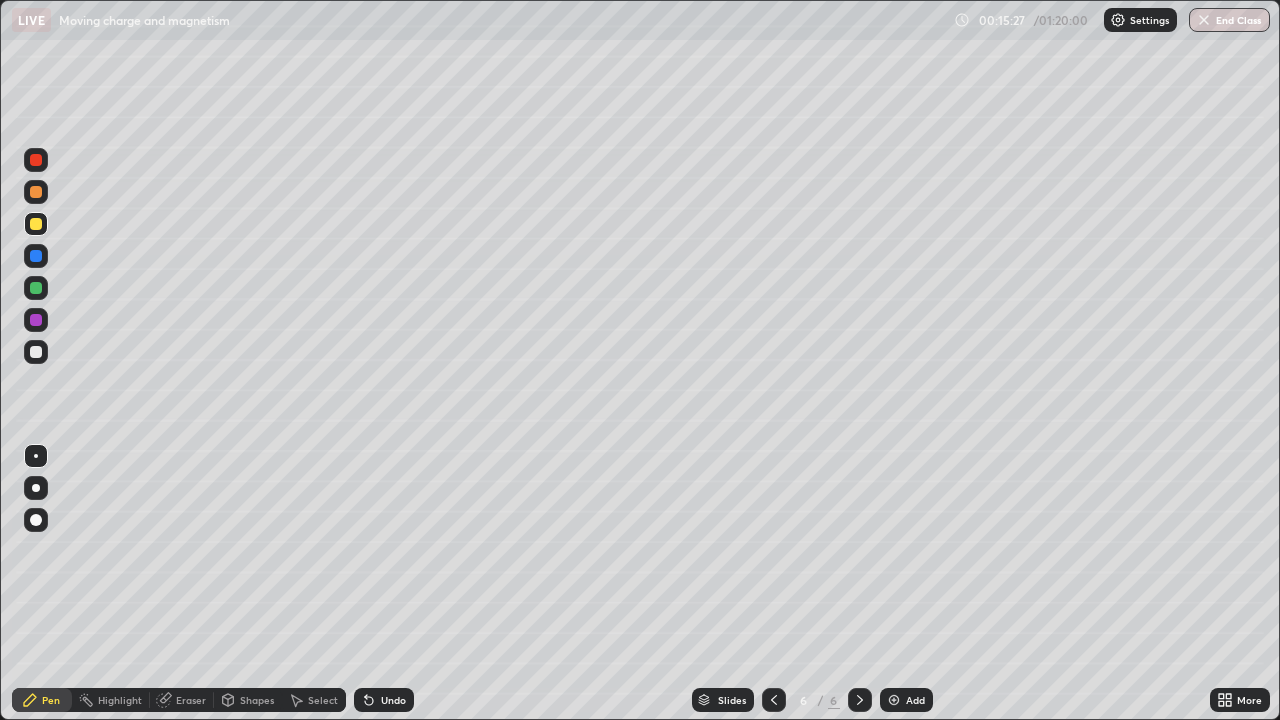 click at bounding box center [36, 352] 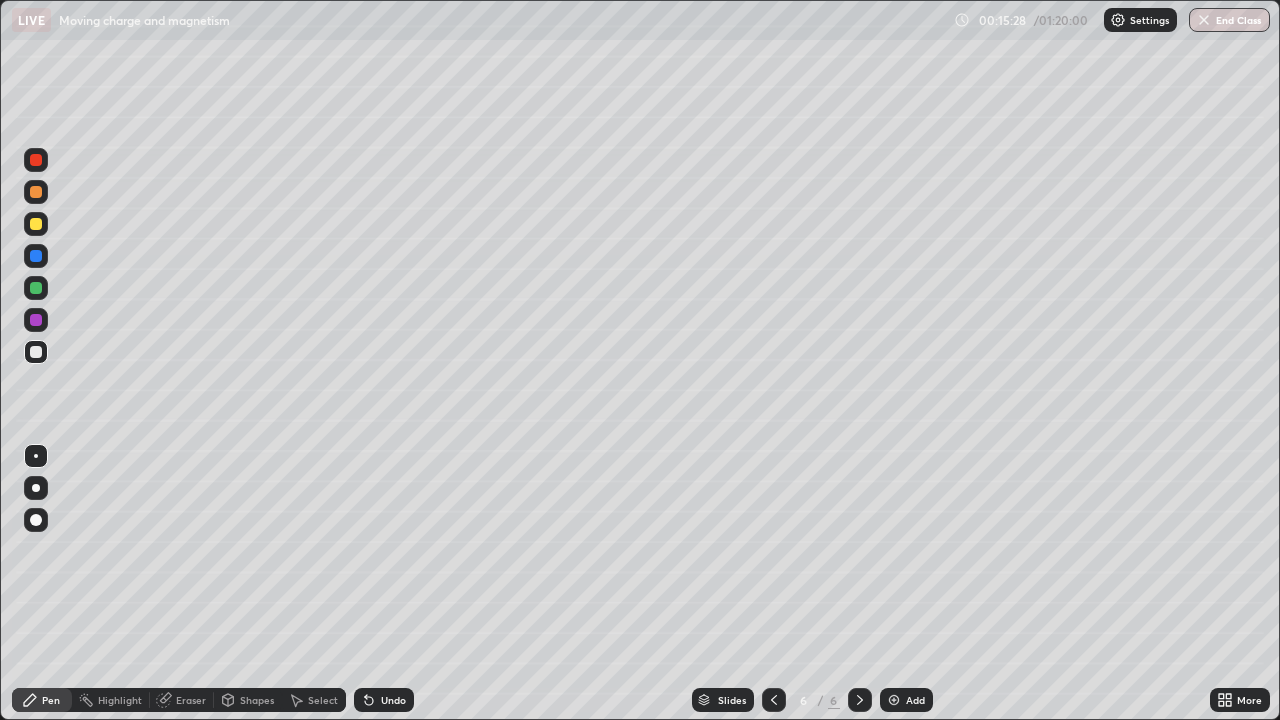 click at bounding box center [36, 224] 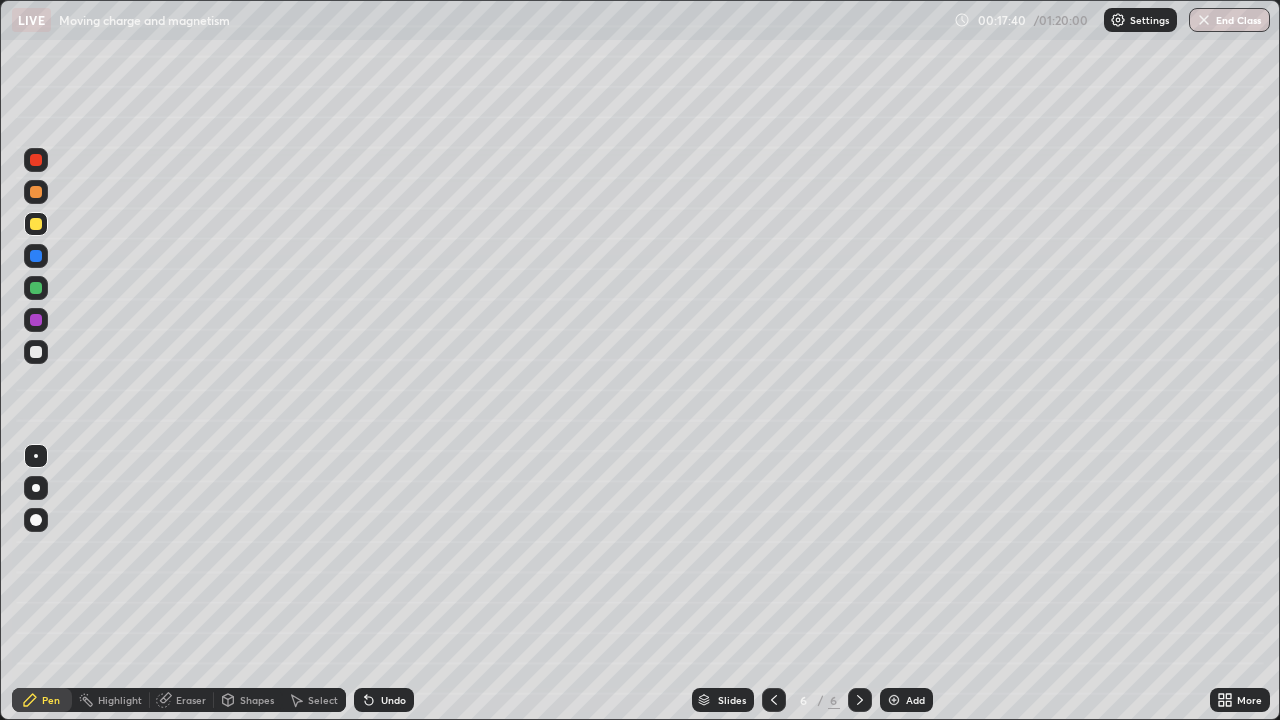 click on "Undo" at bounding box center (393, 700) 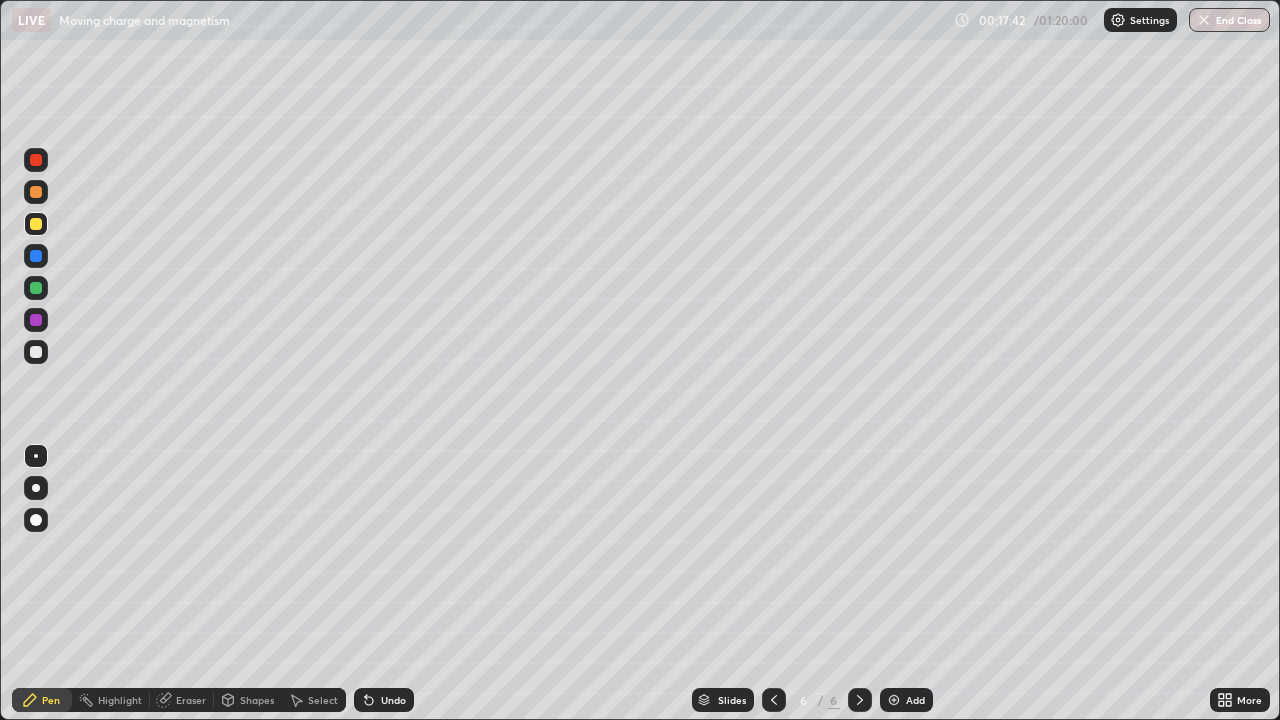 click on "Undo" at bounding box center (393, 700) 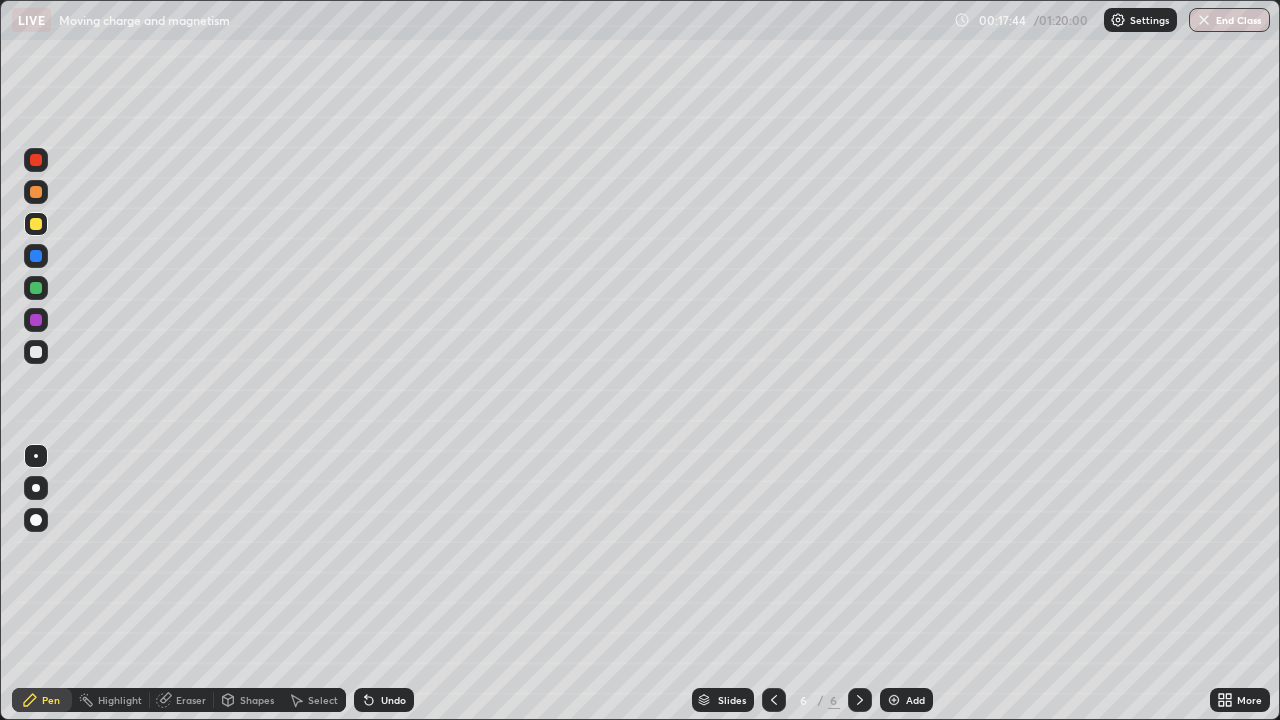 click on "Shapes" at bounding box center (257, 700) 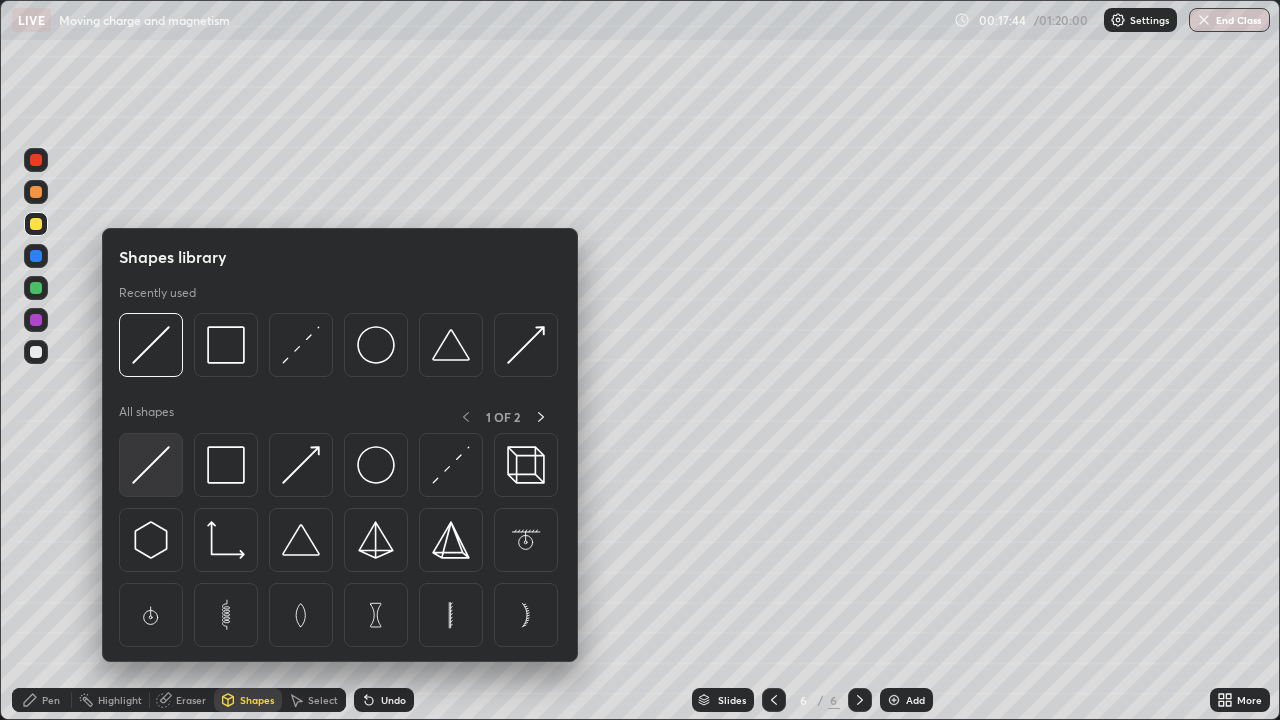 click at bounding box center (151, 465) 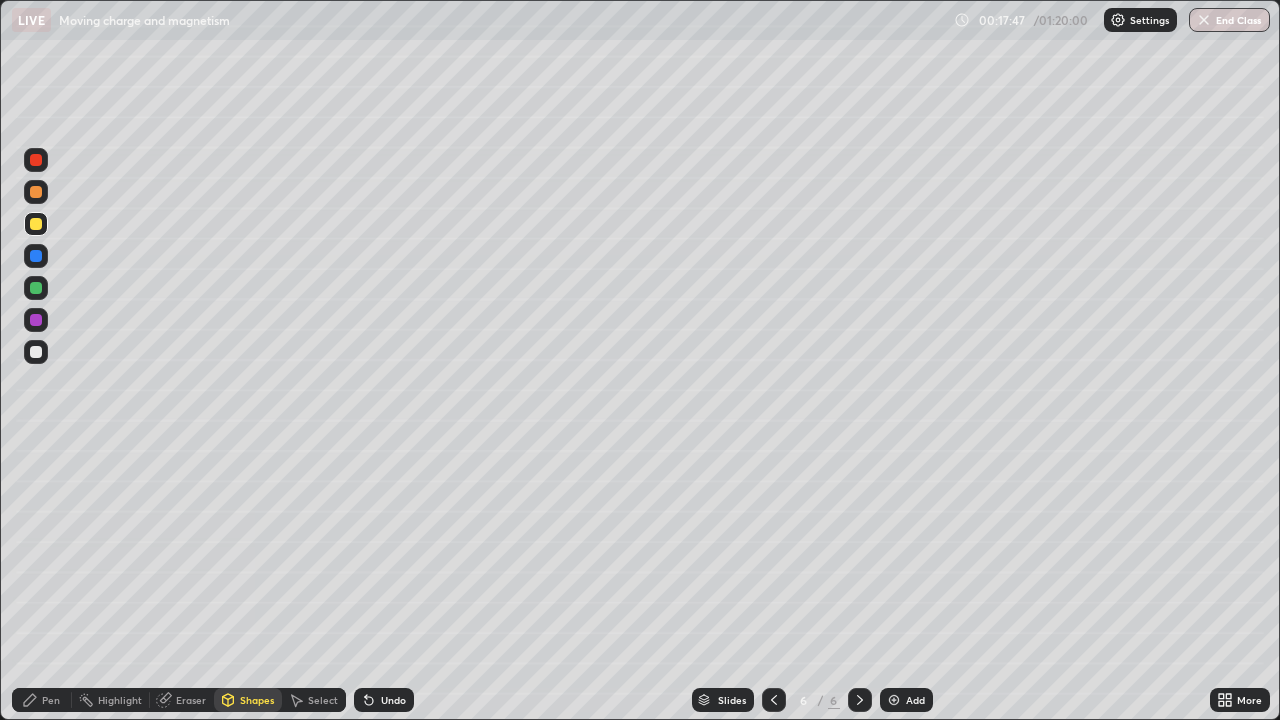 click on "Pen" at bounding box center (51, 700) 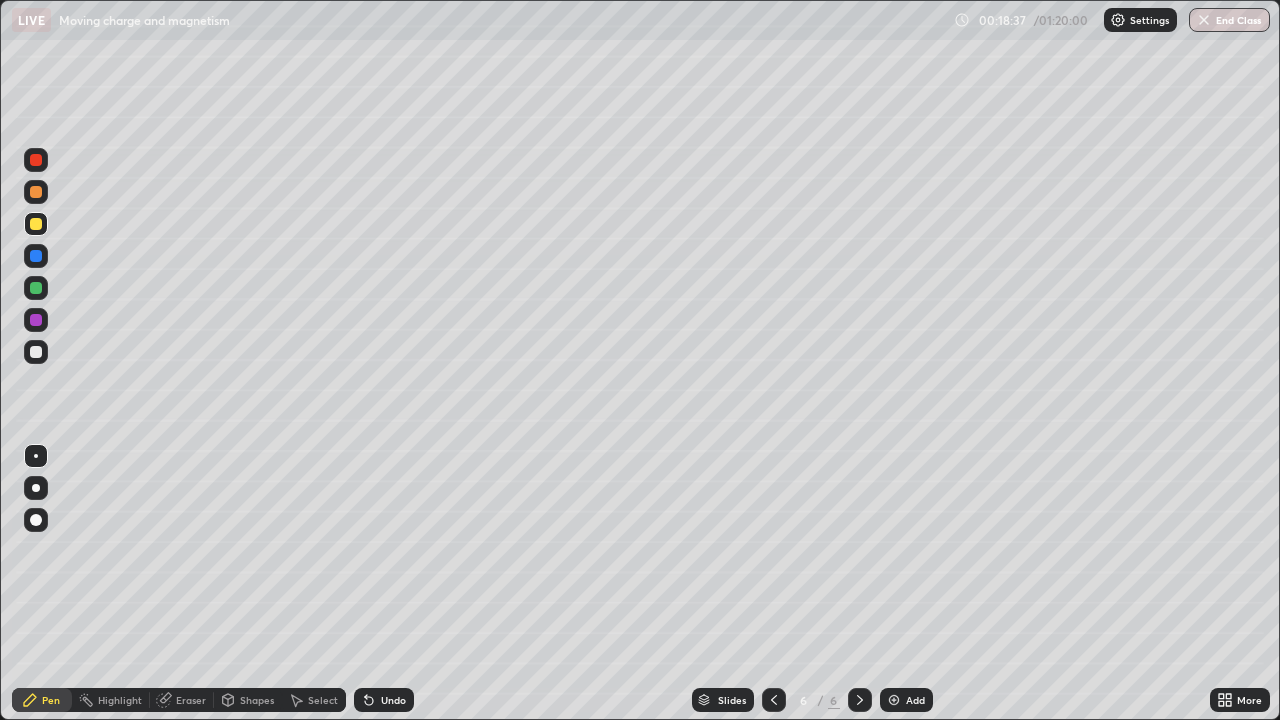 click at bounding box center (36, 352) 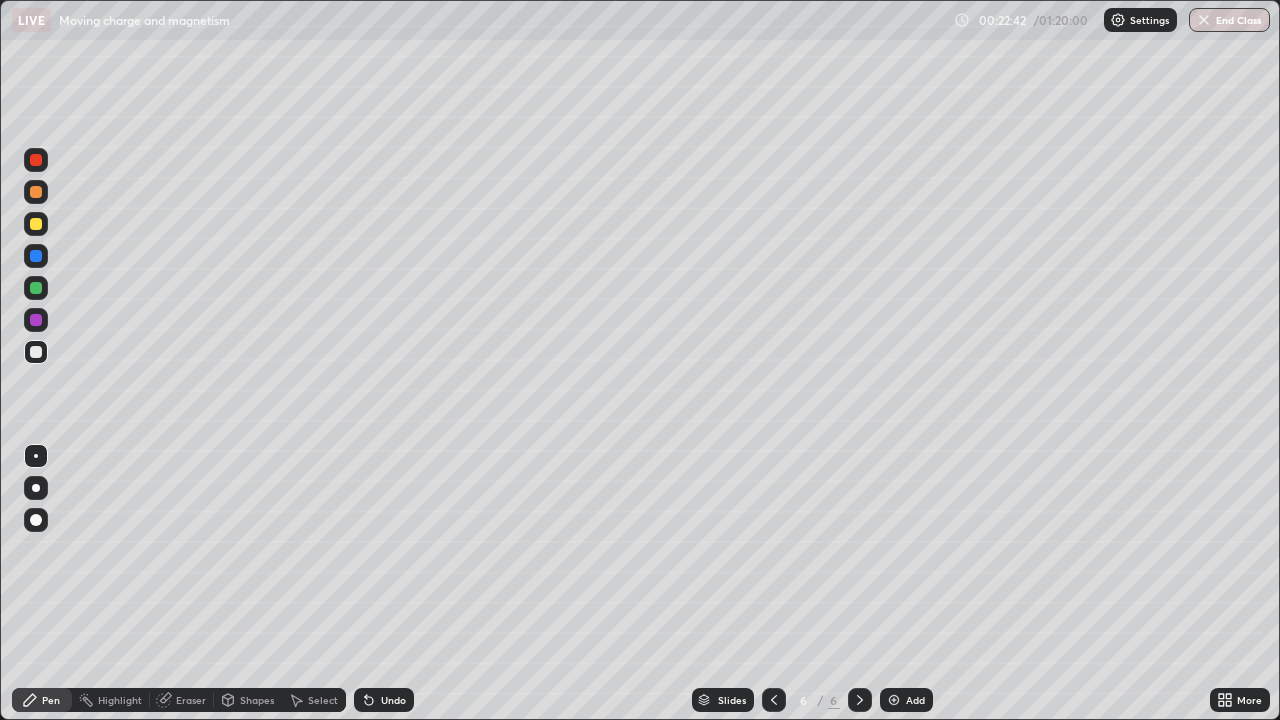click at bounding box center [36, 192] 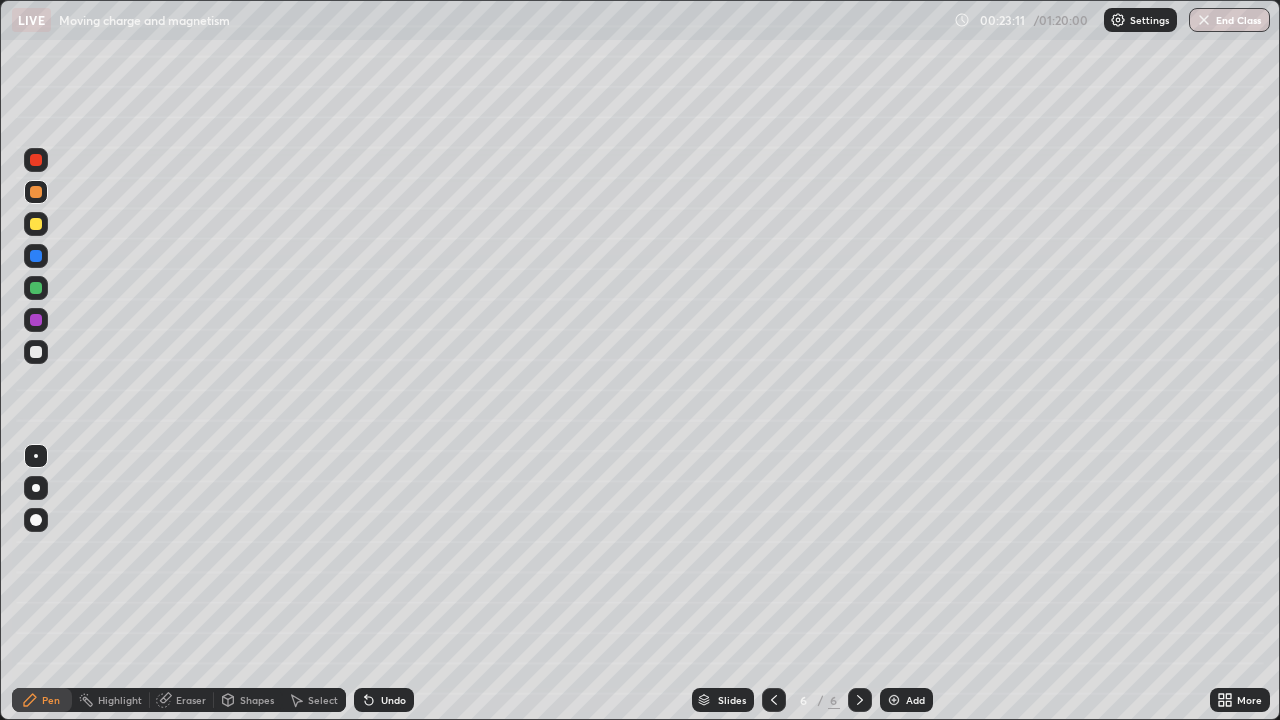 click on "Eraser" at bounding box center [191, 700] 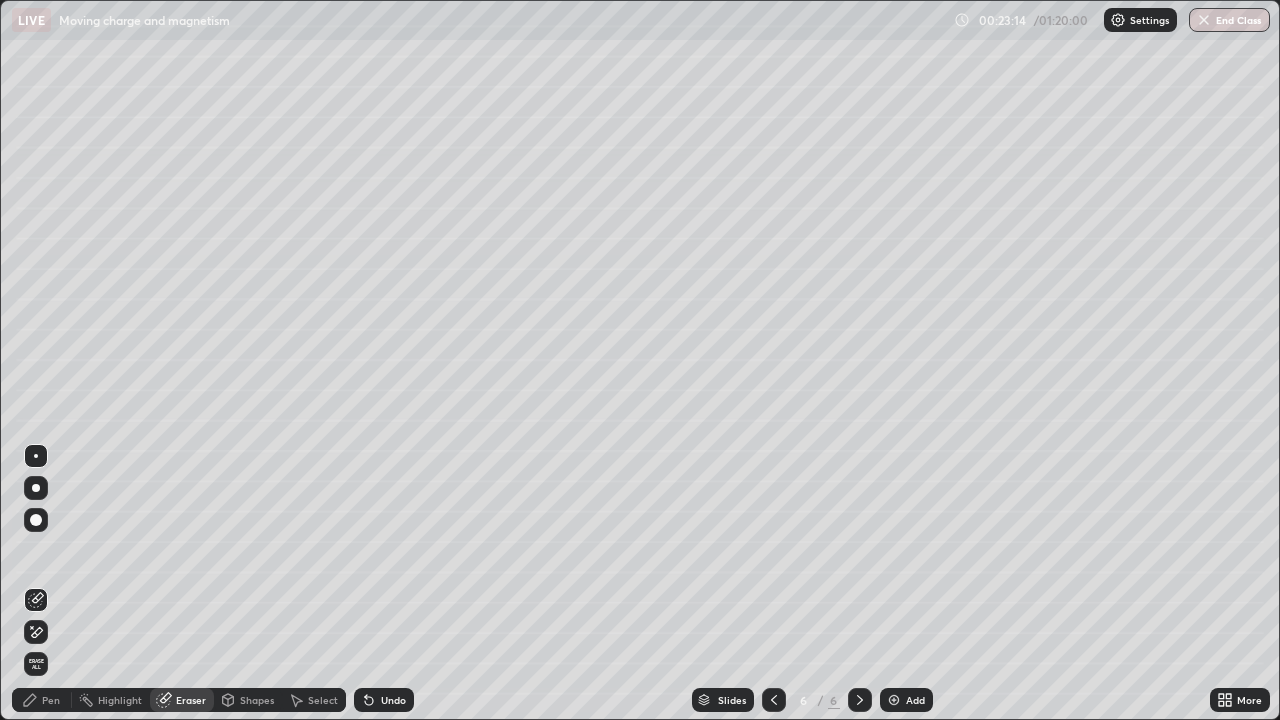 click on "Pen" at bounding box center [51, 700] 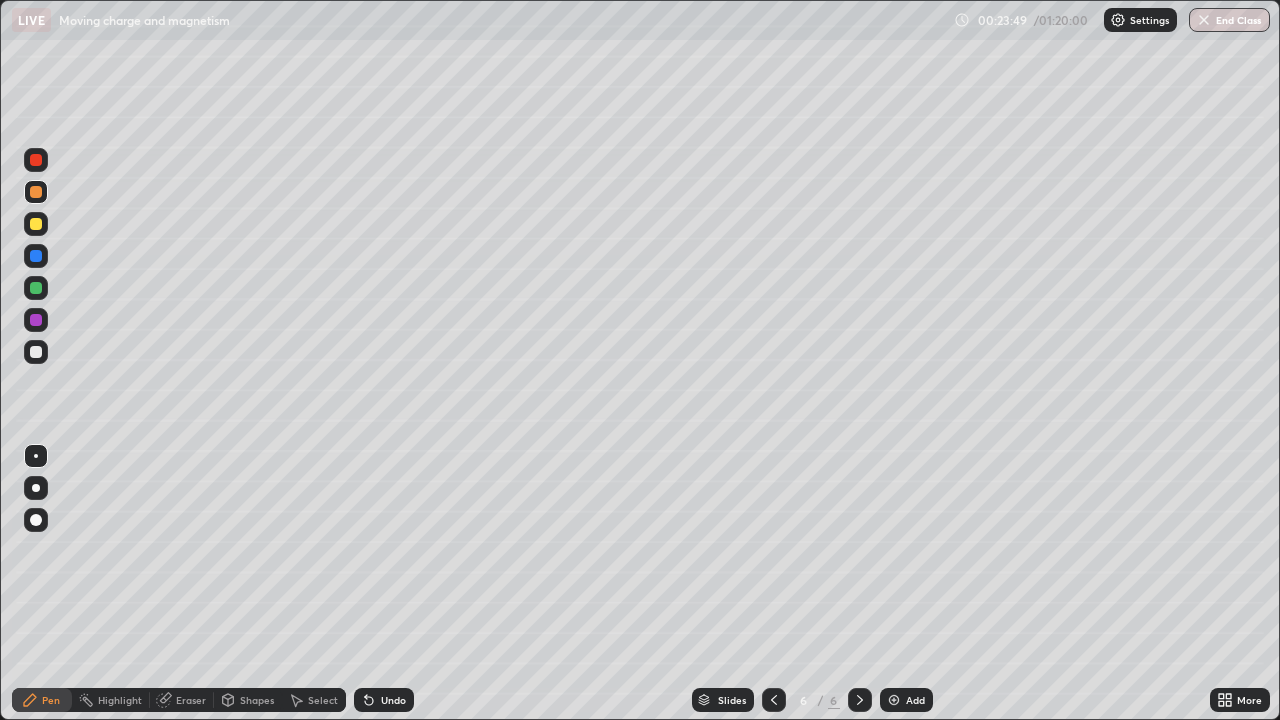click 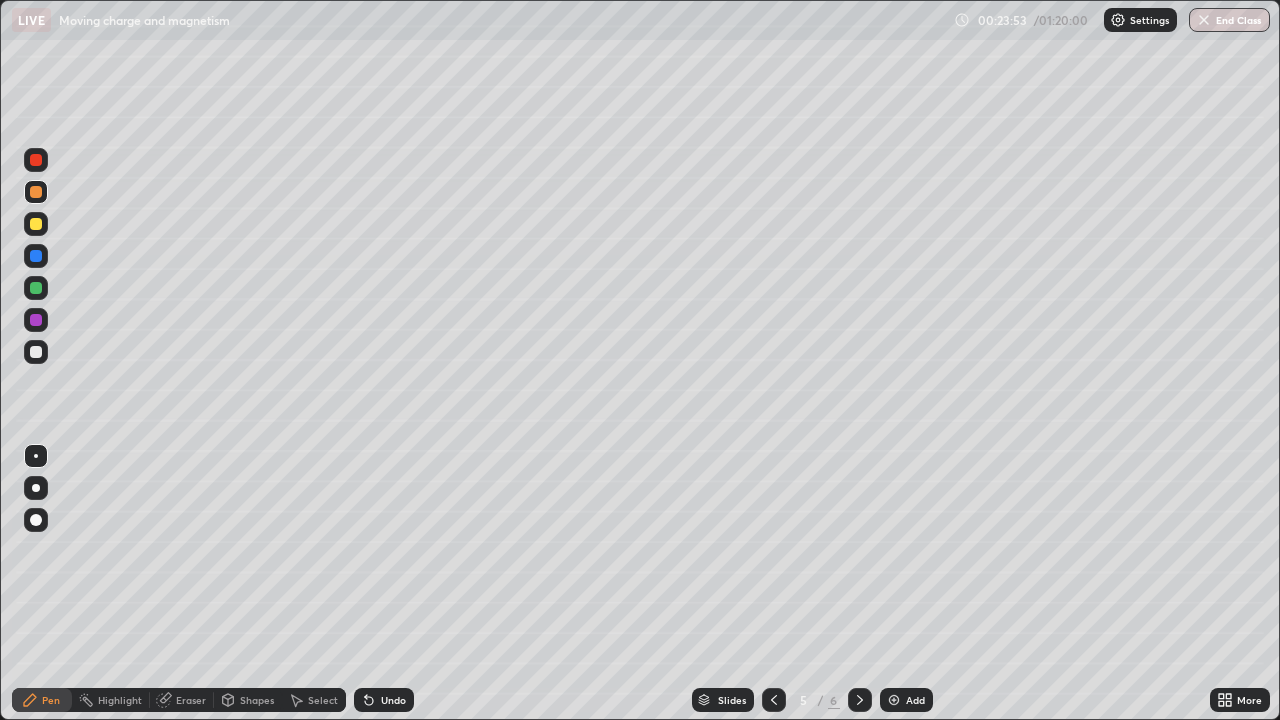 click at bounding box center [36, 288] 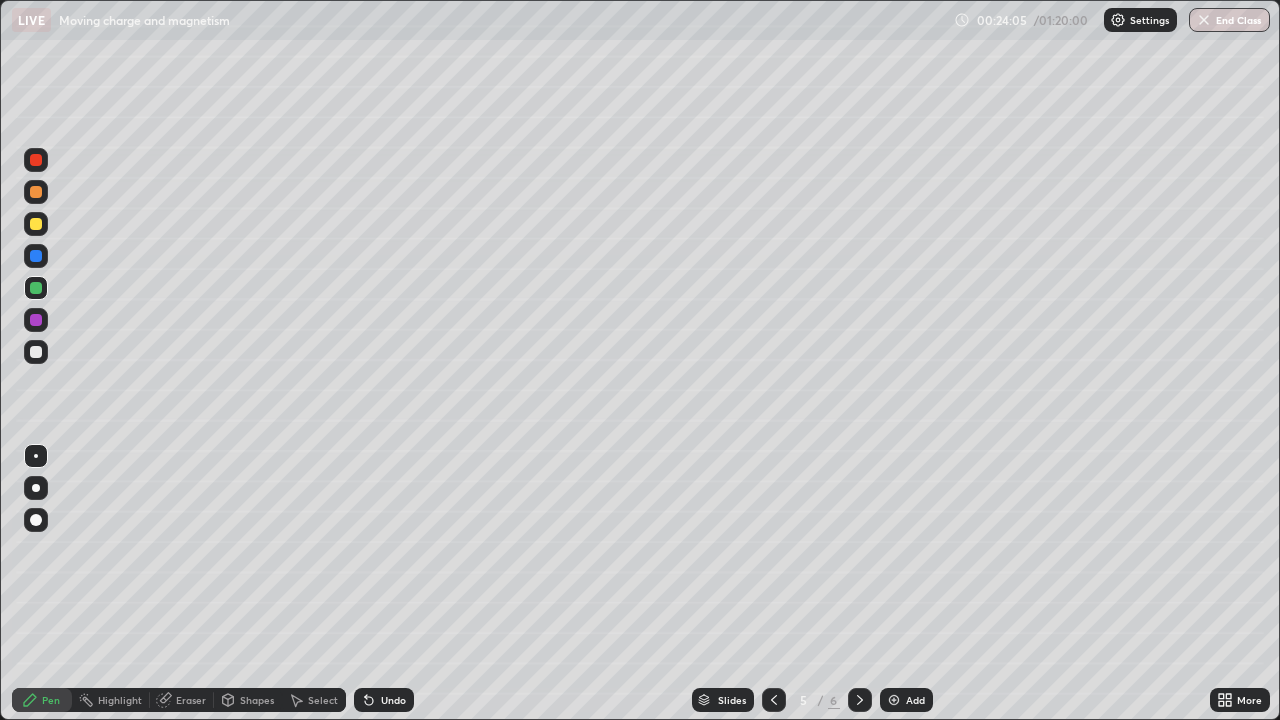 click on "Shapes" at bounding box center [257, 700] 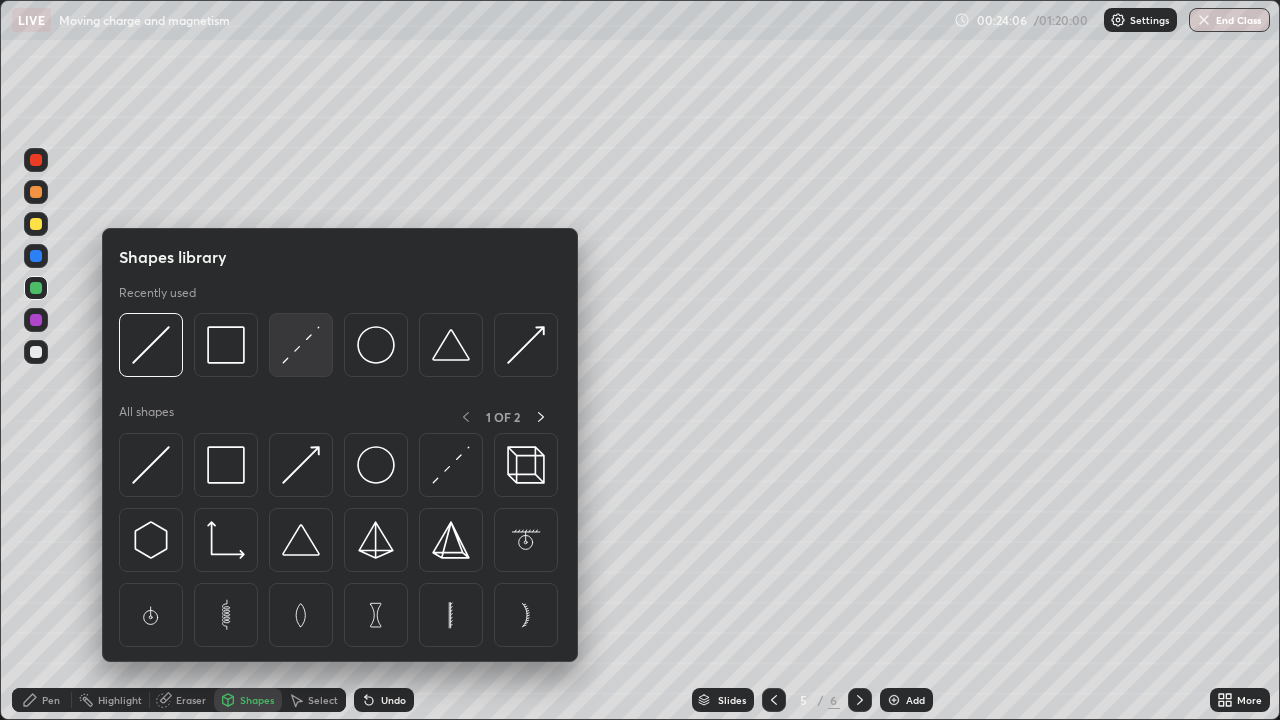 click at bounding box center (301, 345) 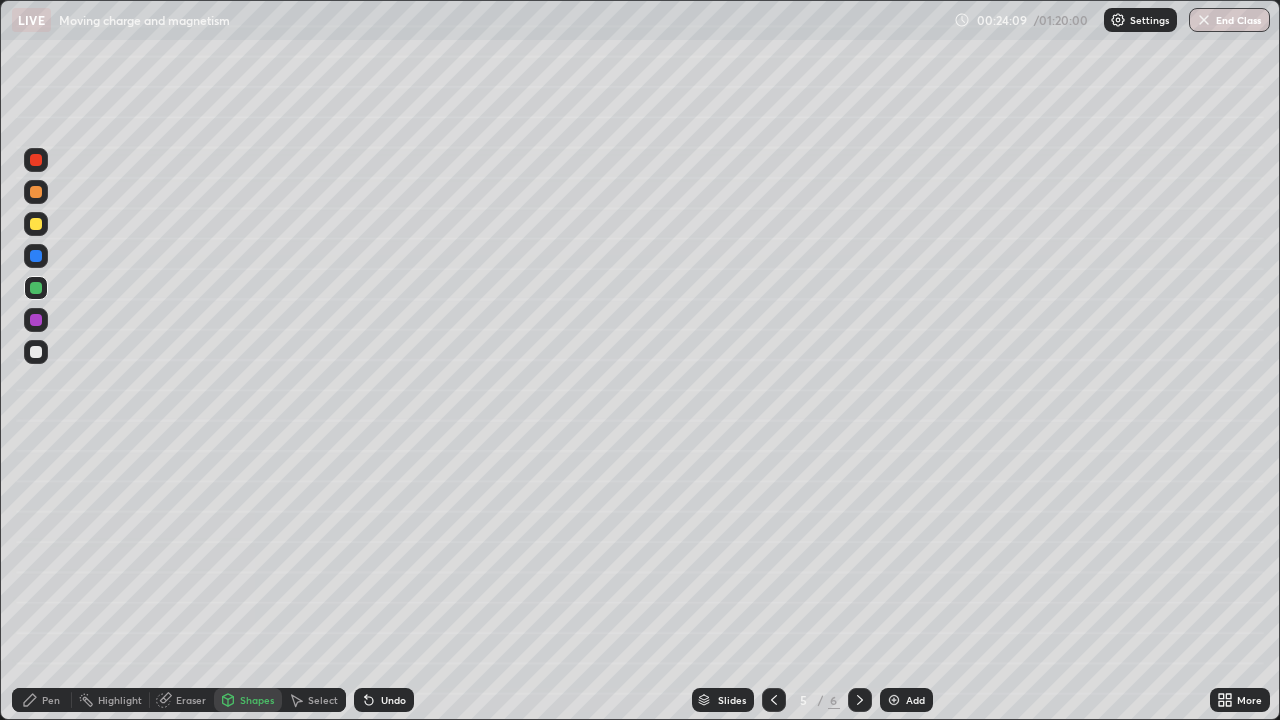 click on "Pen" at bounding box center [51, 700] 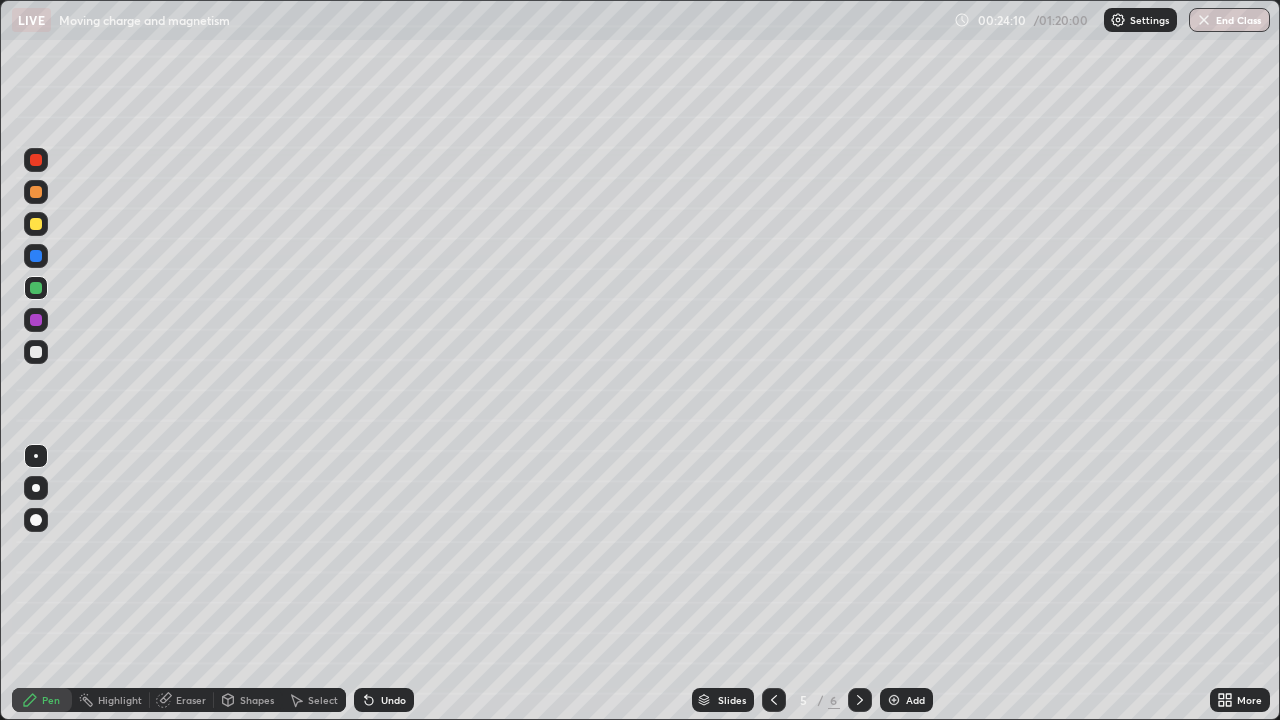 click at bounding box center [36, 520] 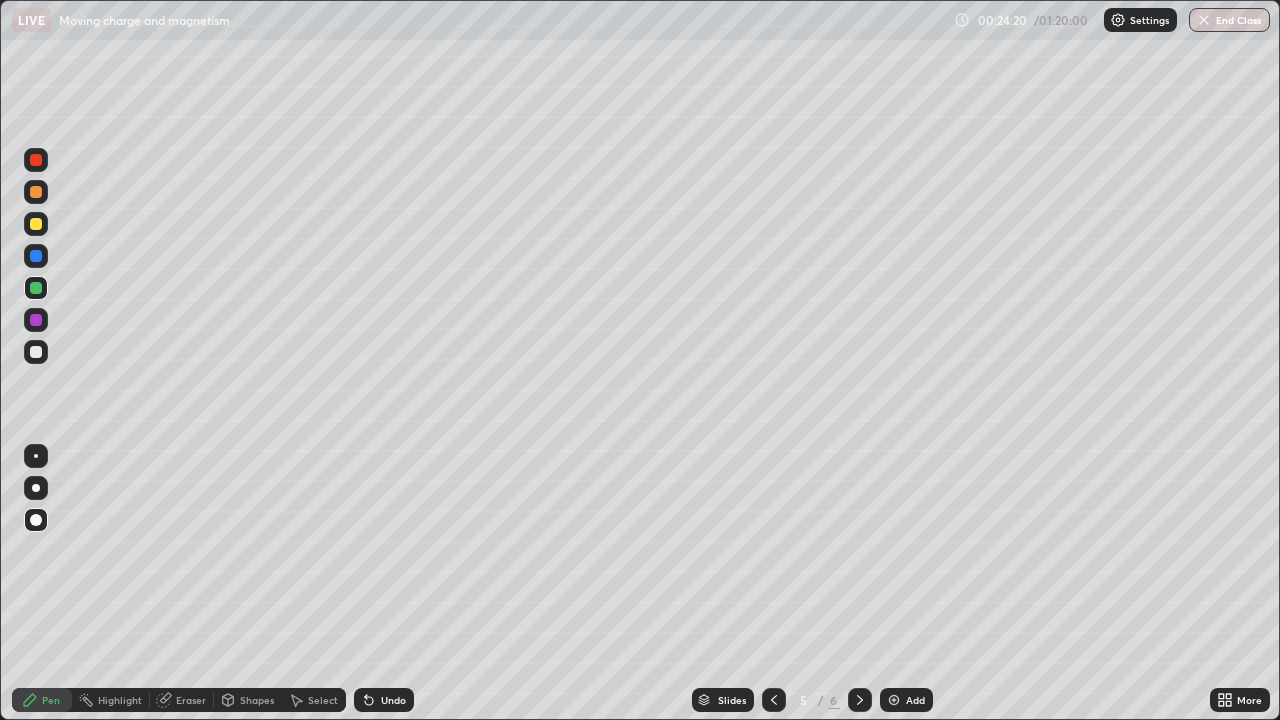 click at bounding box center (860, 700) 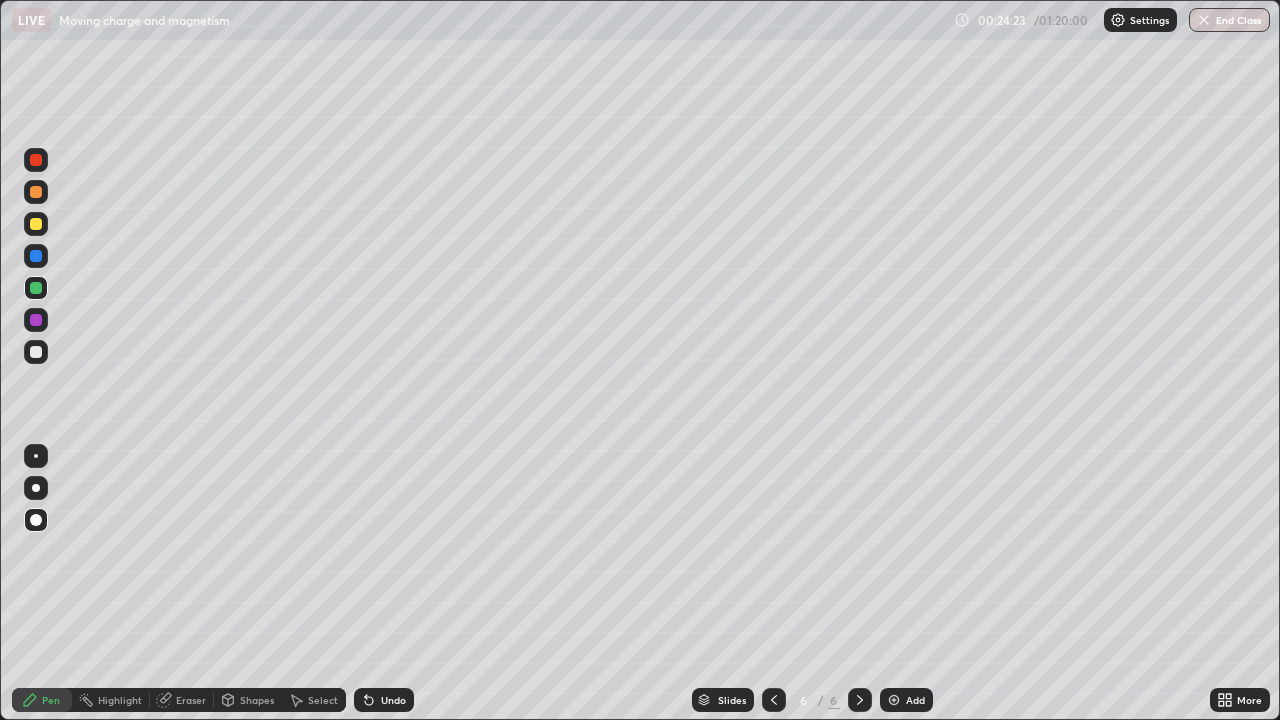click at bounding box center [36, 456] 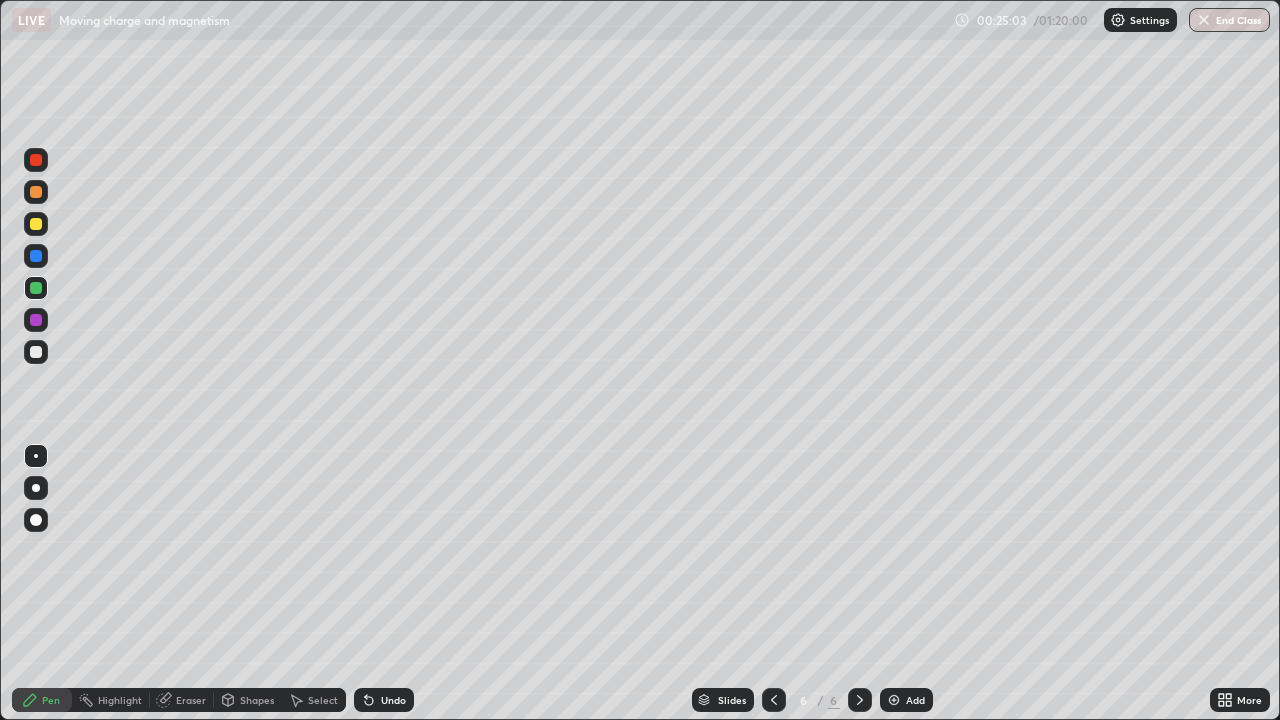click at bounding box center (894, 700) 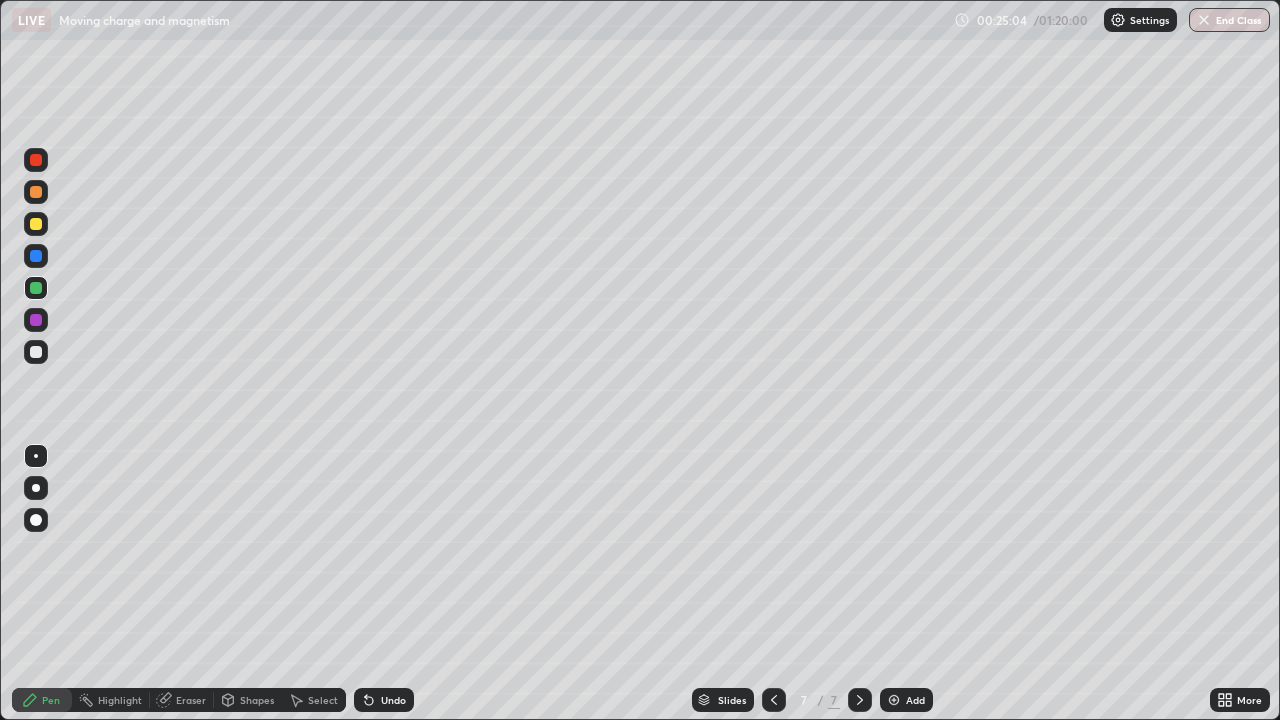 click at bounding box center [36, 352] 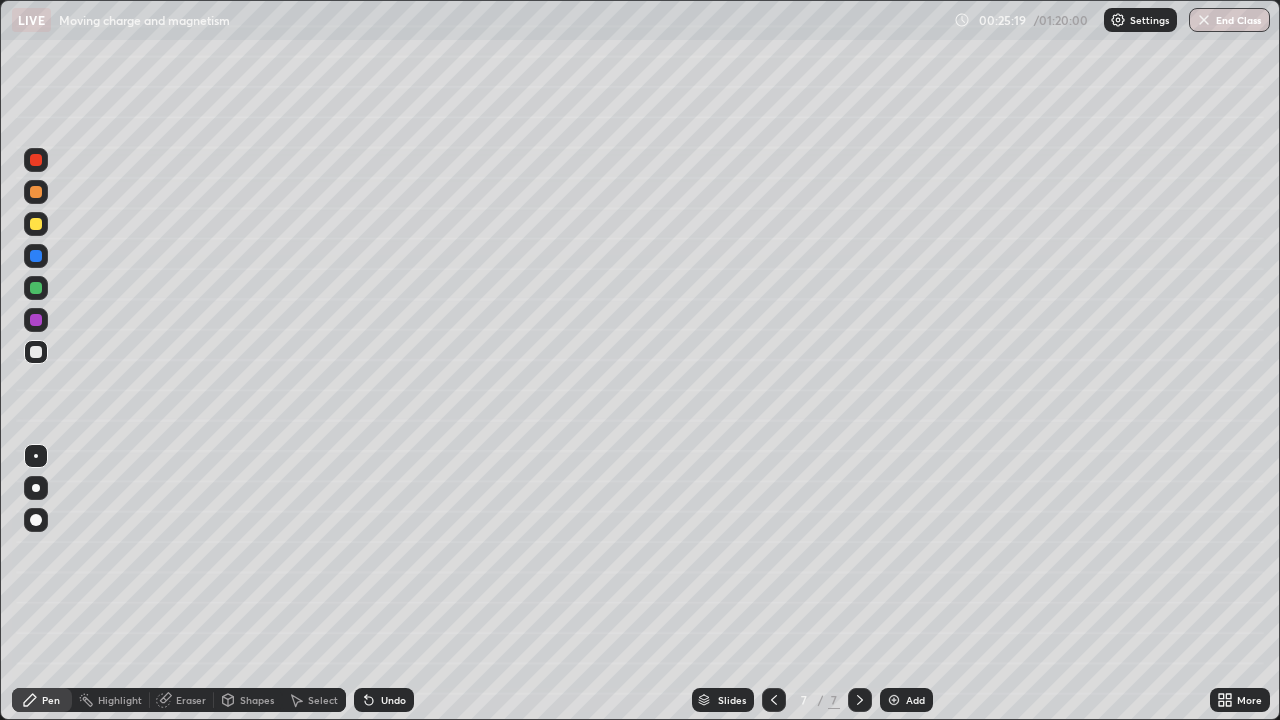 click at bounding box center (36, 192) 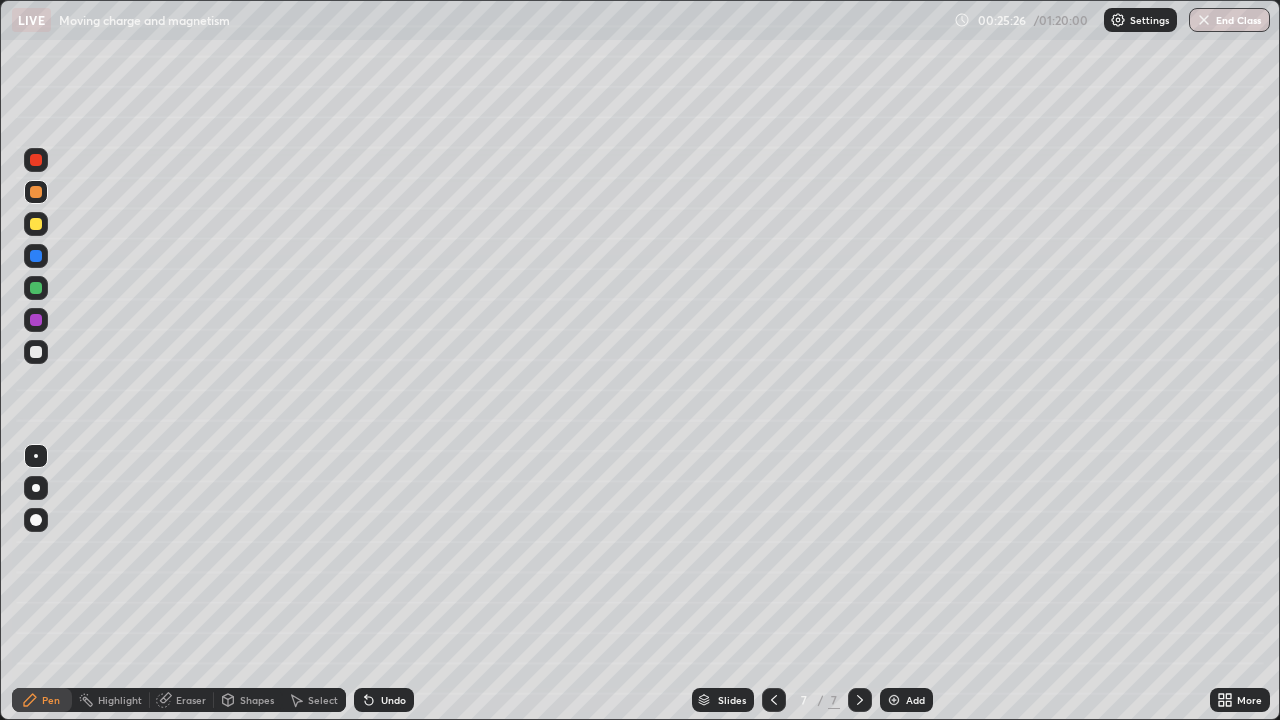 click at bounding box center (36, 352) 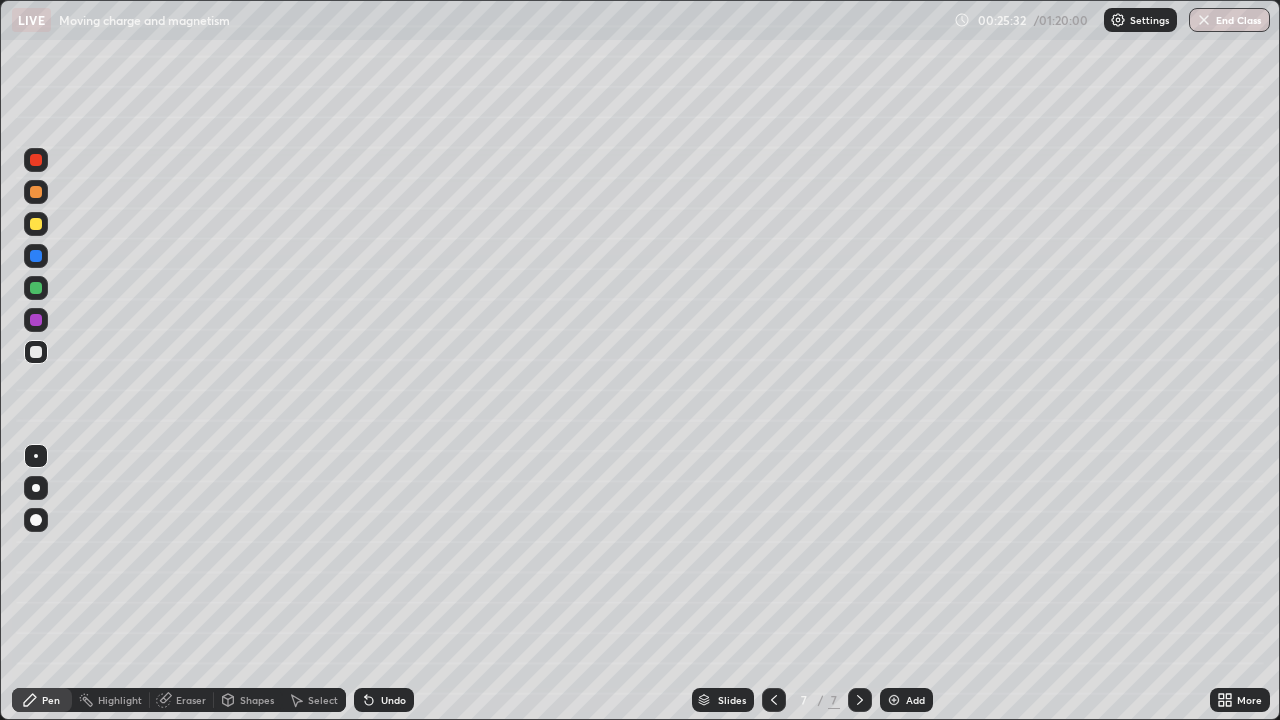 click at bounding box center [36, 192] 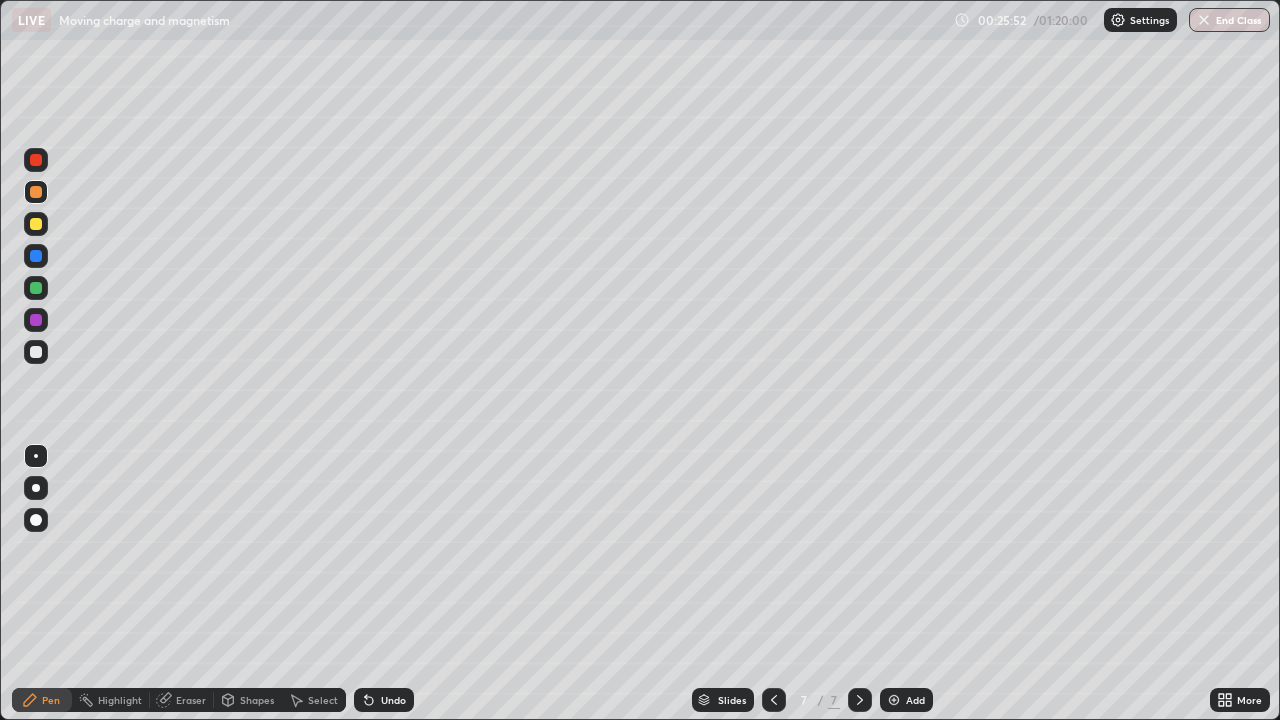 click at bounding box center (36, 352) 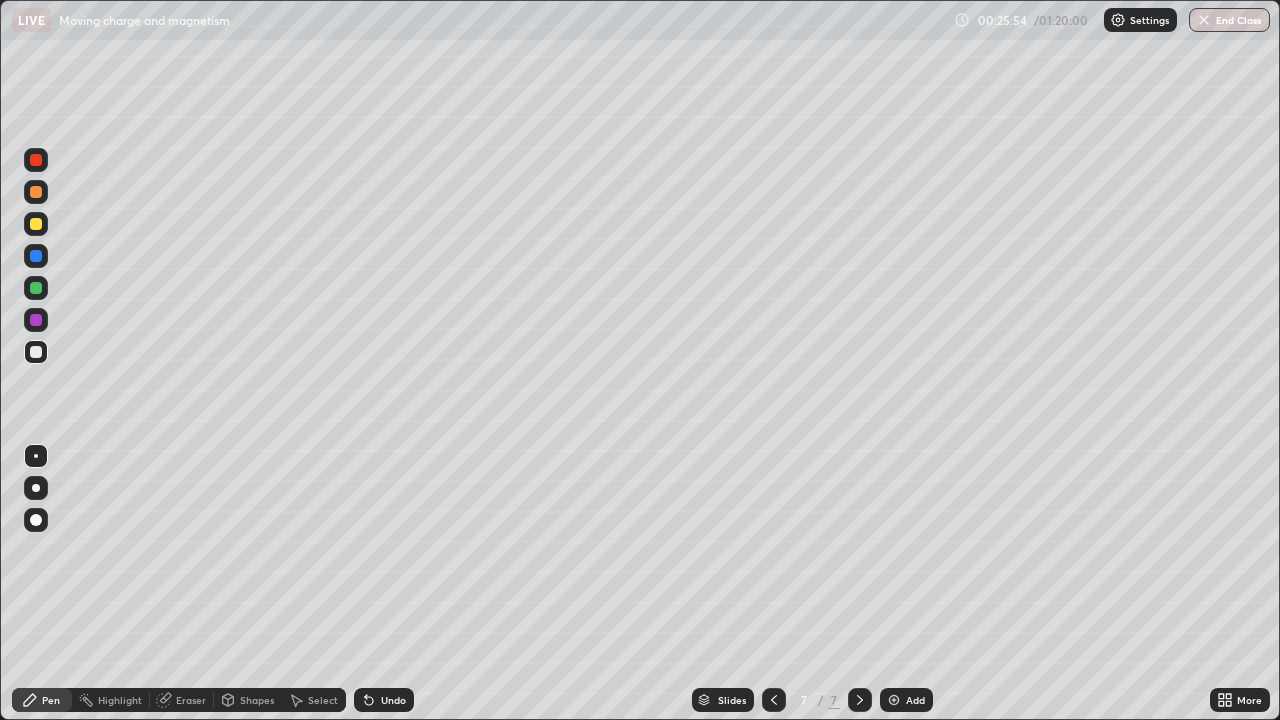 click 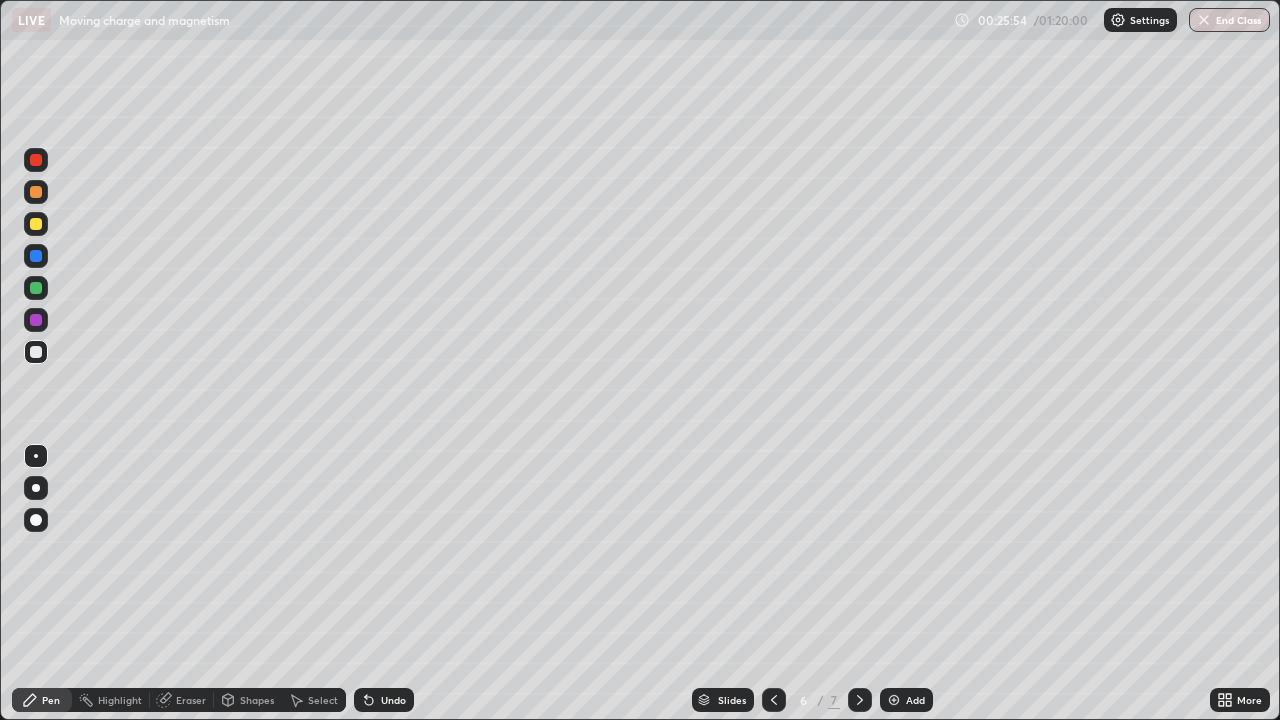 click 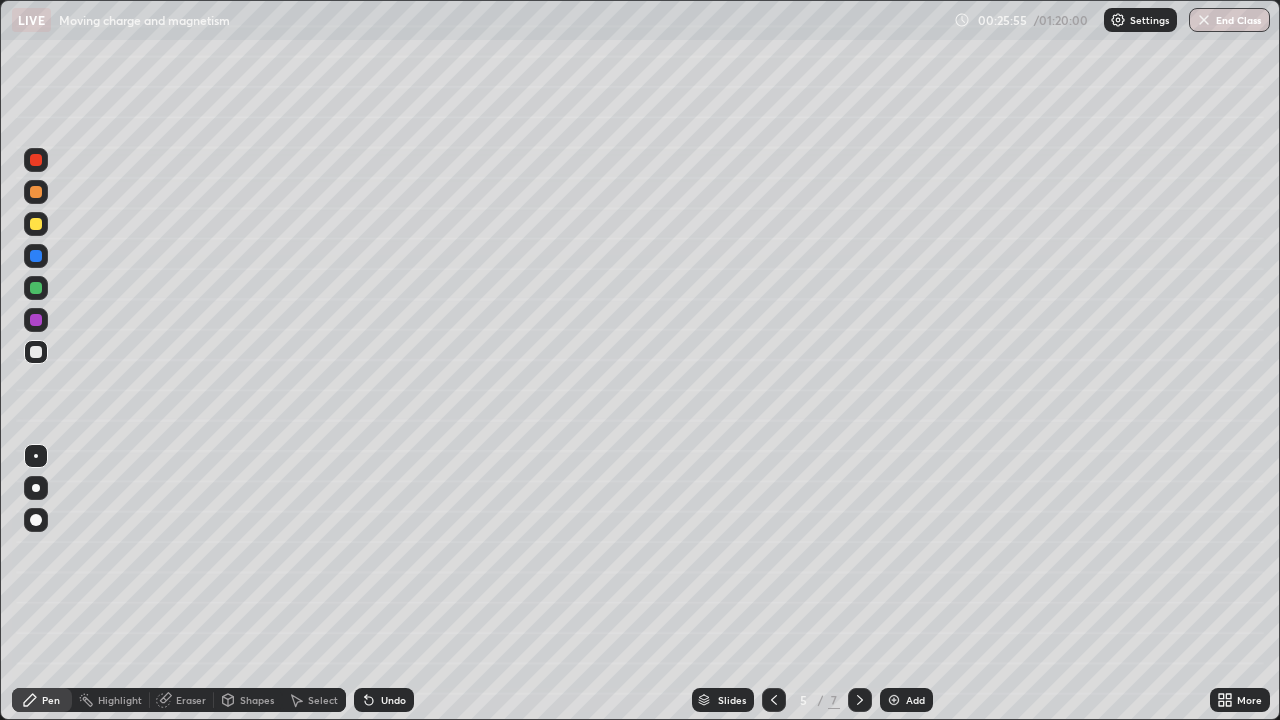 click 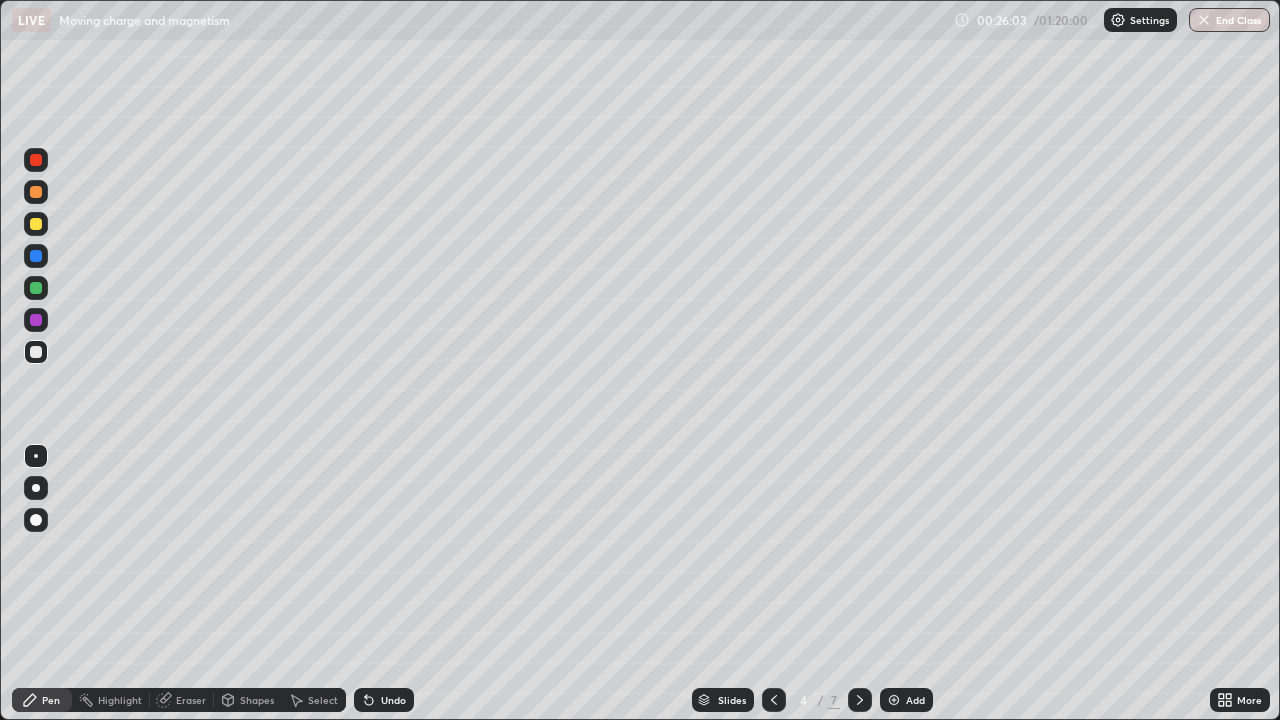 click 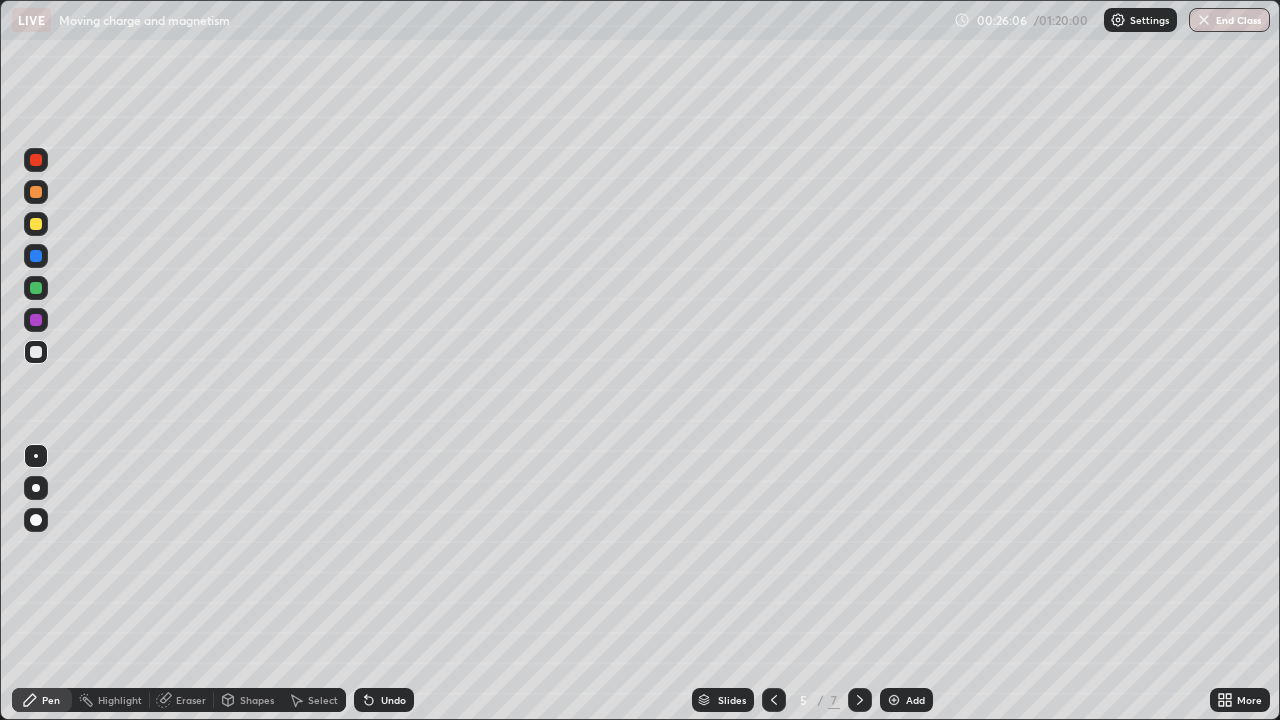 click on "Eraser" at bounding box center [191, 700] 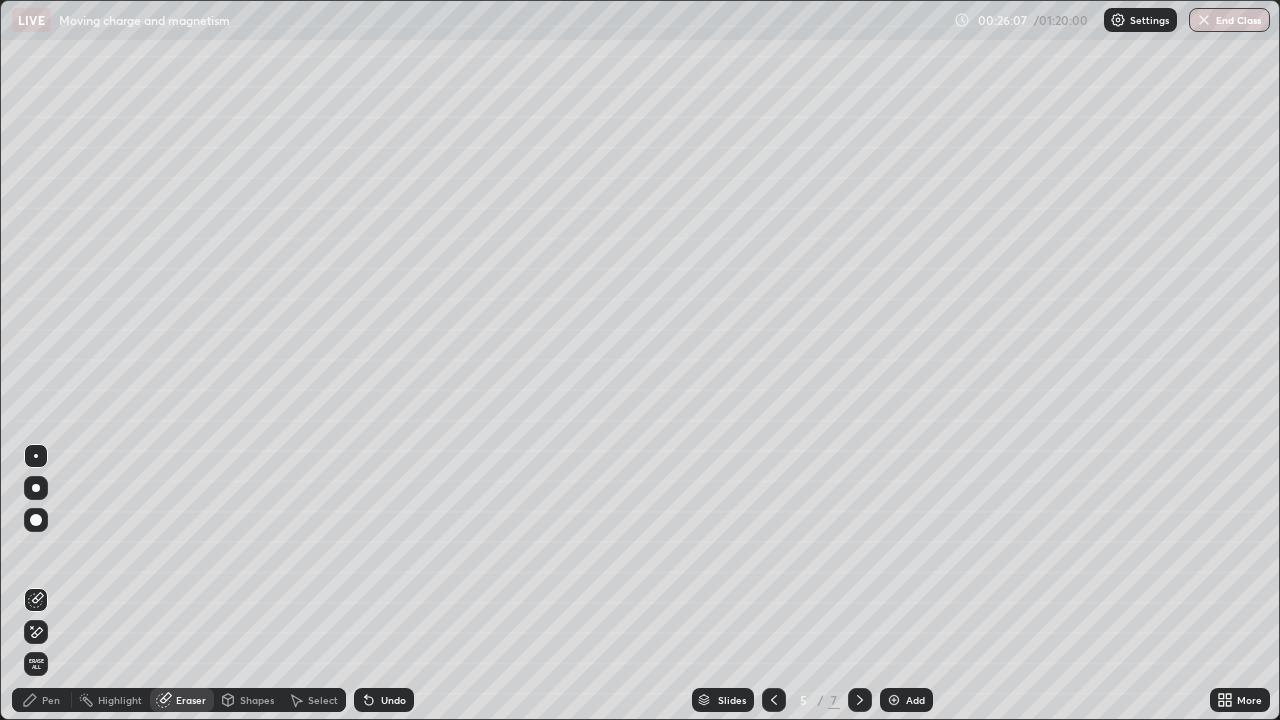 click 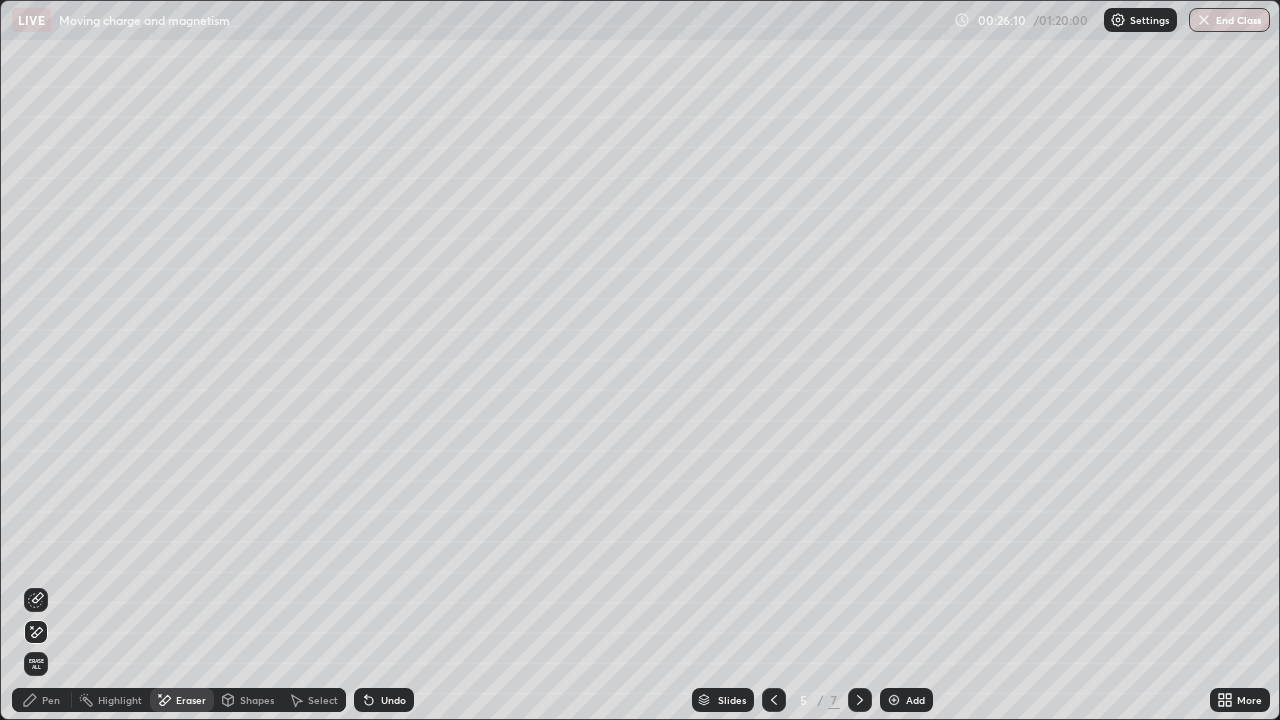 click on "Pen" at bounding box center [51, 700] 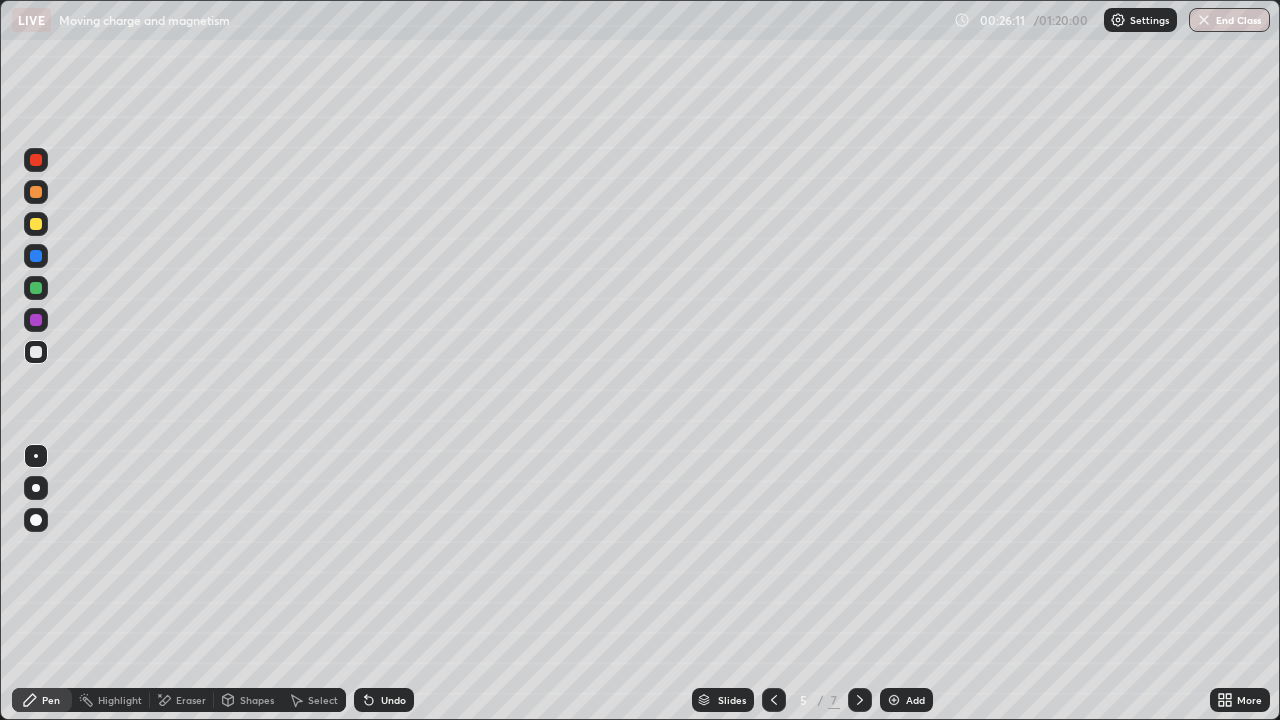 click 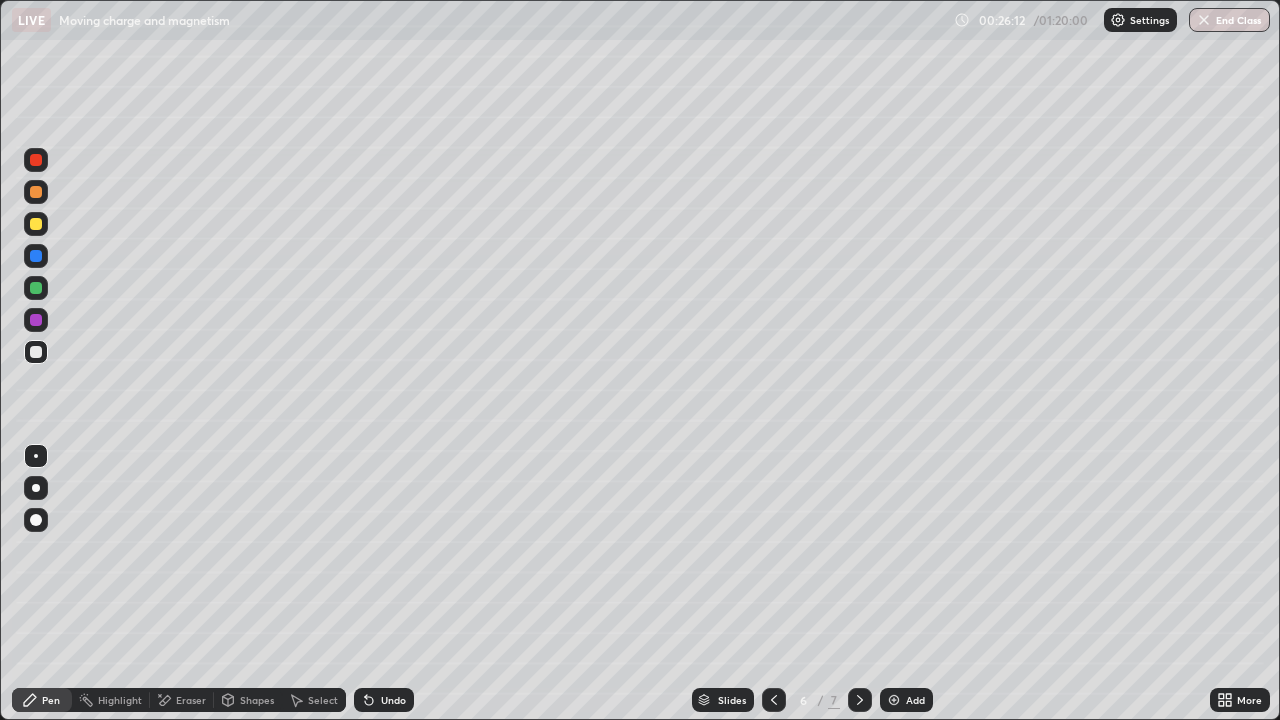 click at bounding box center (774, 700) 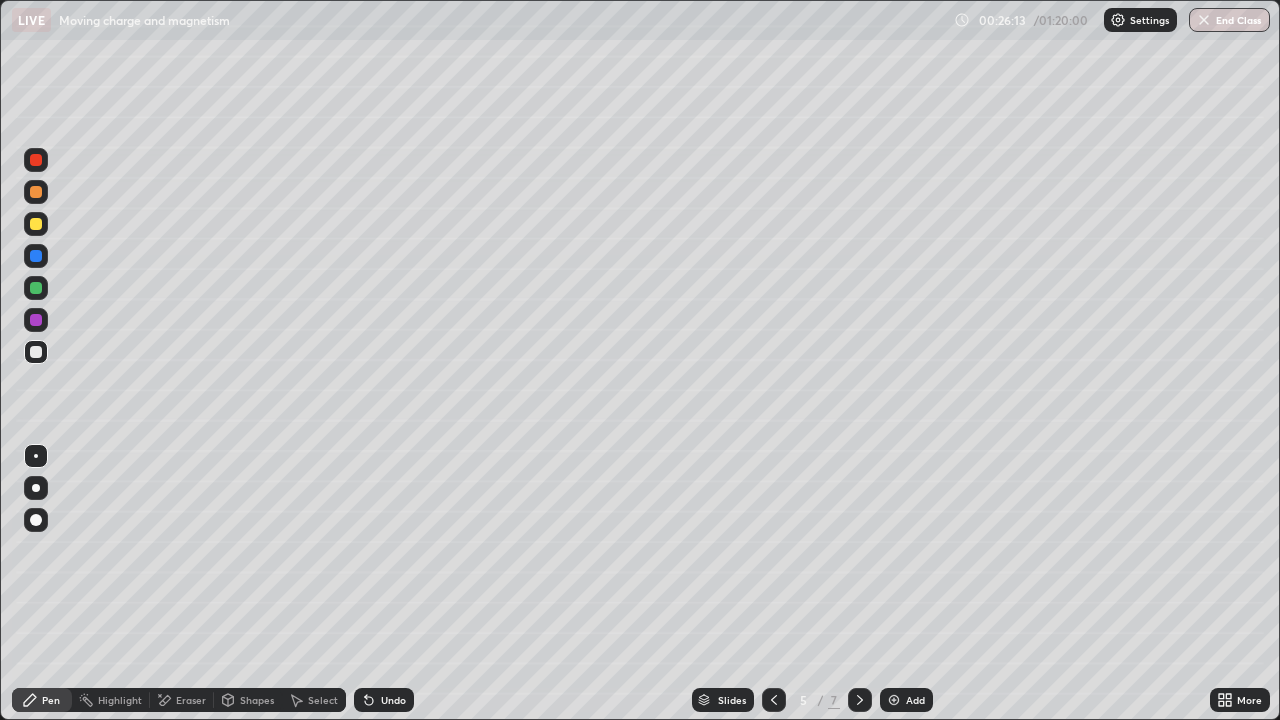 click 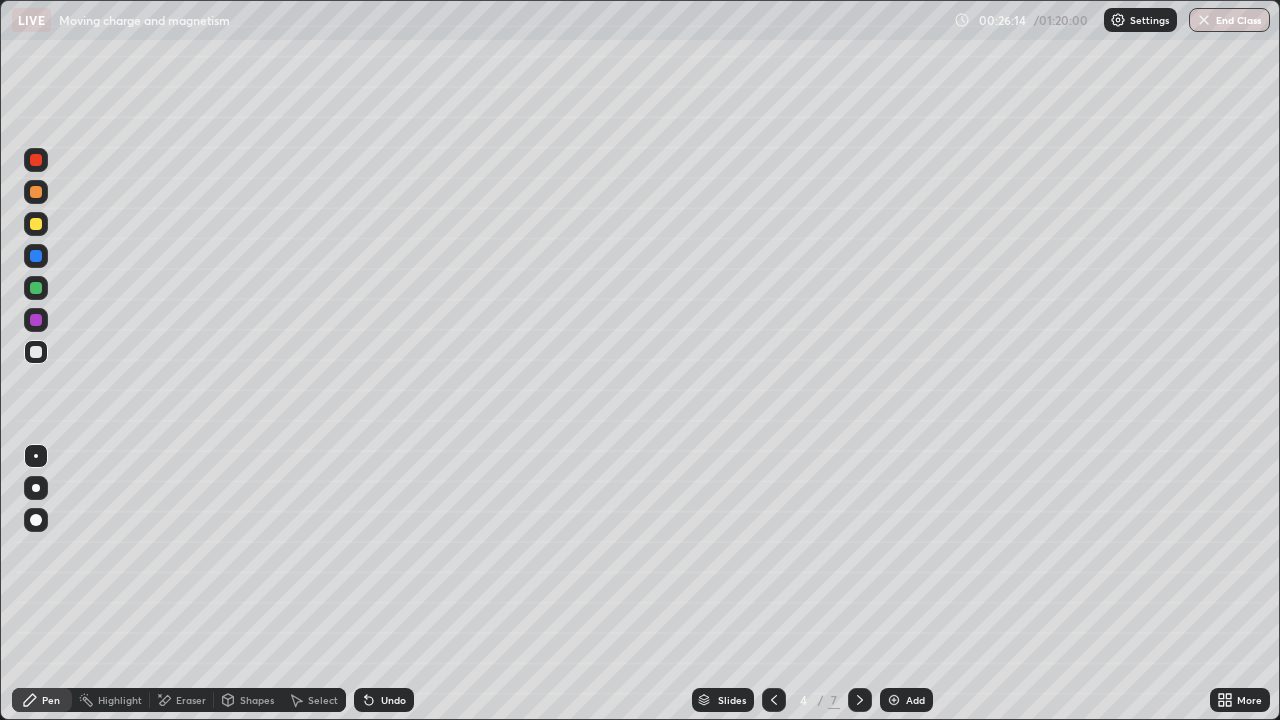 click 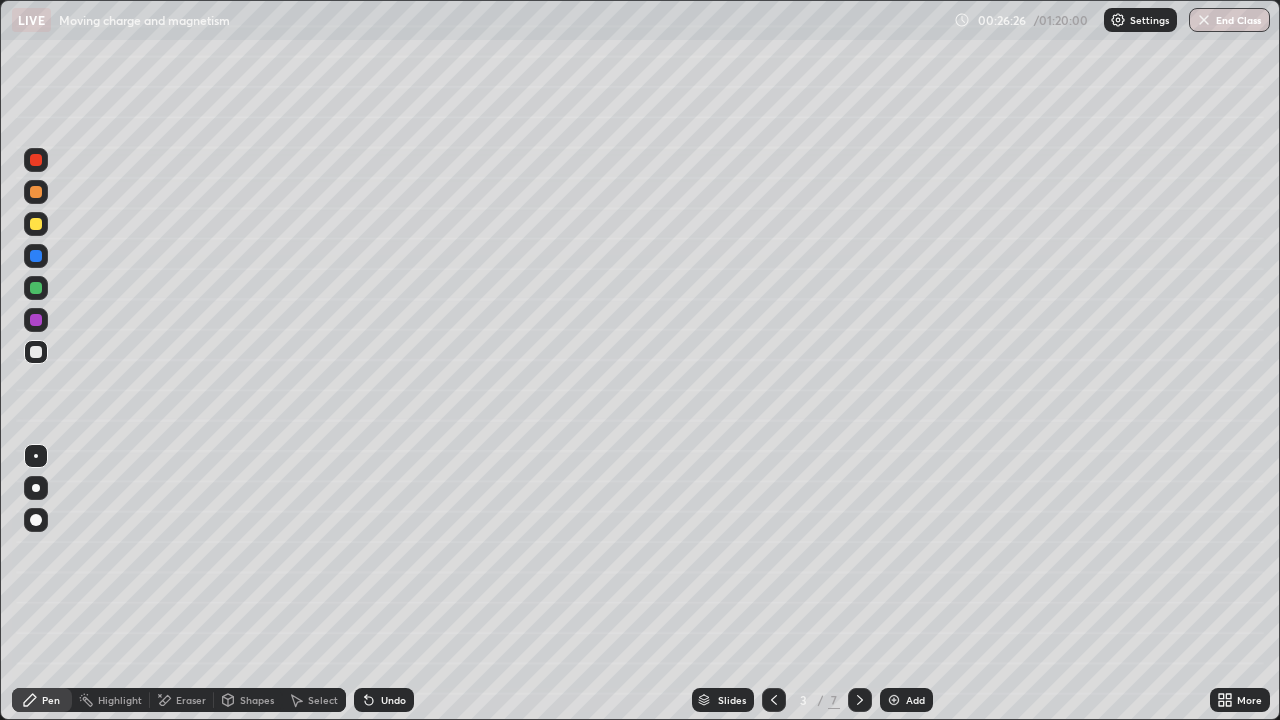 click 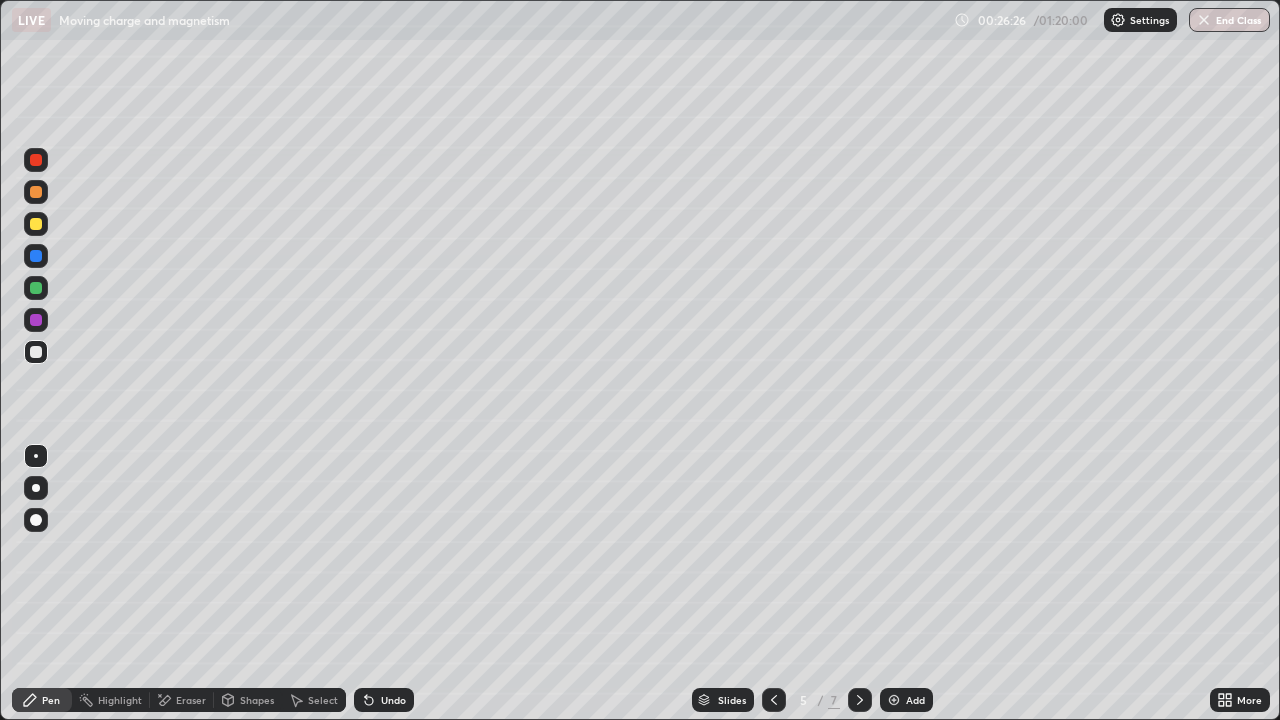 click 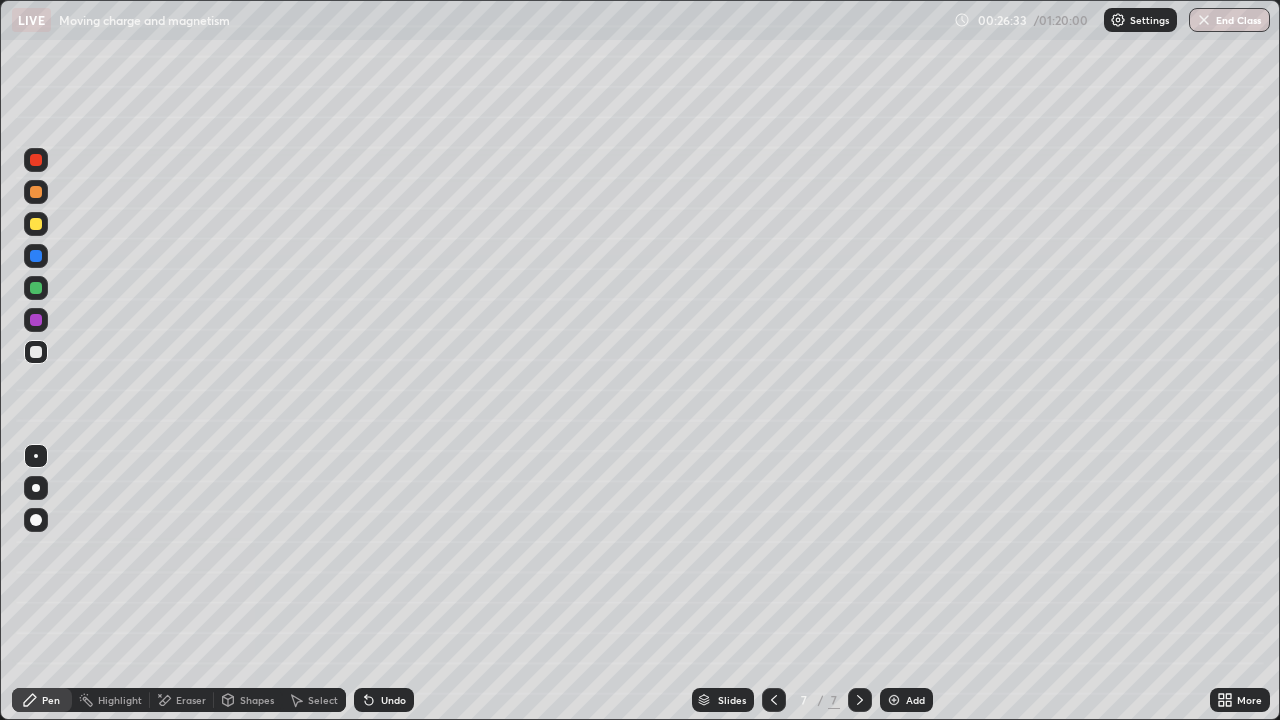 click at bounding box center (36, 352) 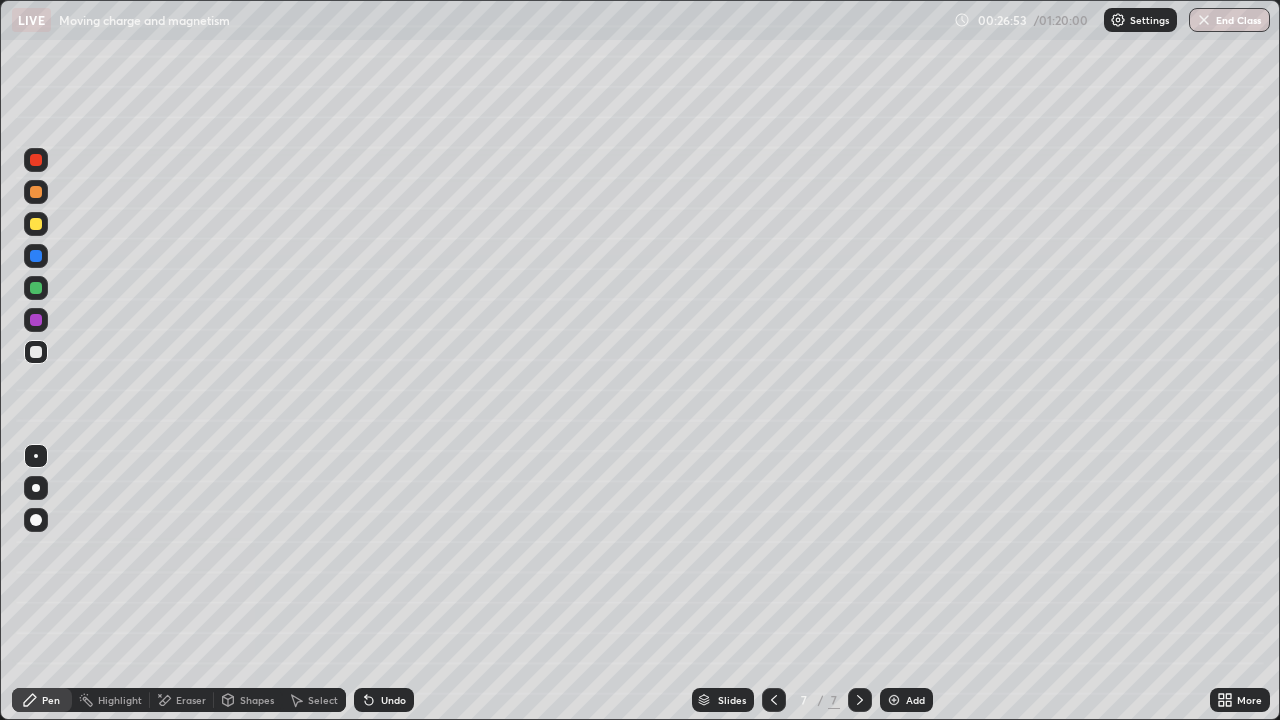 click on "Shapes" at bounding box center (248, 700) 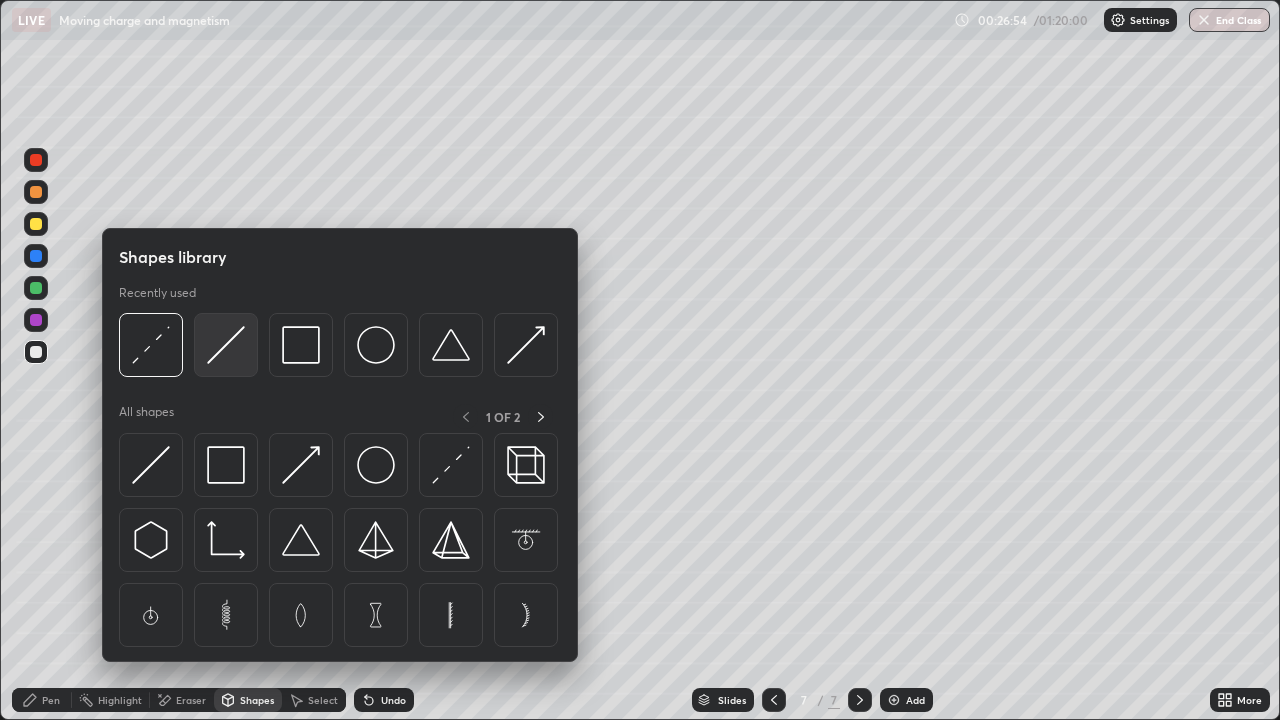 click at bounding box center (226, 345) 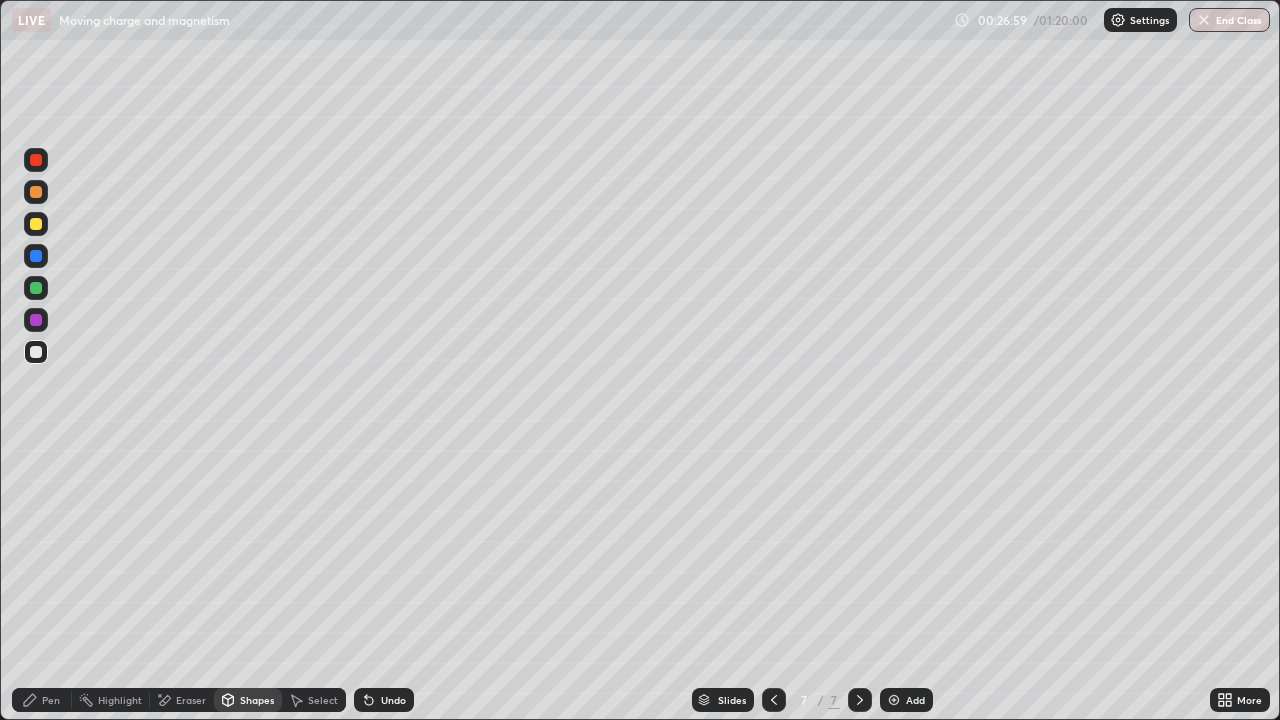 click on "Pen" at bounding box center (51, 700) 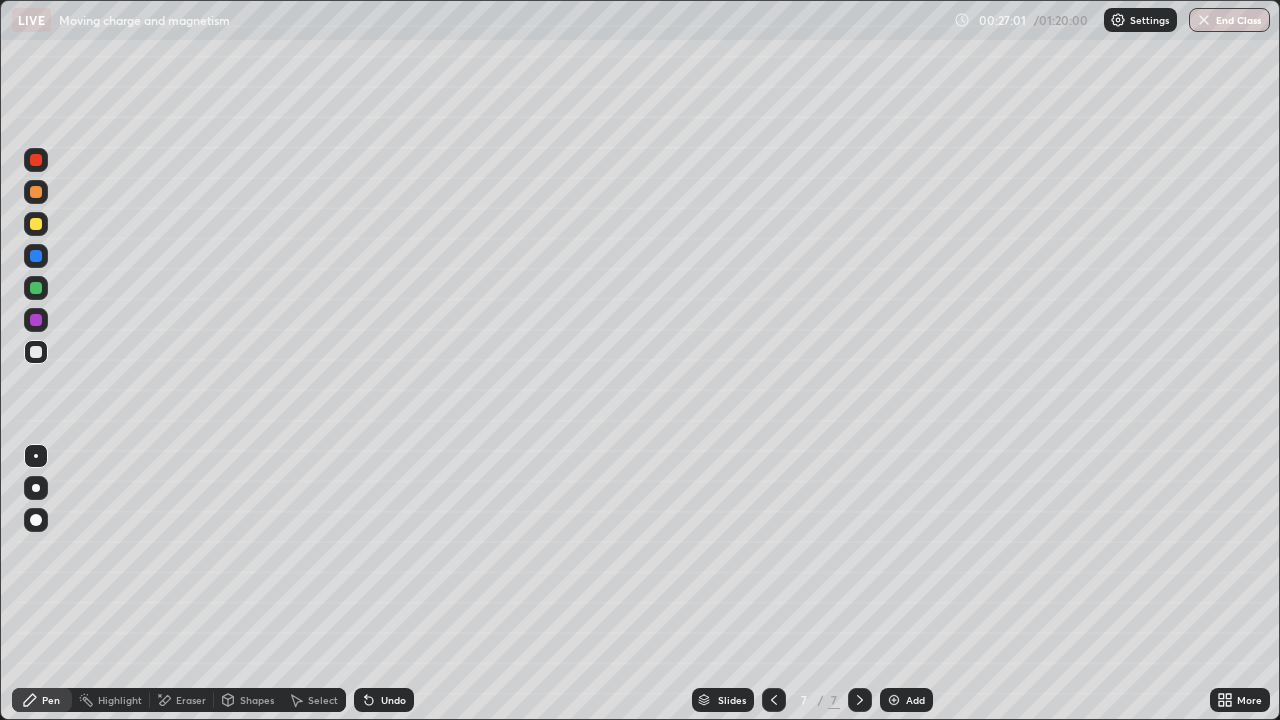 click at bounding box center (36, 520) 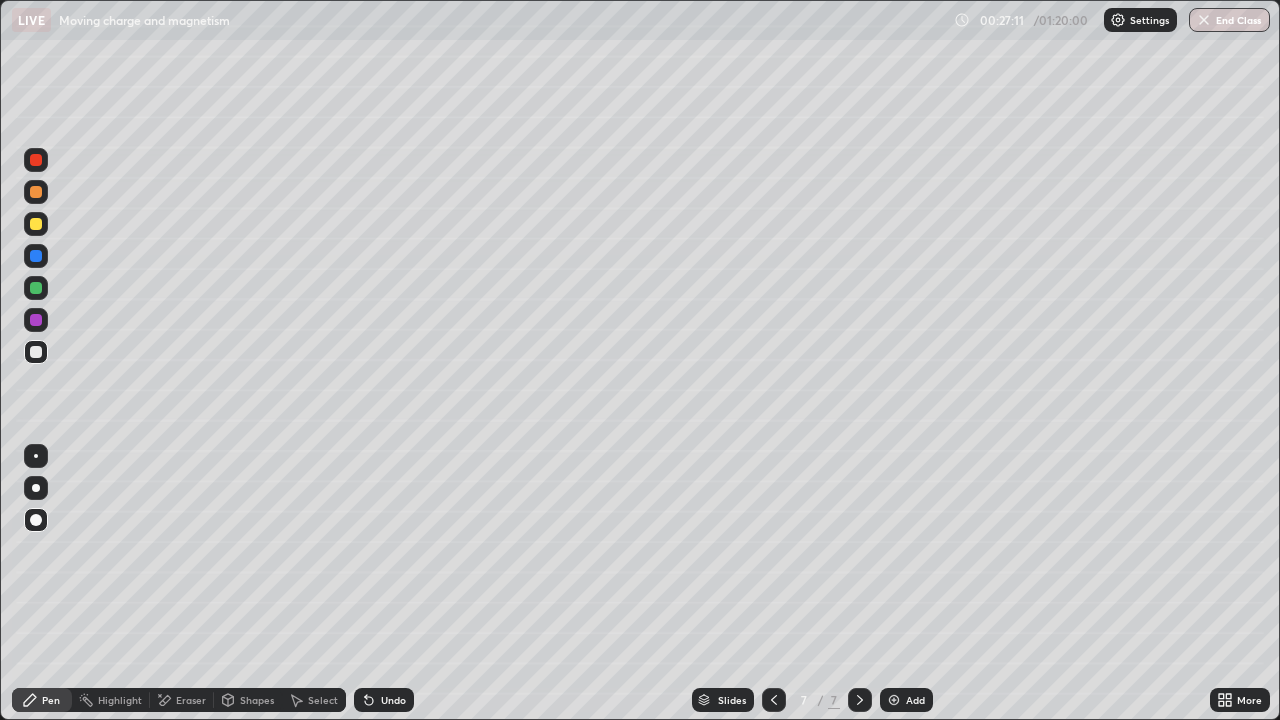 click at bounding box center [36, 224] 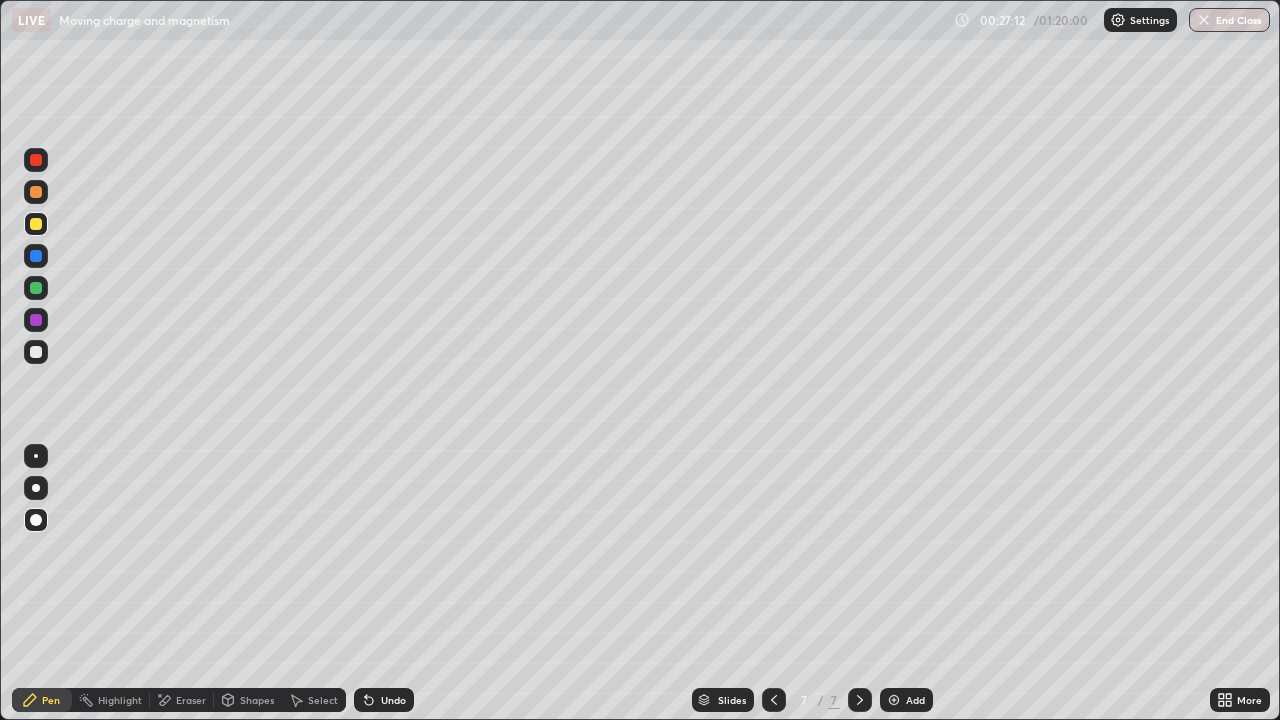 click at bounding box center [36, 456] 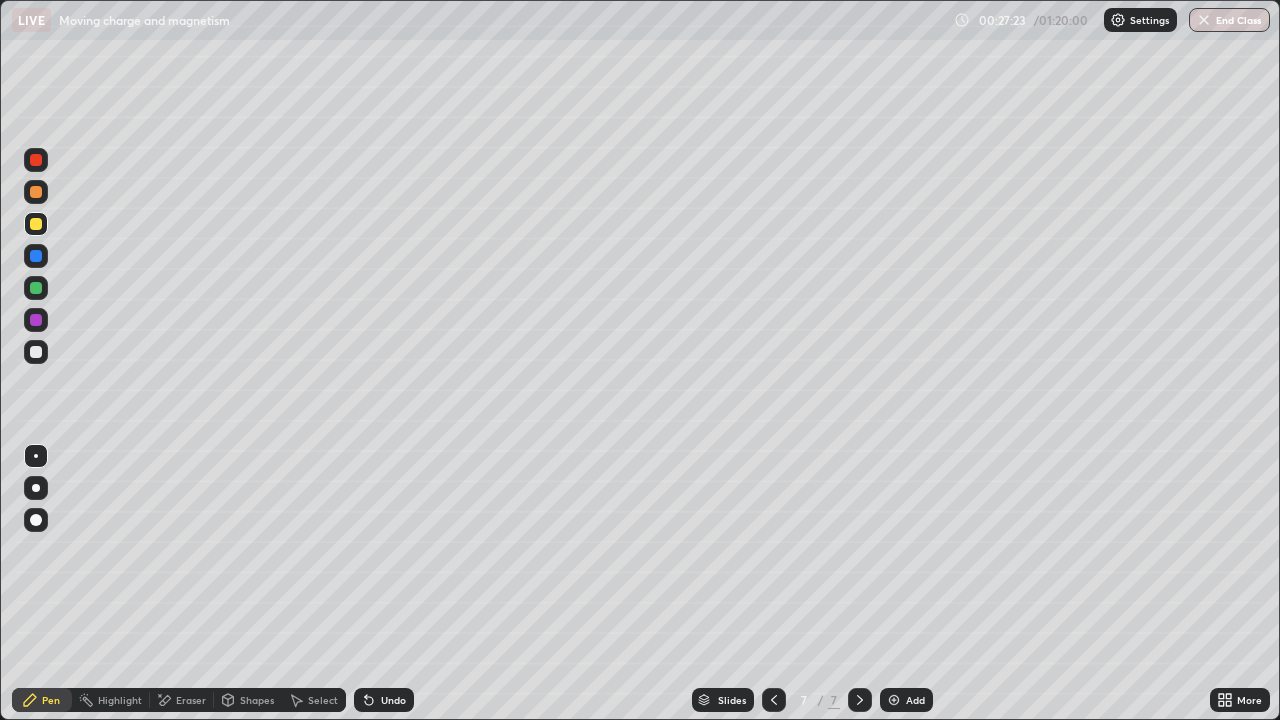 click 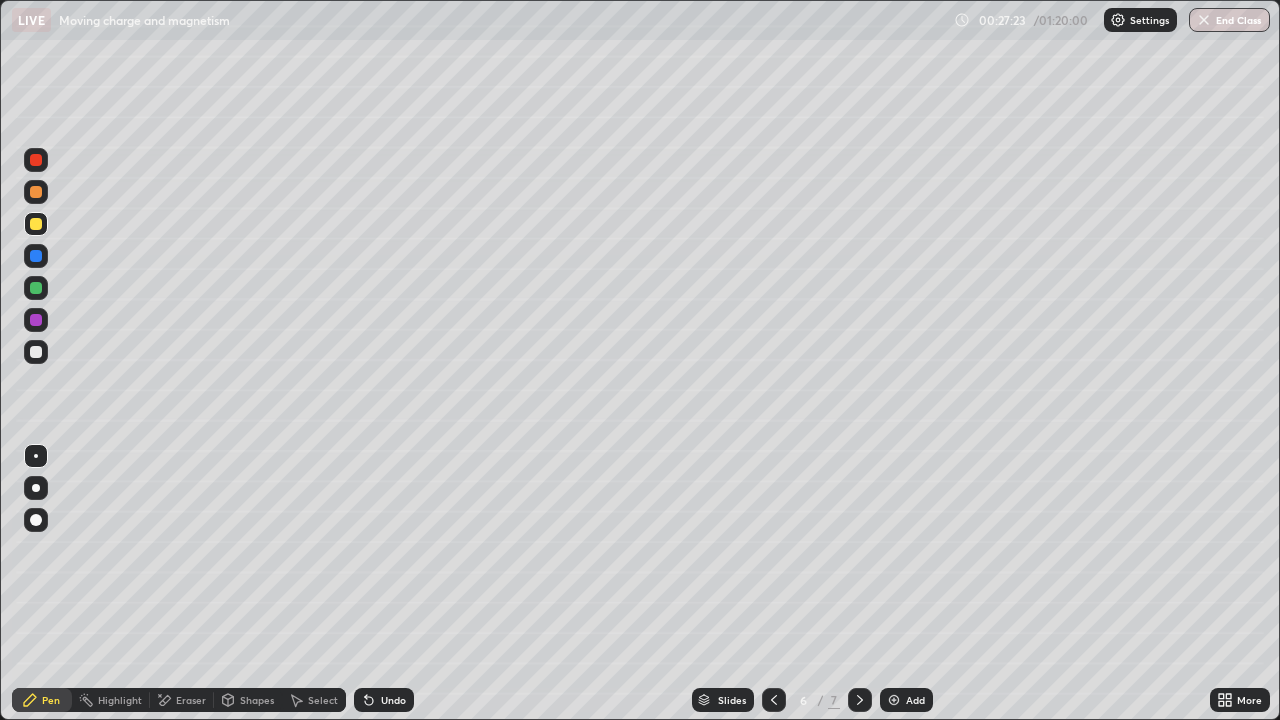 click 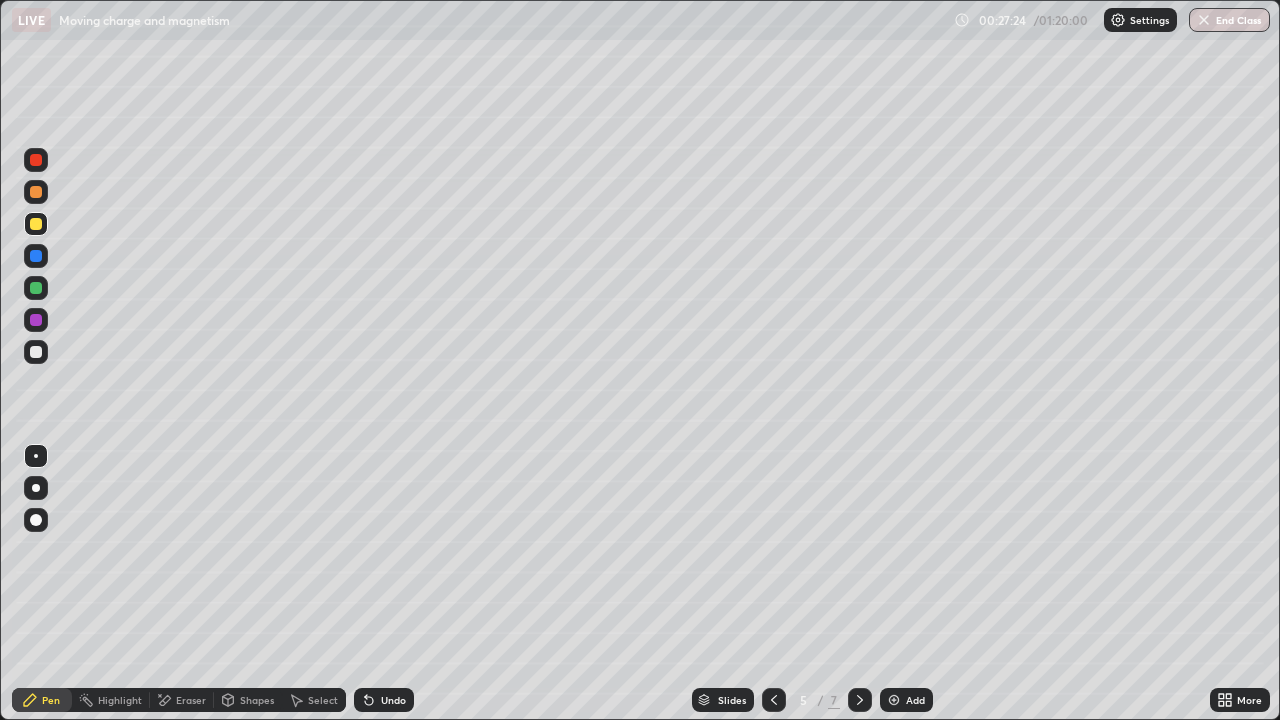 click 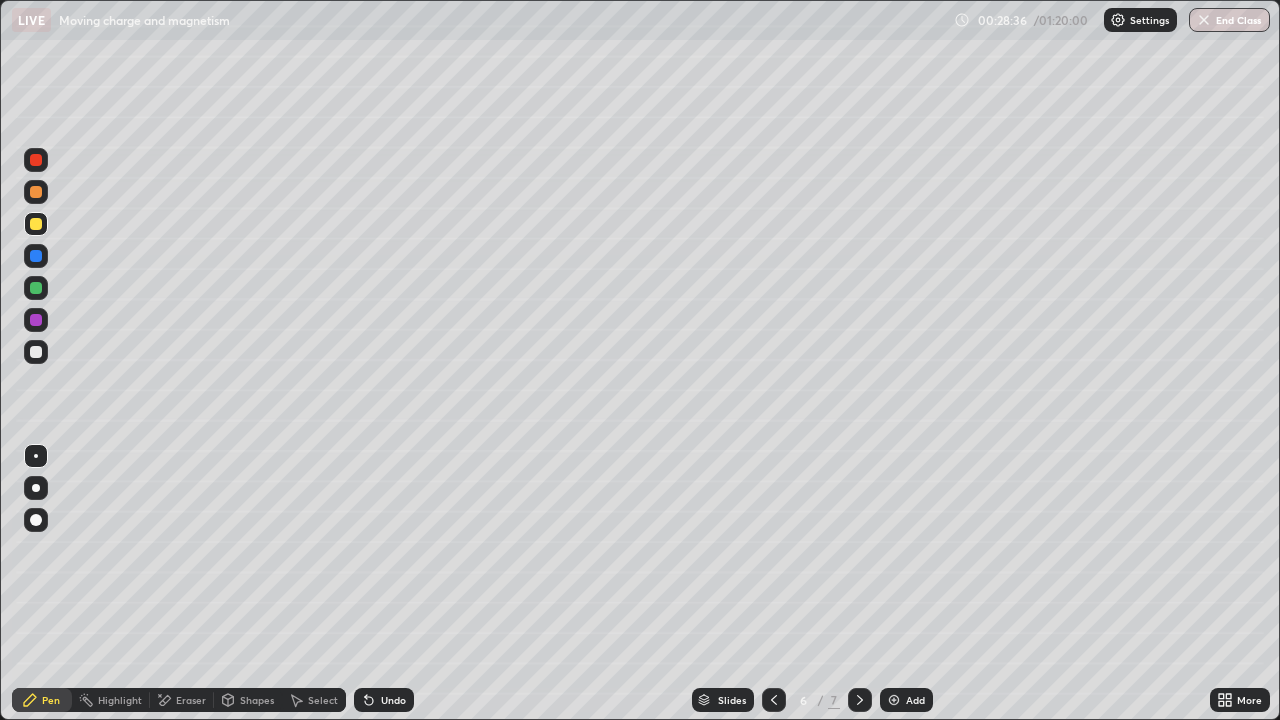 click 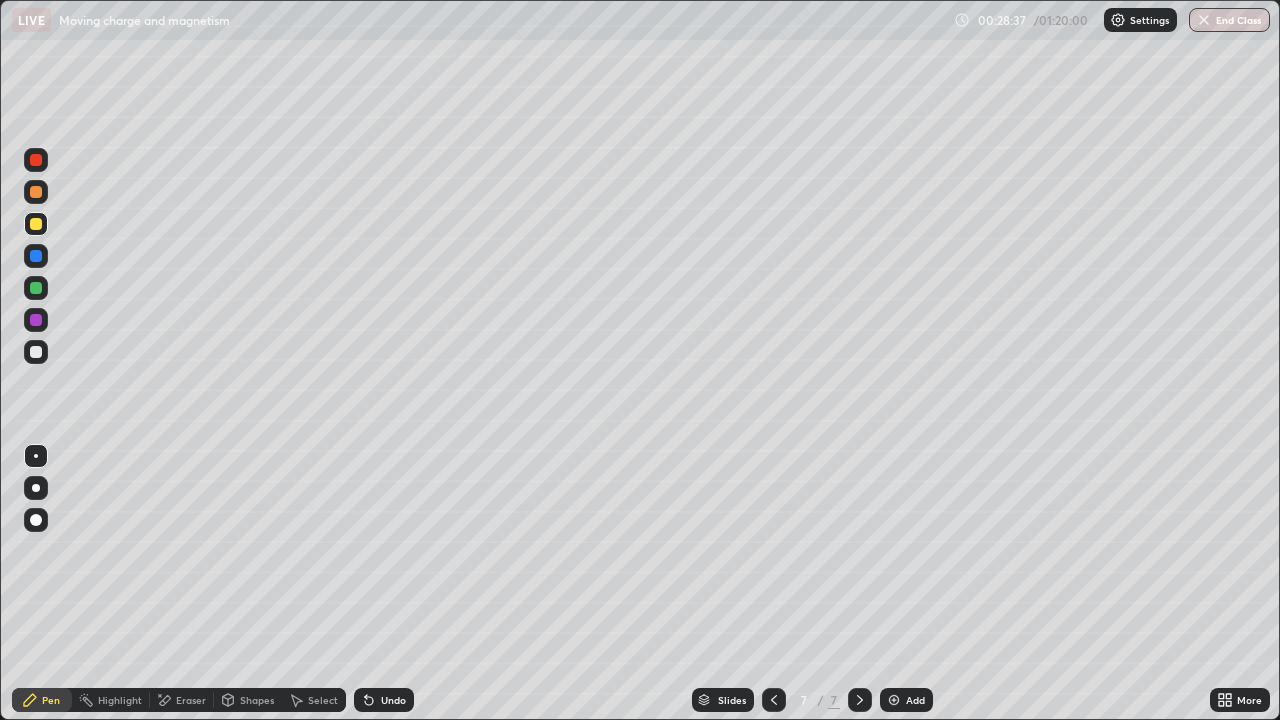 click 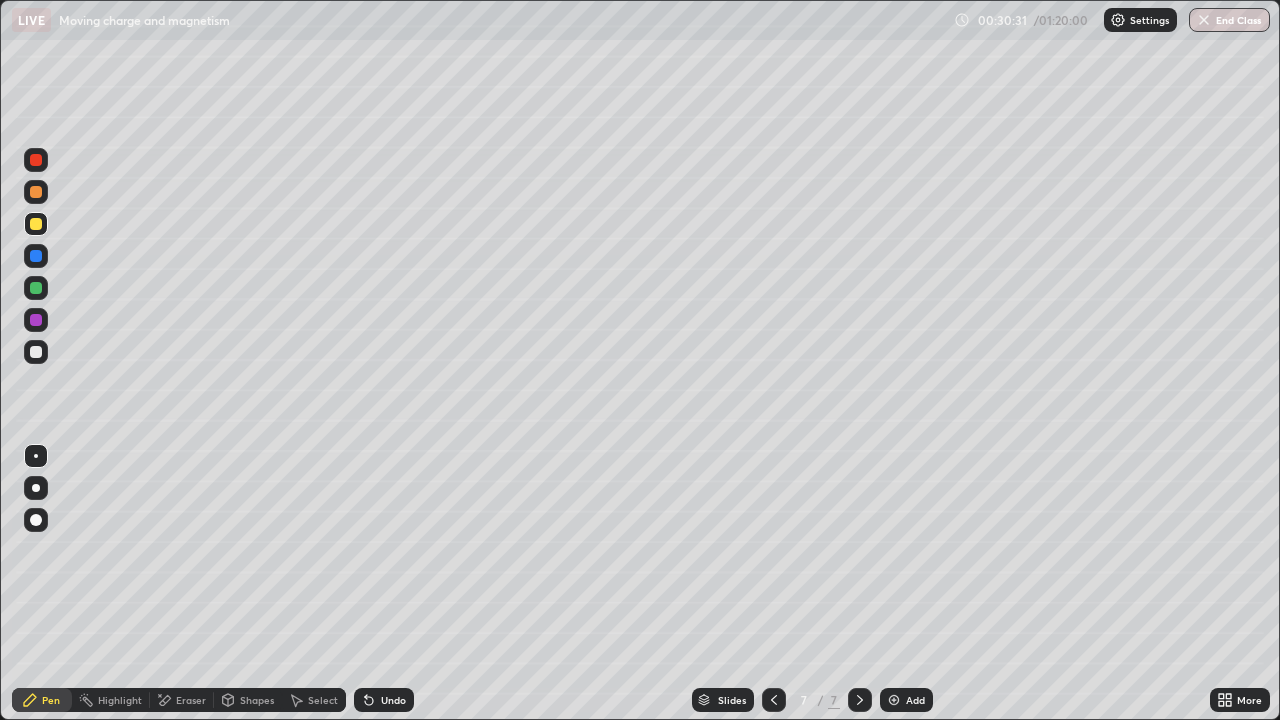 click at bounding box center (36, 352) 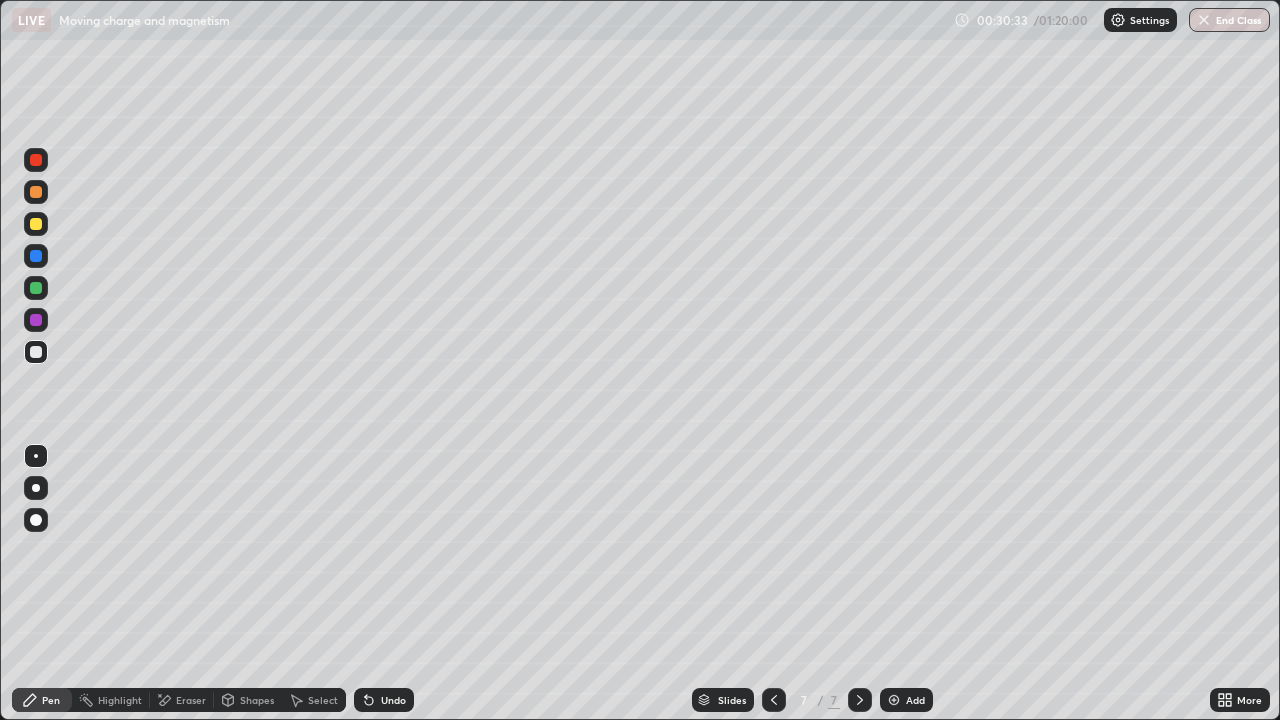 click on "Shapes" at bounding box center (257, 700) 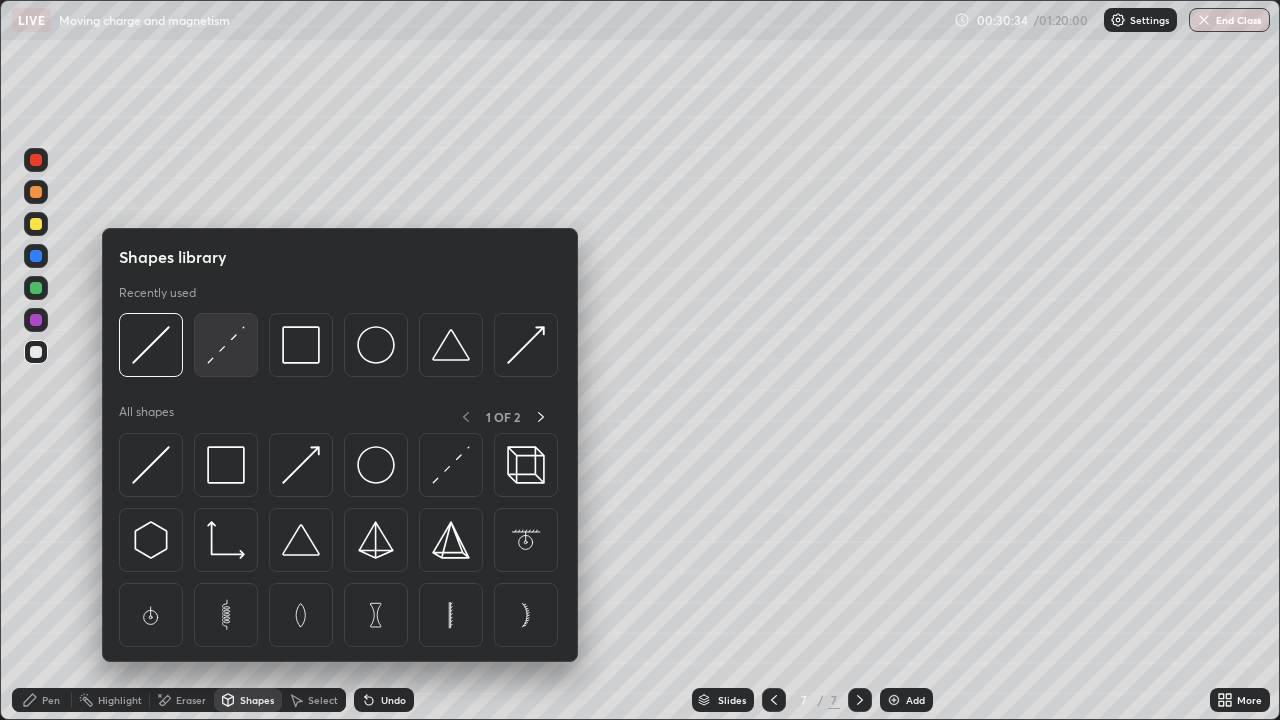 click at bounding box center (226, 345) 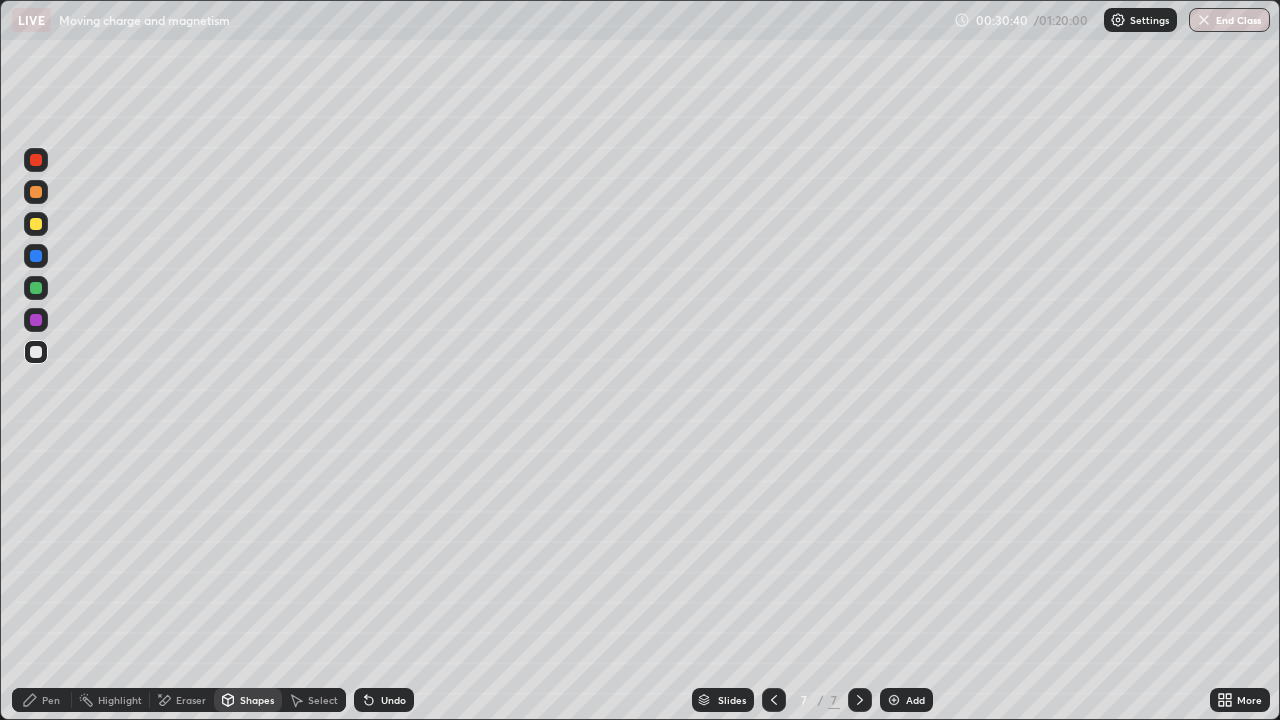 click on "Pen" at bounding box center (42, 700) 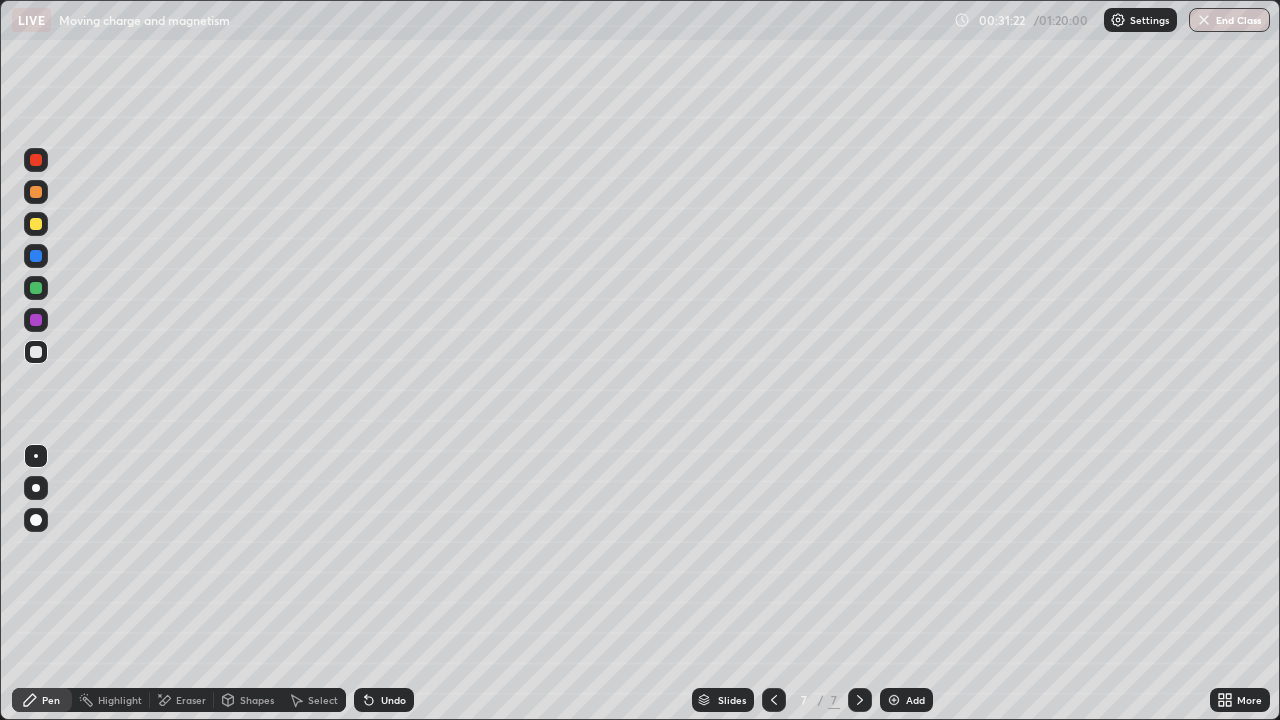 click at bounding box center [36, 224] 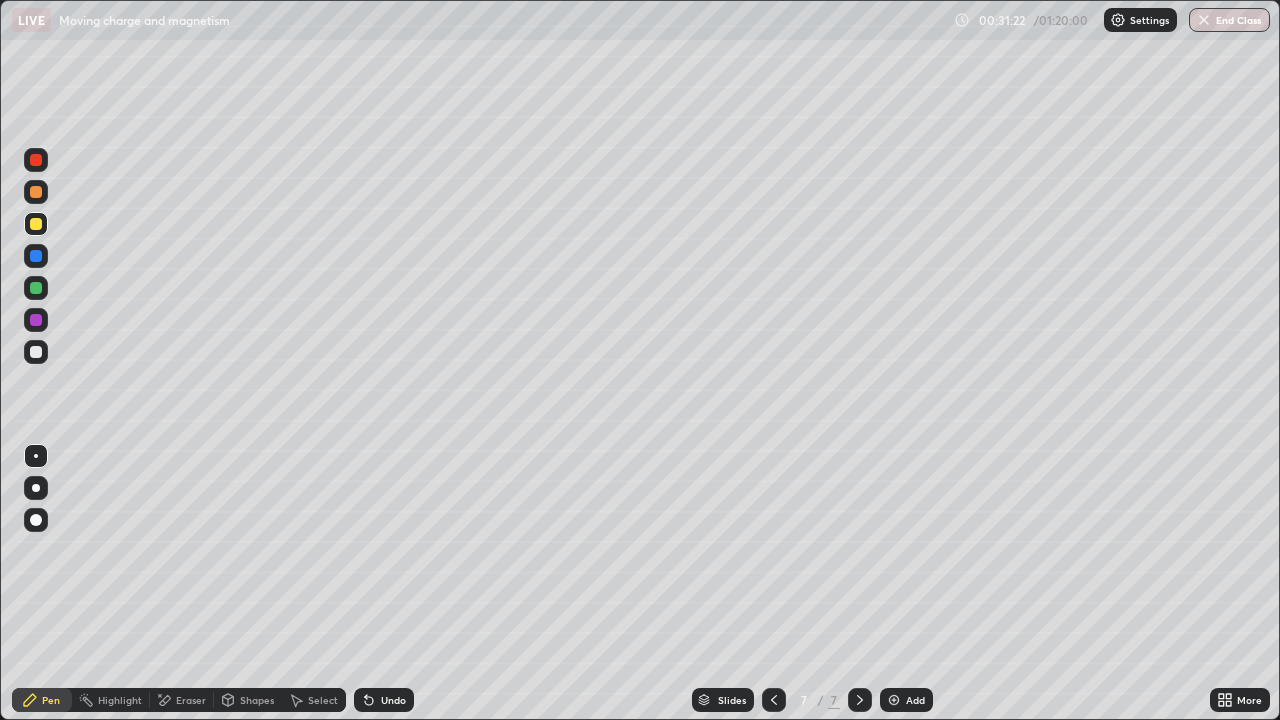 click at bounding box center (36, 192) 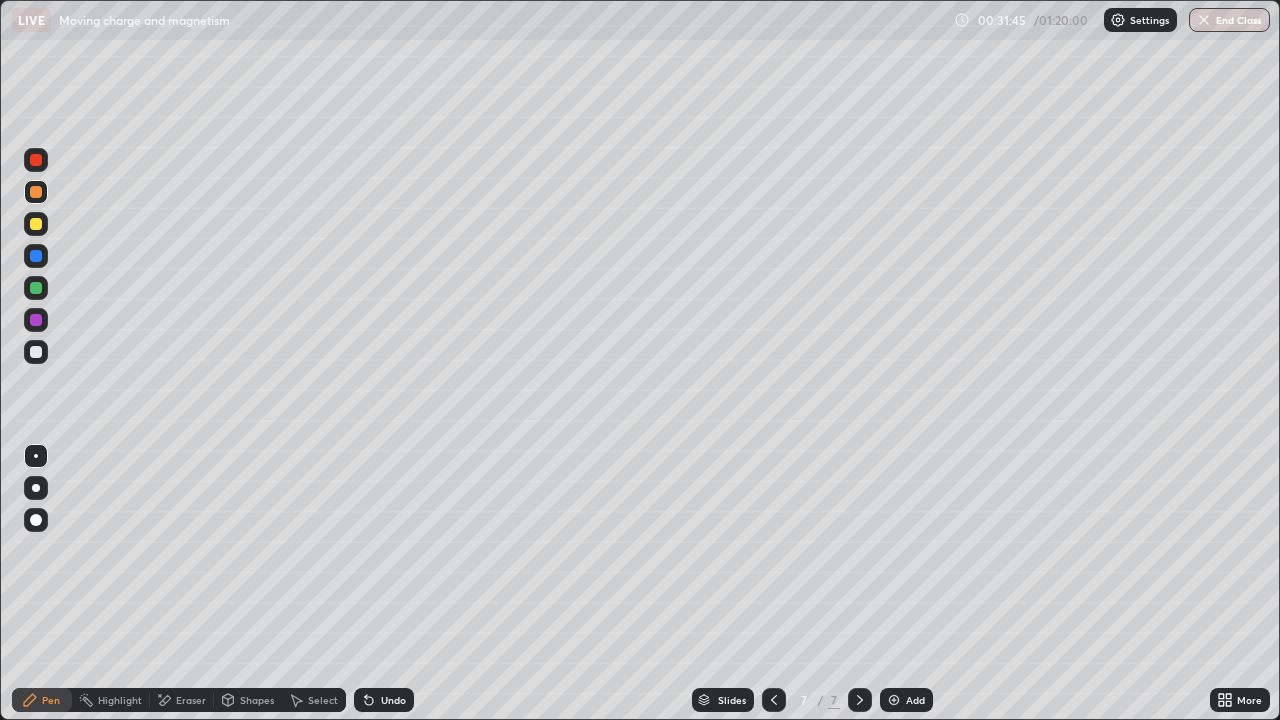 click at bounding box center (36, 352) 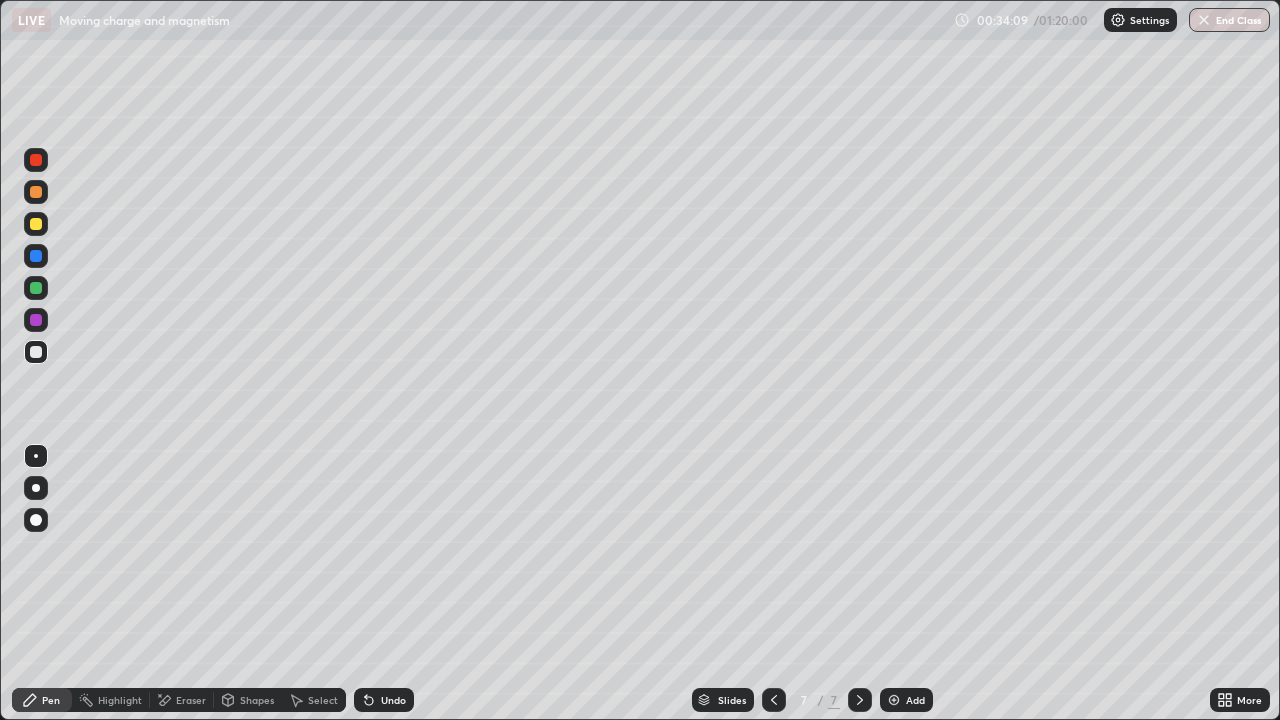 click on "Shapes" at bounding box center (257, 700) 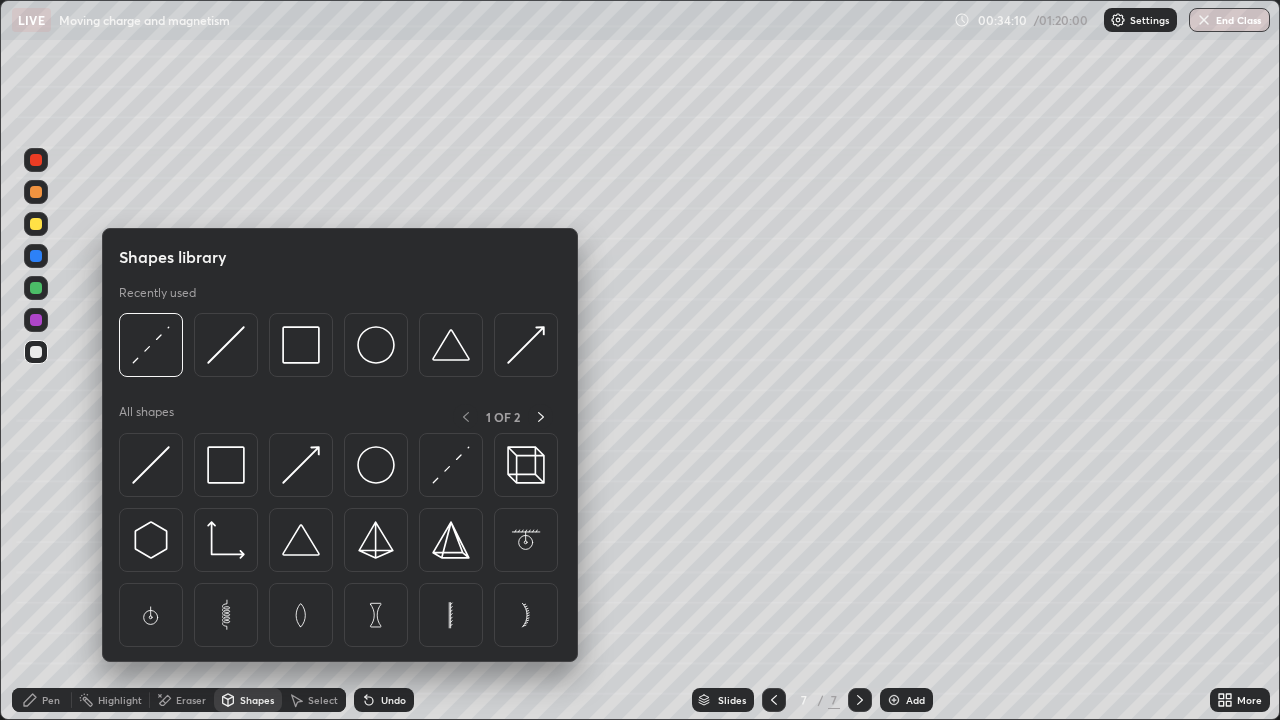 click on "Eraser" at bounding box center [191, 700] 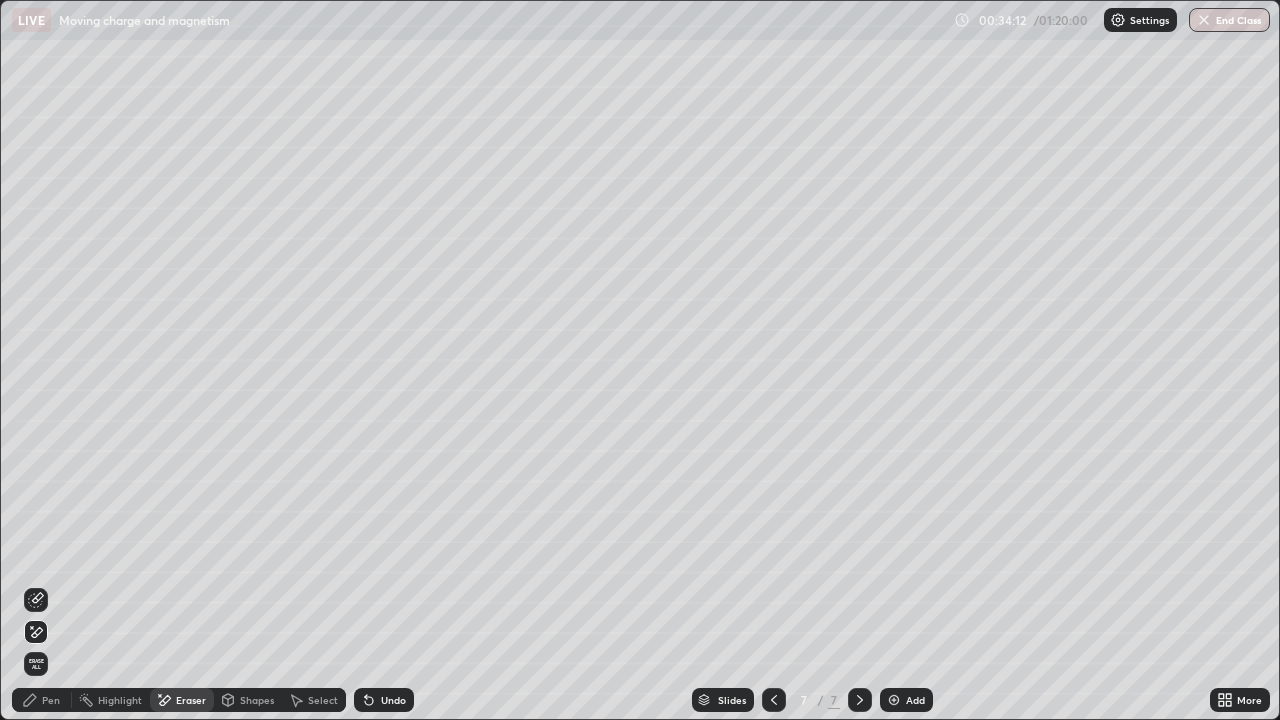click on "Pen" at bounding box center [42, 700] 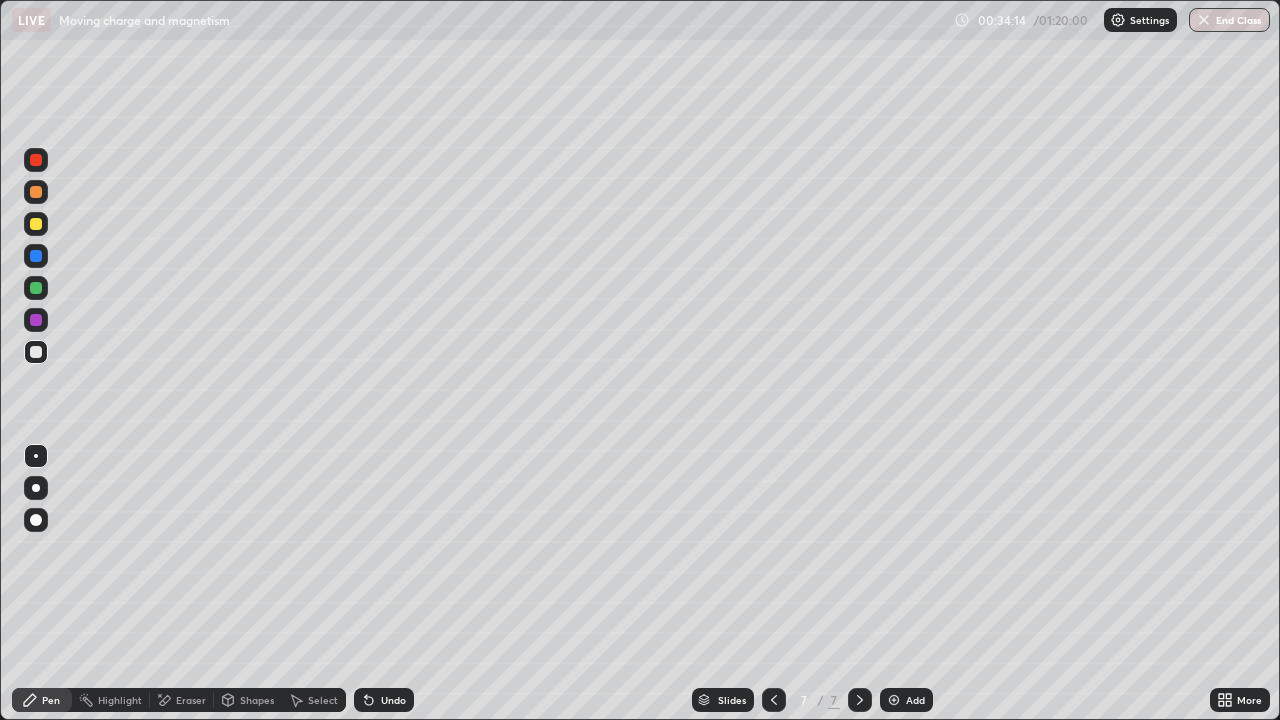 click at bounding box center (36, 224) 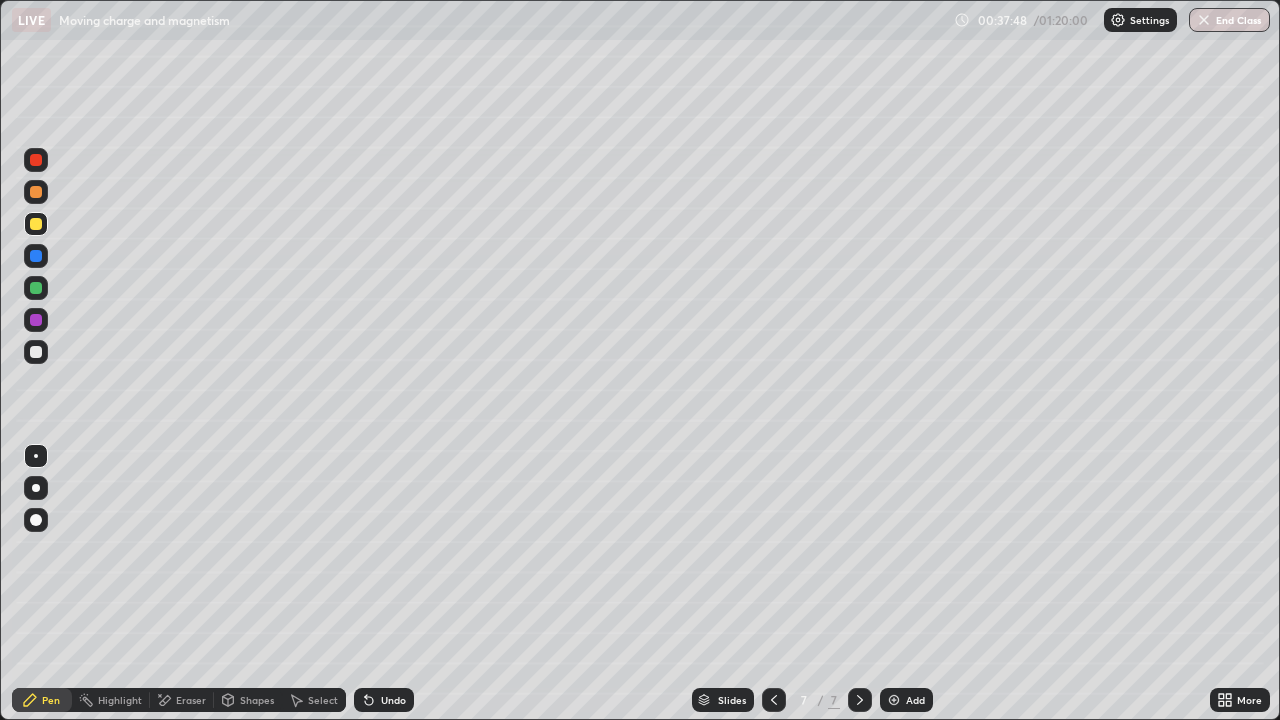 click on "Add" at bounding box center [906, 700] 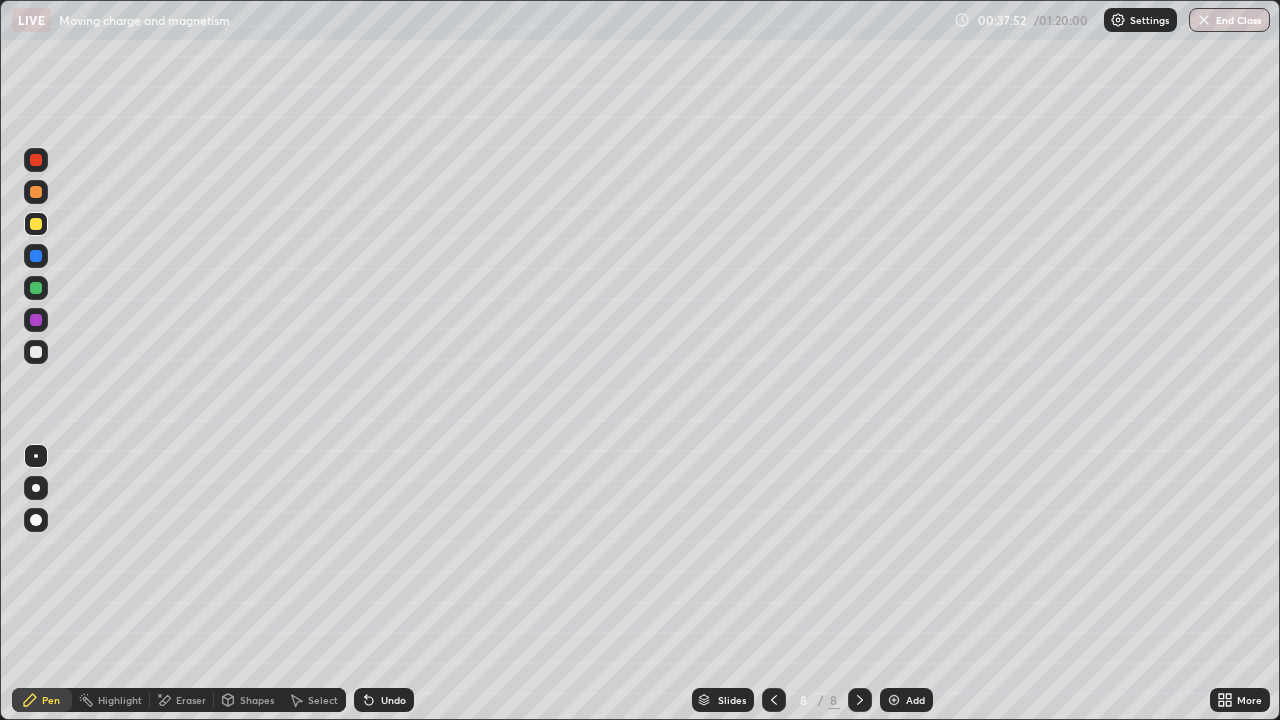 click at bounding box center [36, 352] 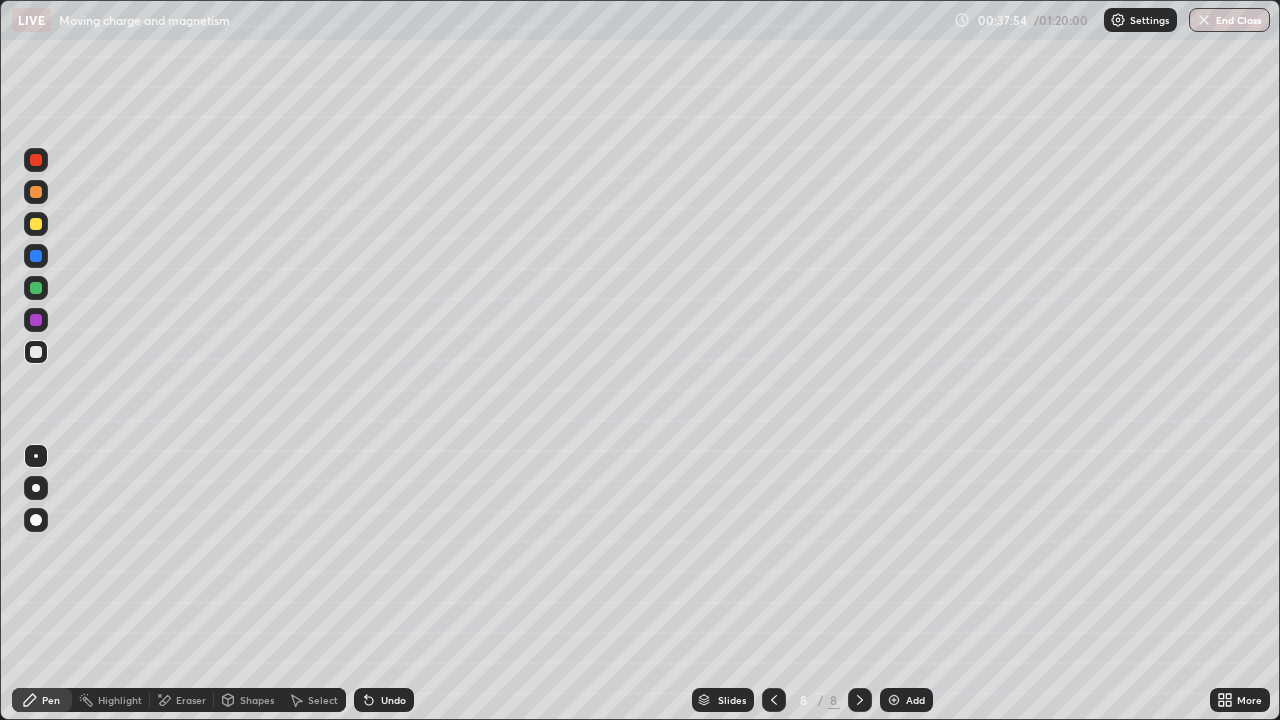 click 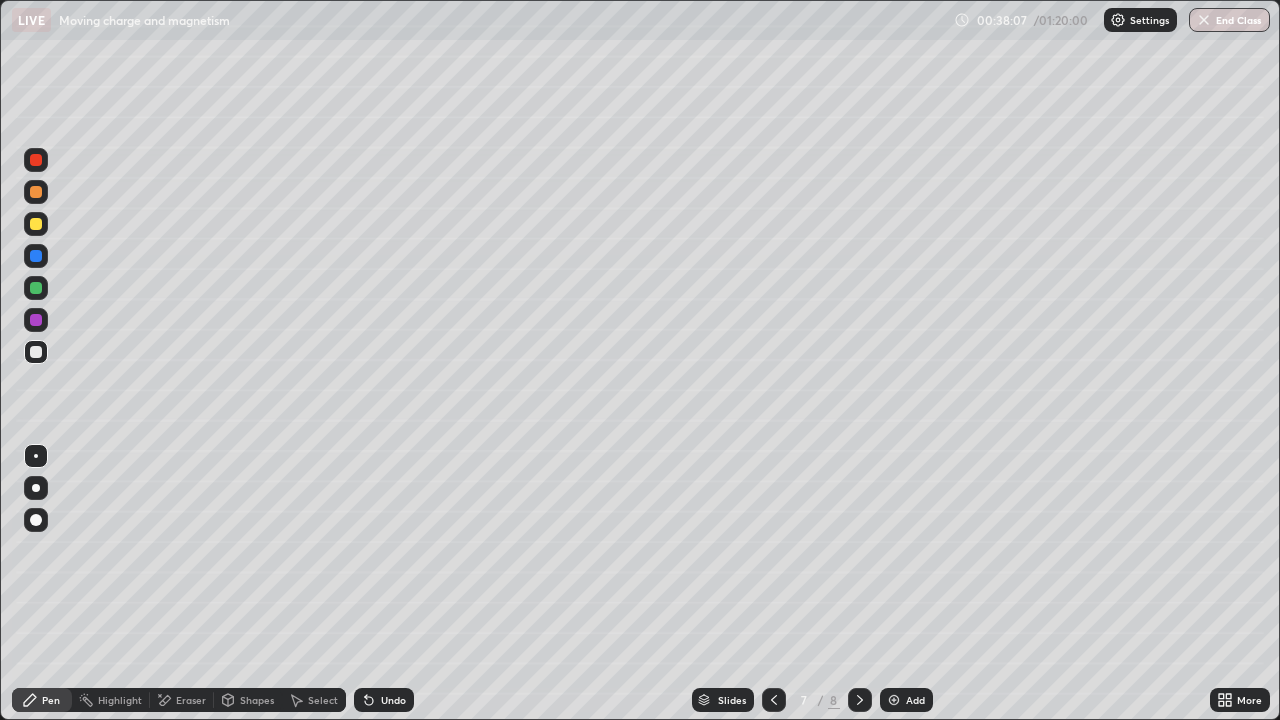 click 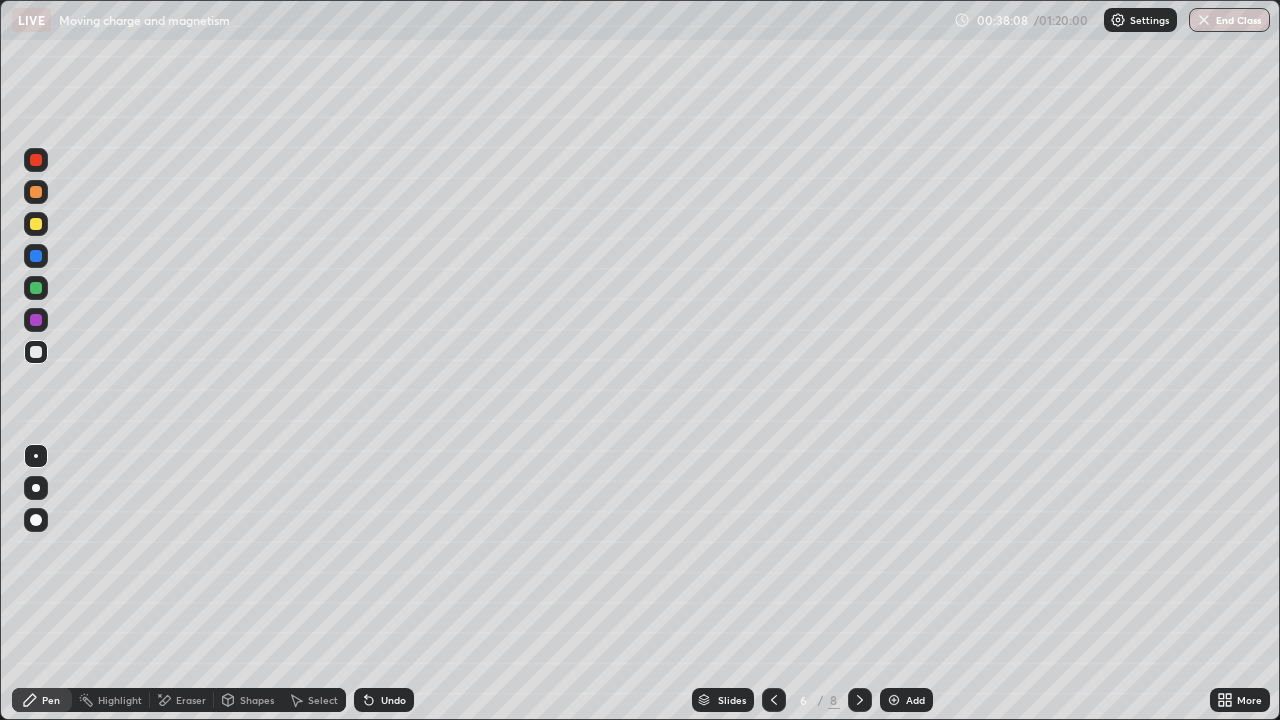 click 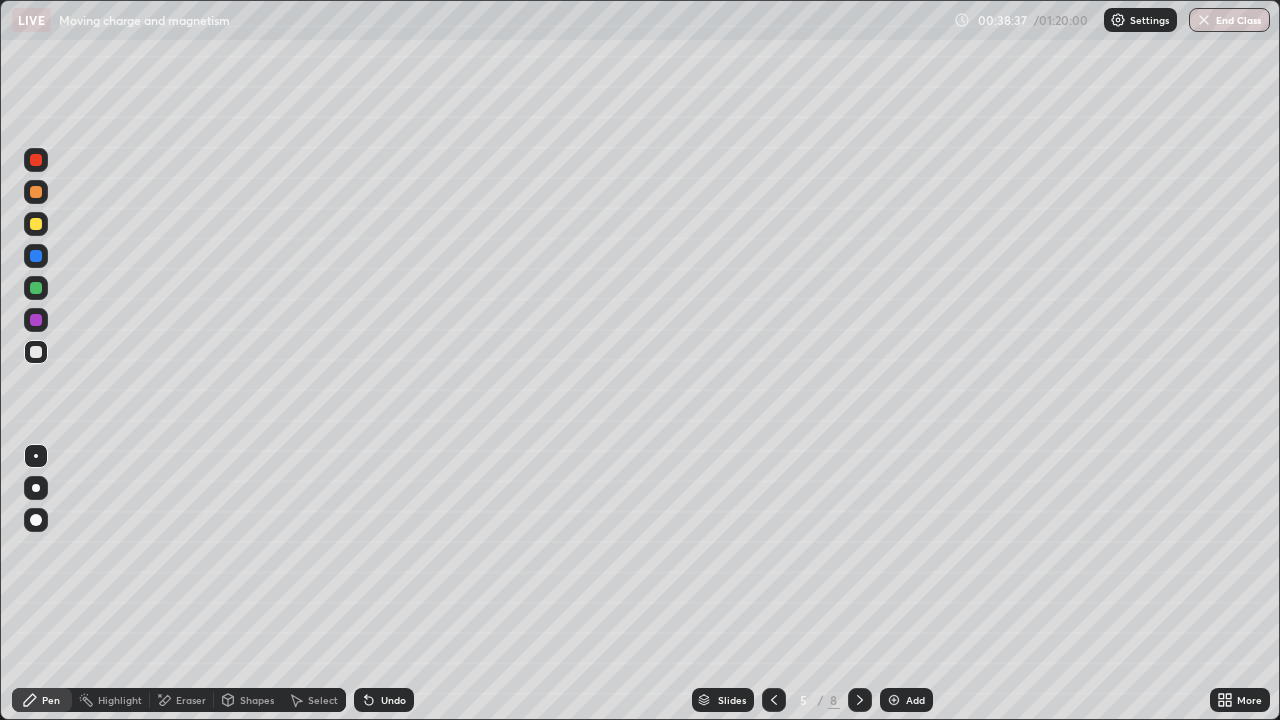 click at bounding box center [36, 320] 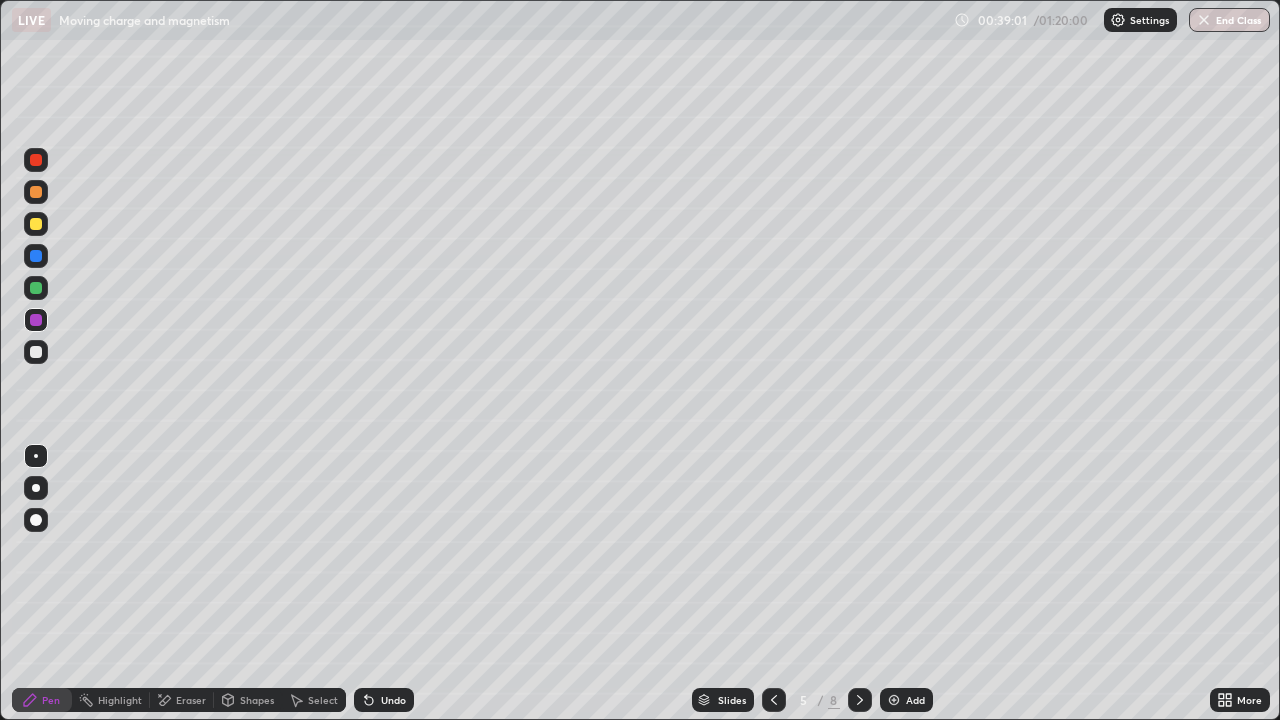 click 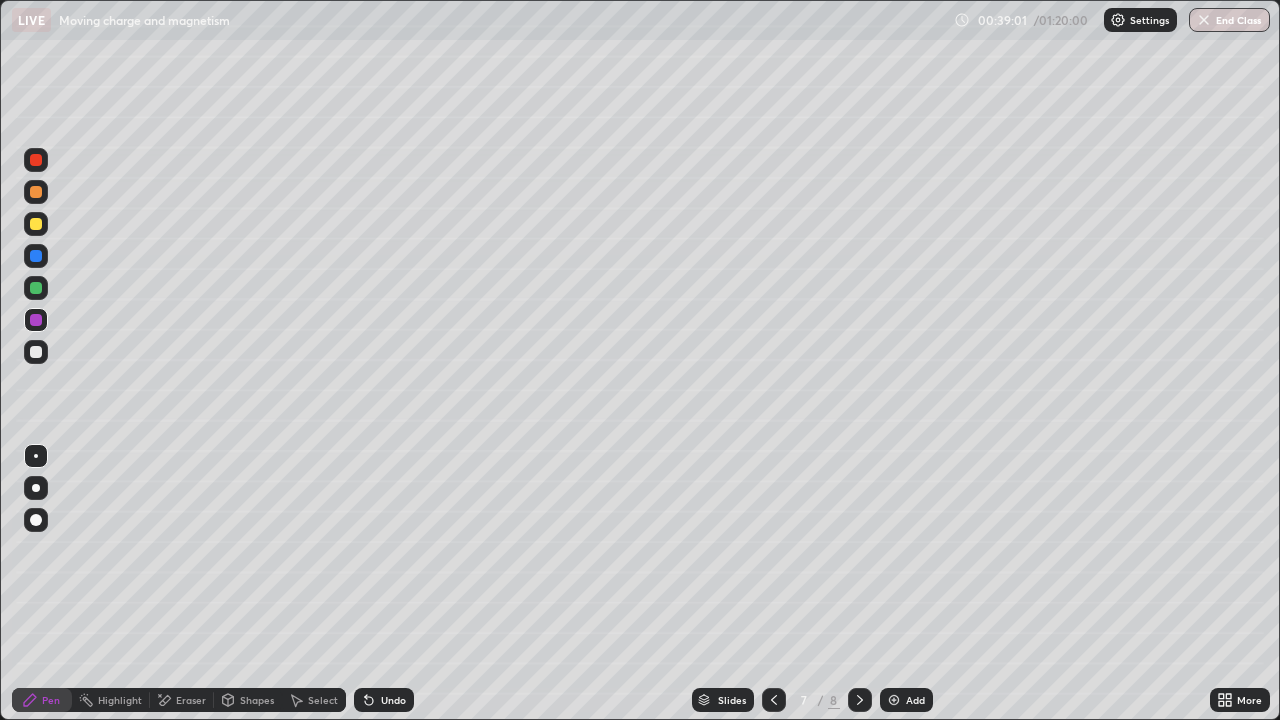 click 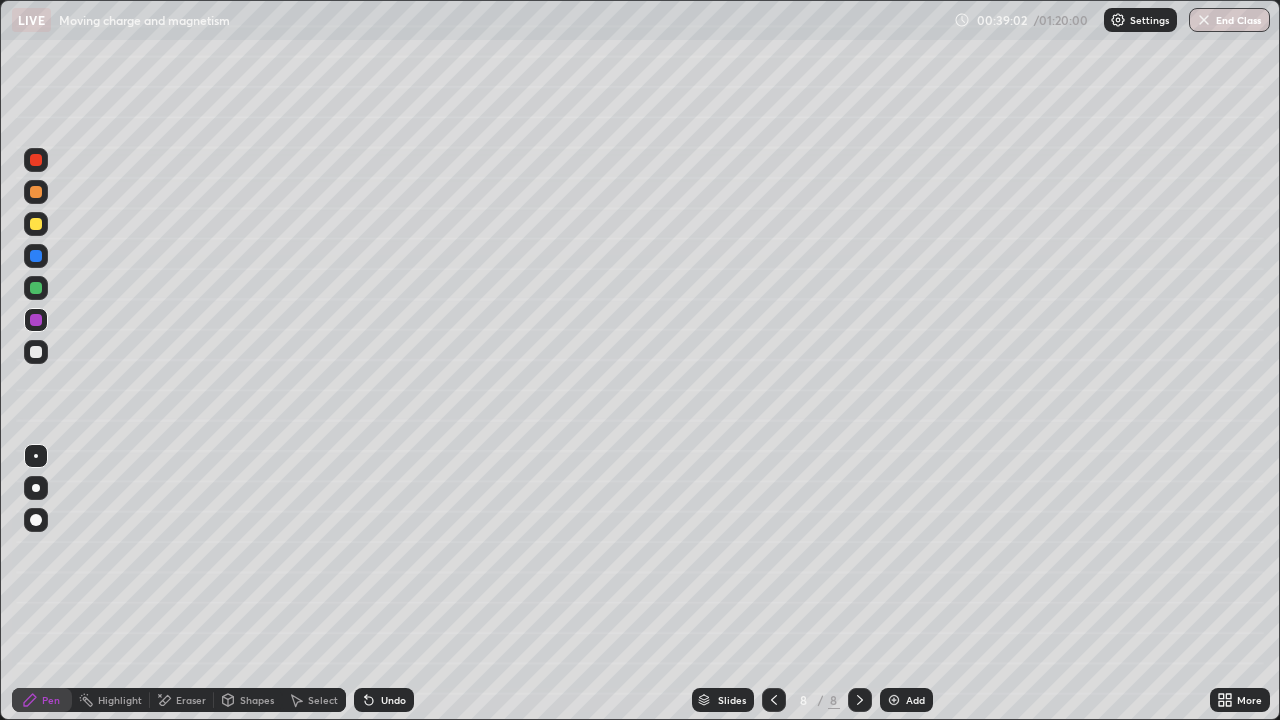 click 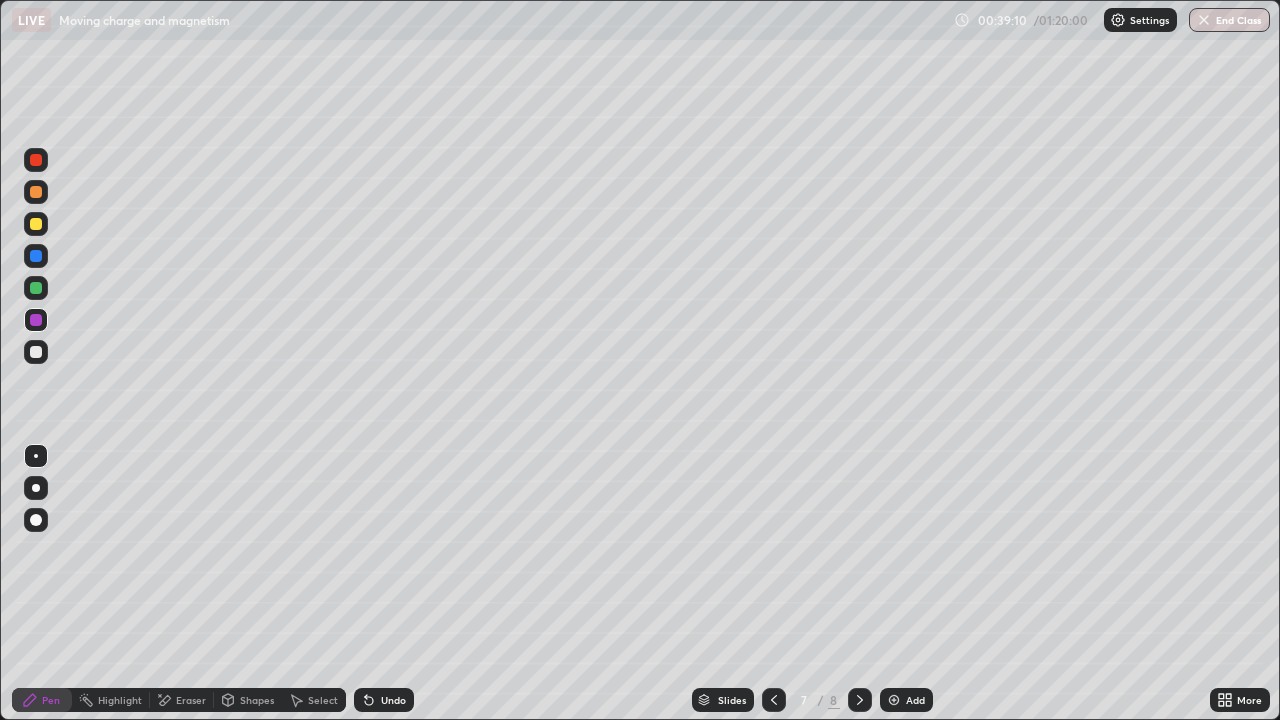 click 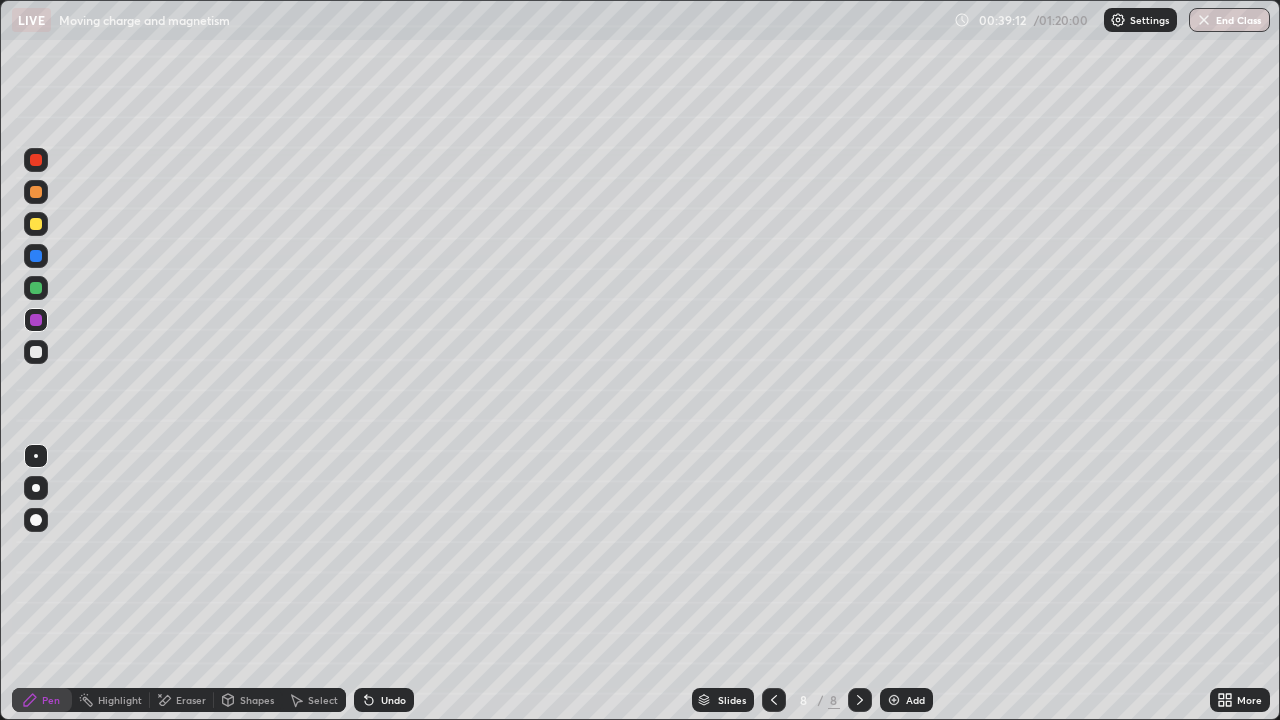 click on "Eraser" at bounding box center [191, 700] 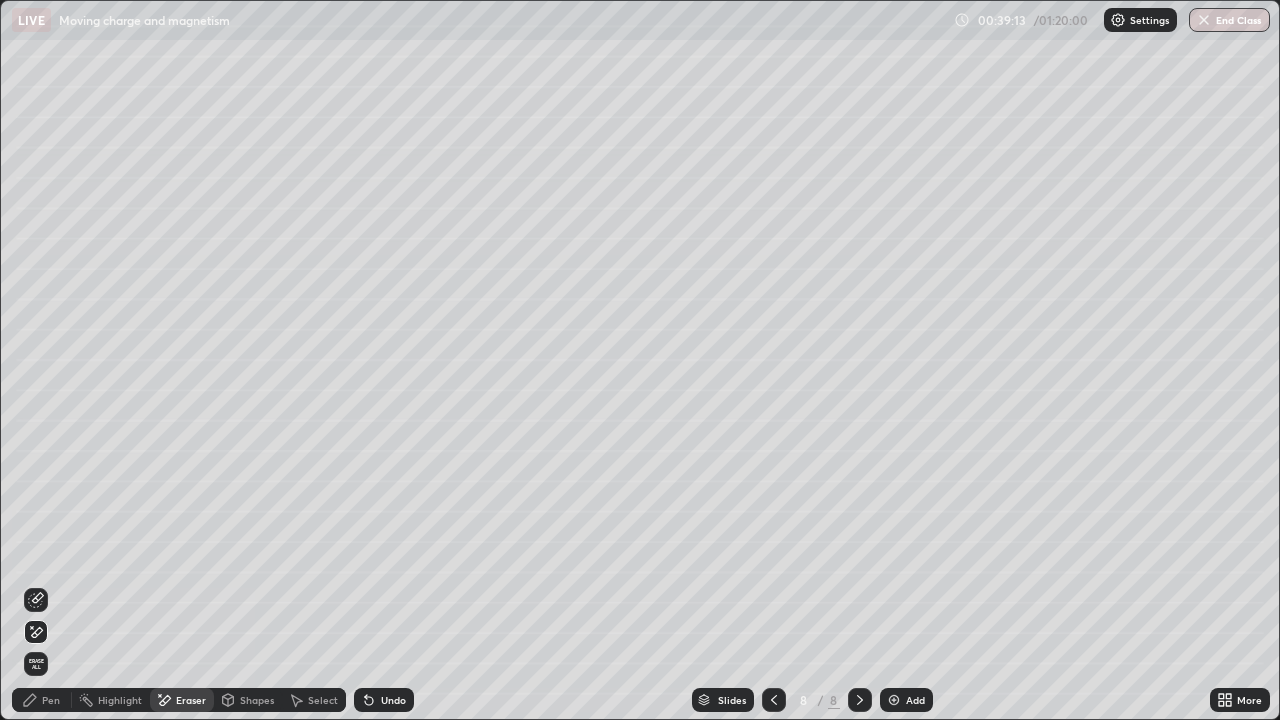 click on "Pen" at bounding box center [51, 700] 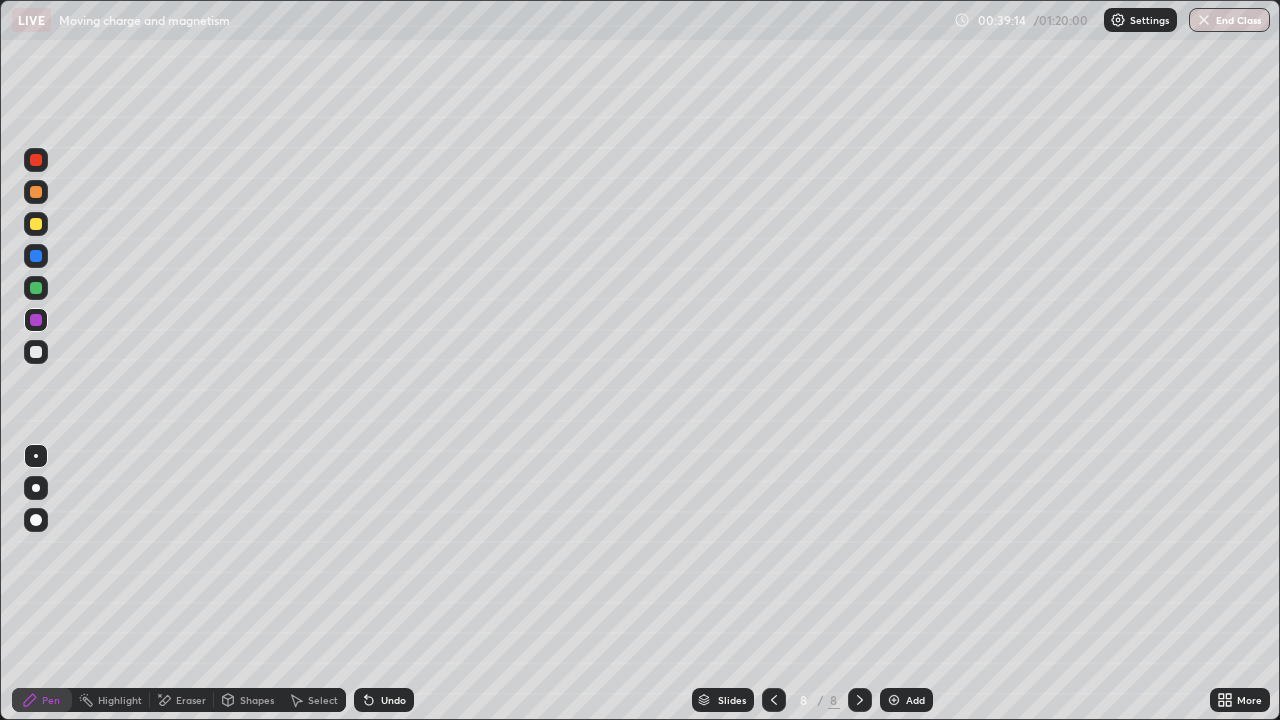 click on "Eraser" at bounding box center [191, 700] 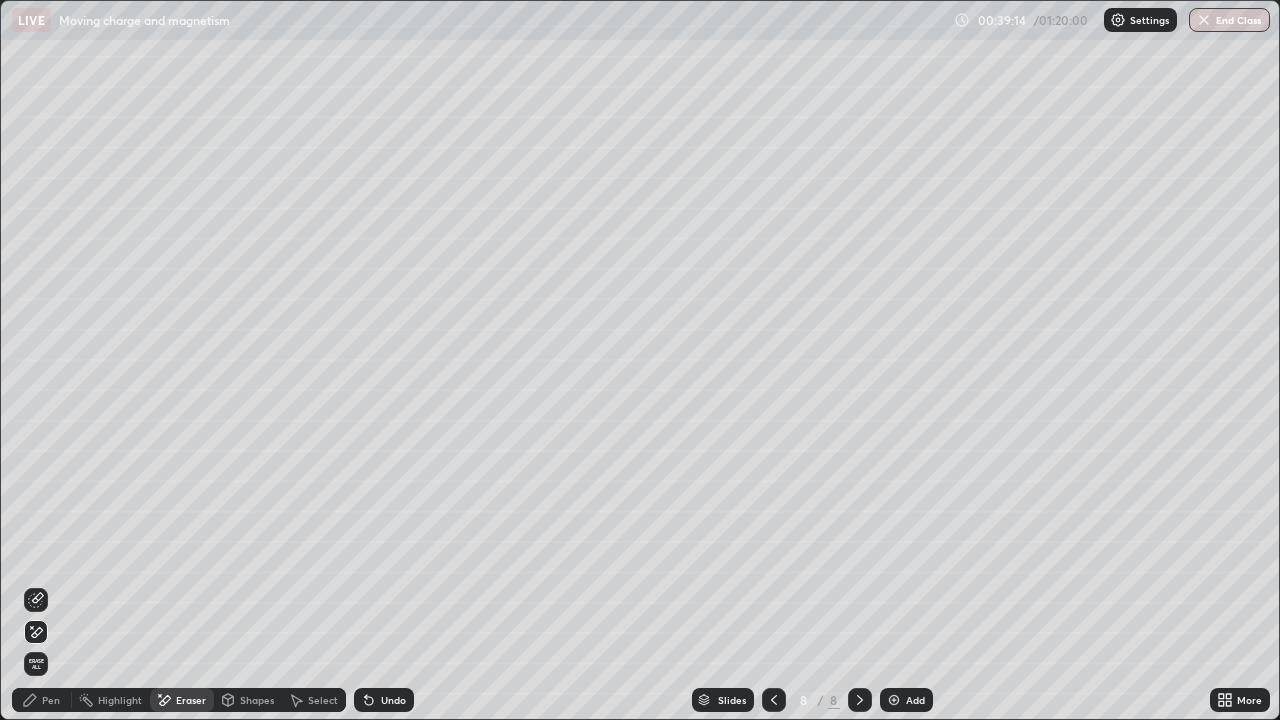 click on "Erase all" at bounding box center (36, 664) 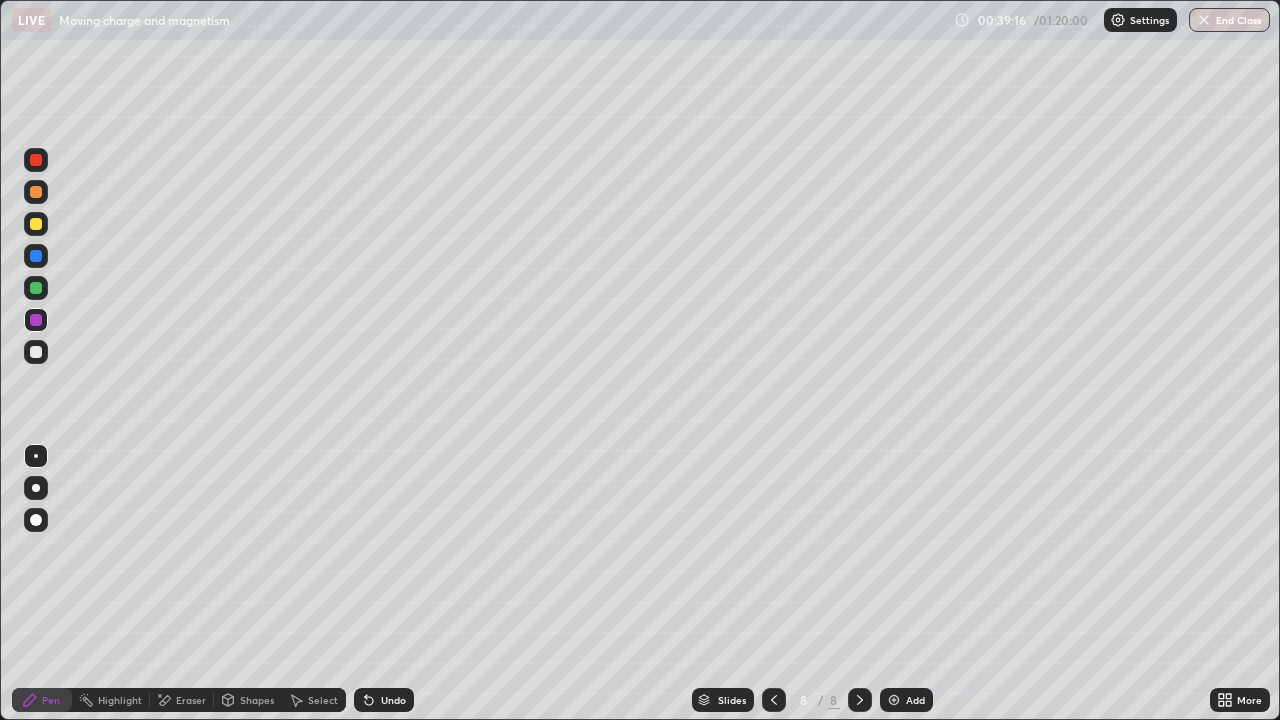 click at bounding box center [36, 352] 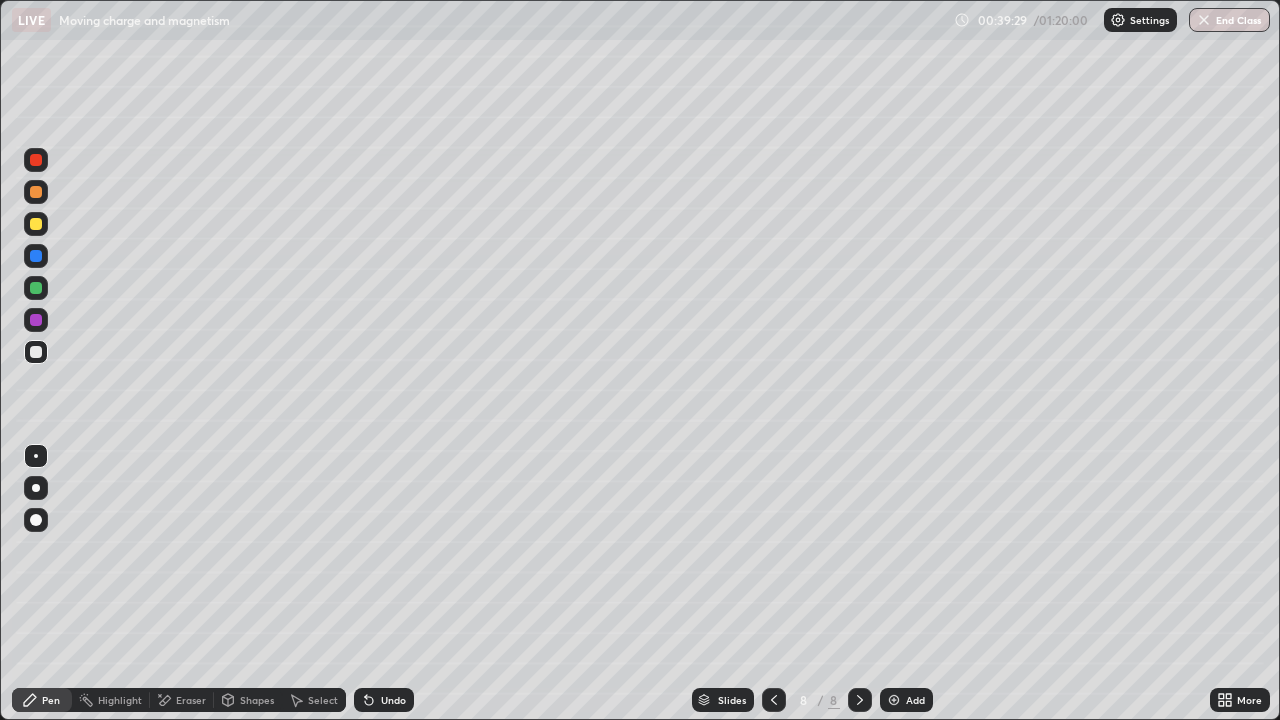 click 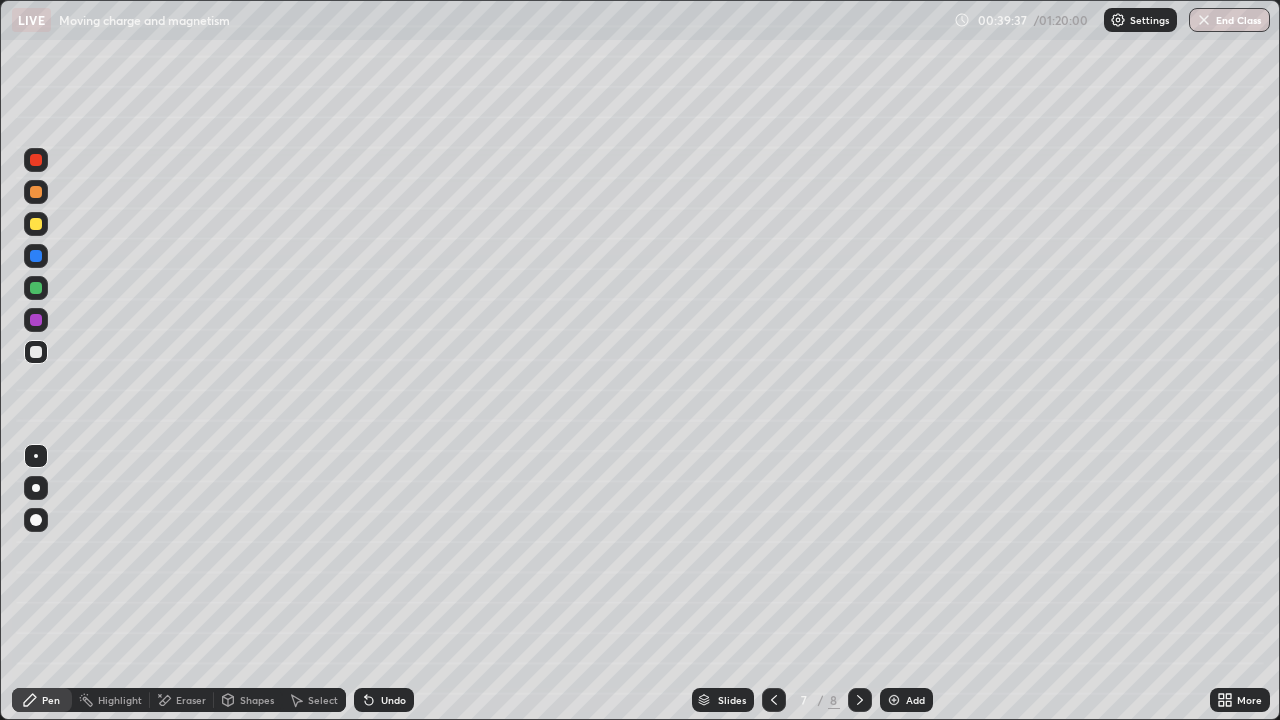 click at bounding box center [860, 700] 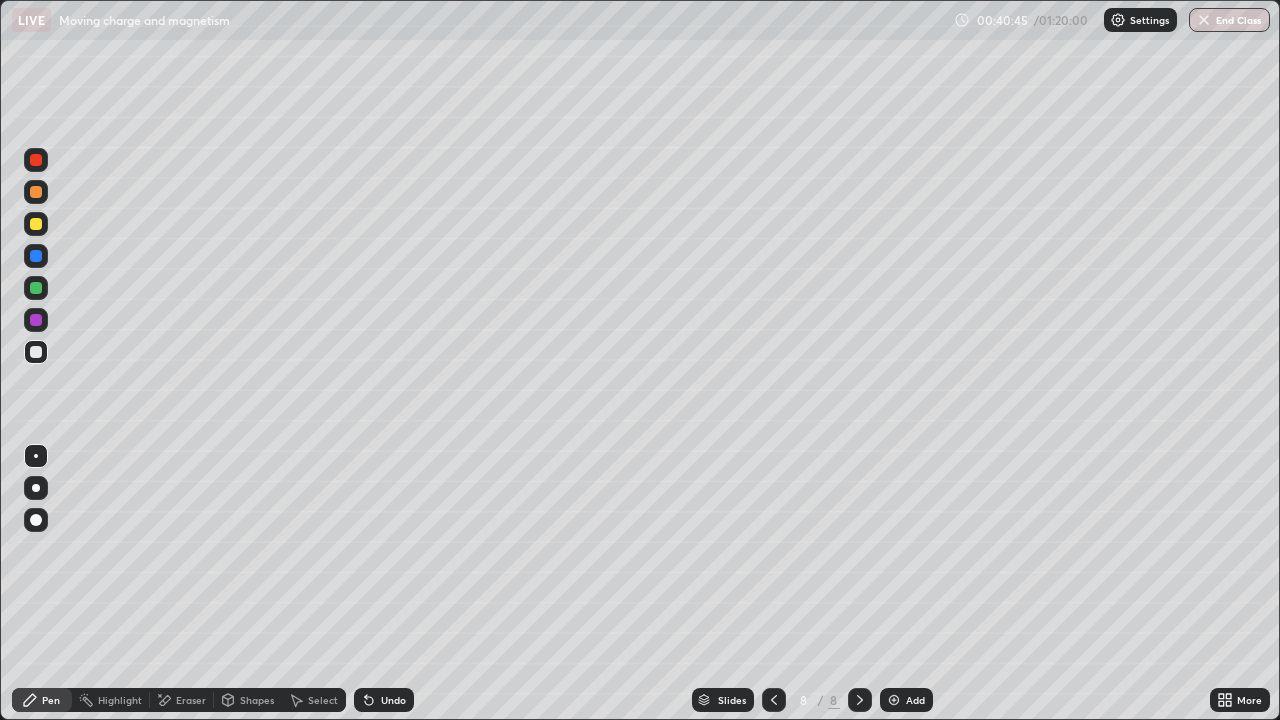 click on "Eraser" at bounding box center [191, 700] 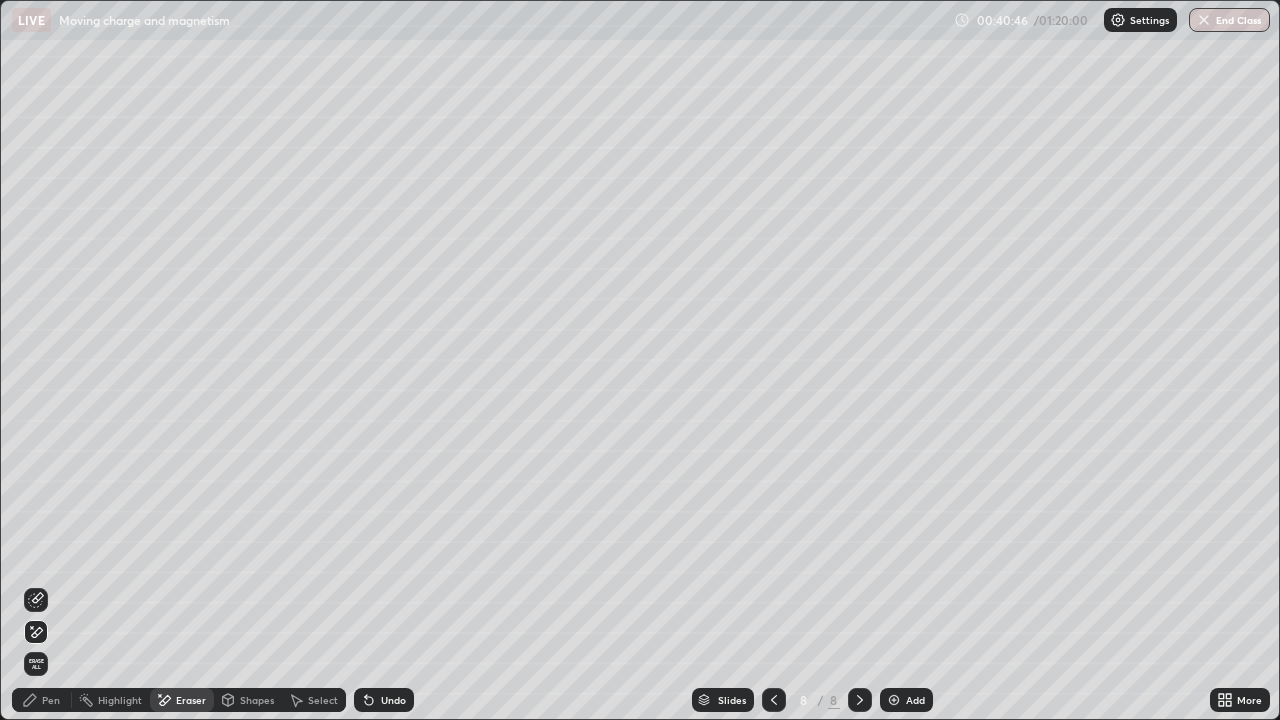 click on "Pen" at bounding box center [42, 700] 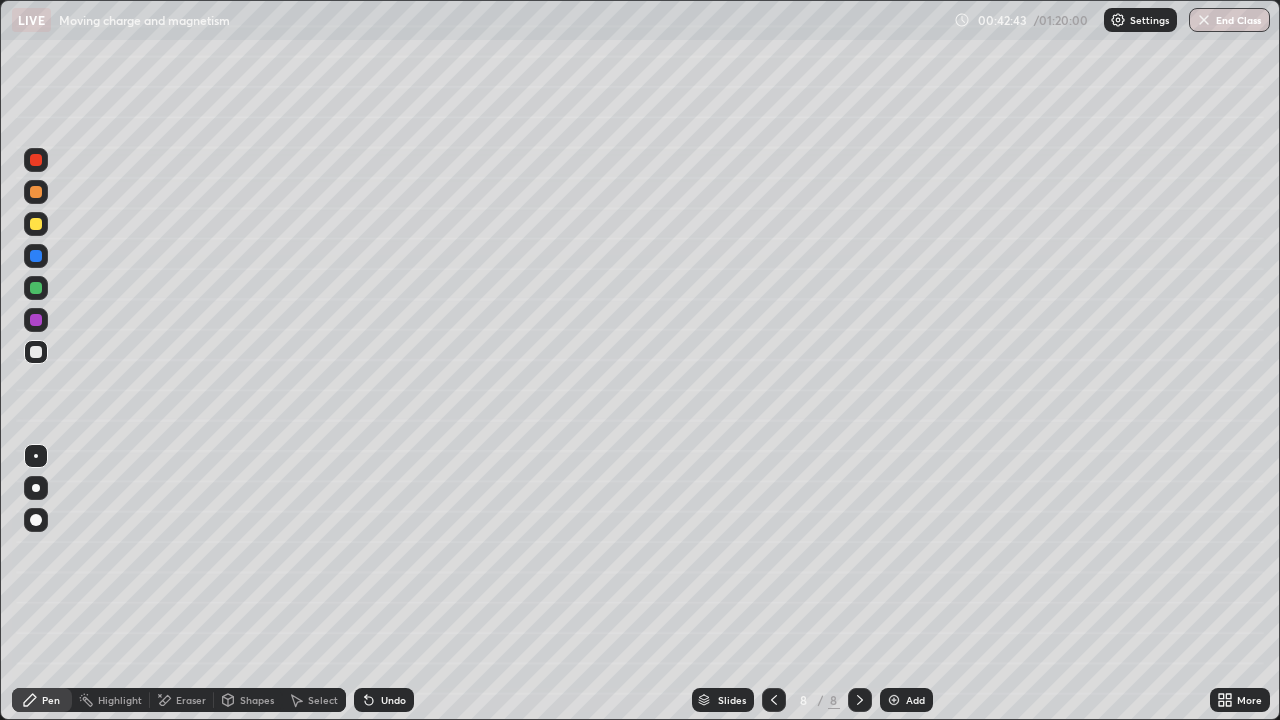 click at bounding box center (36, 320) 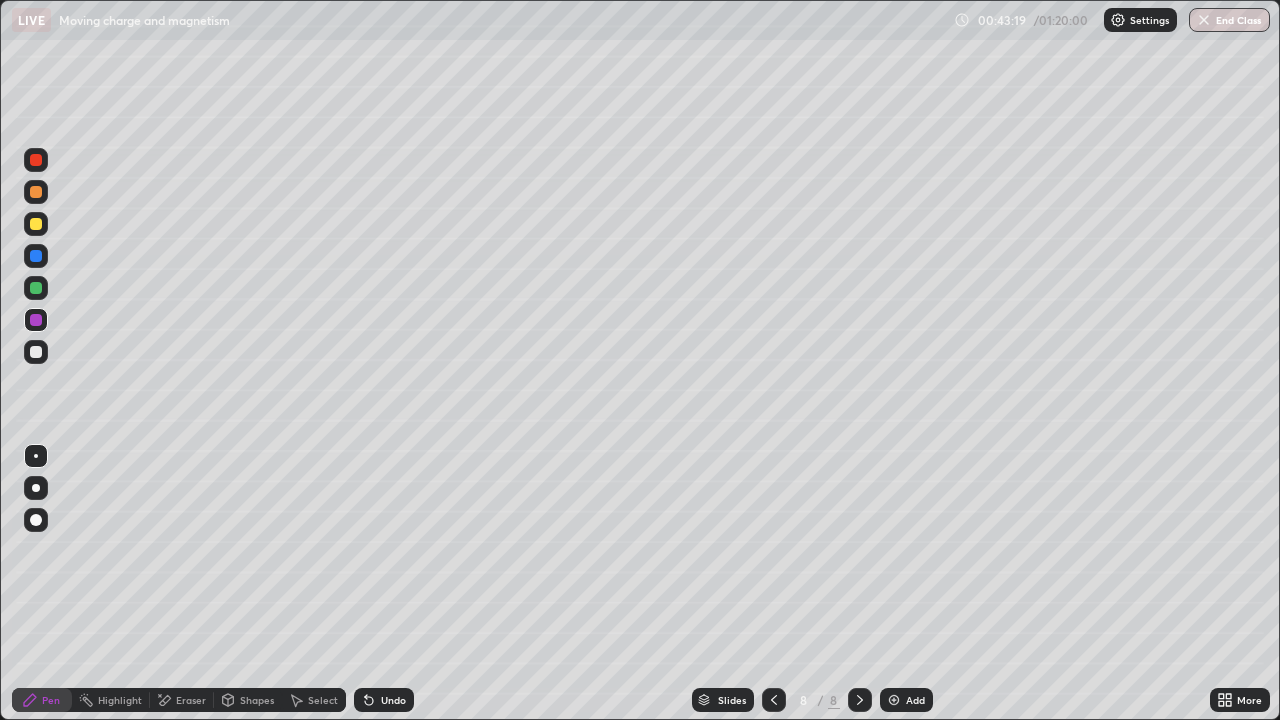 click at bounding box center (36, 224) 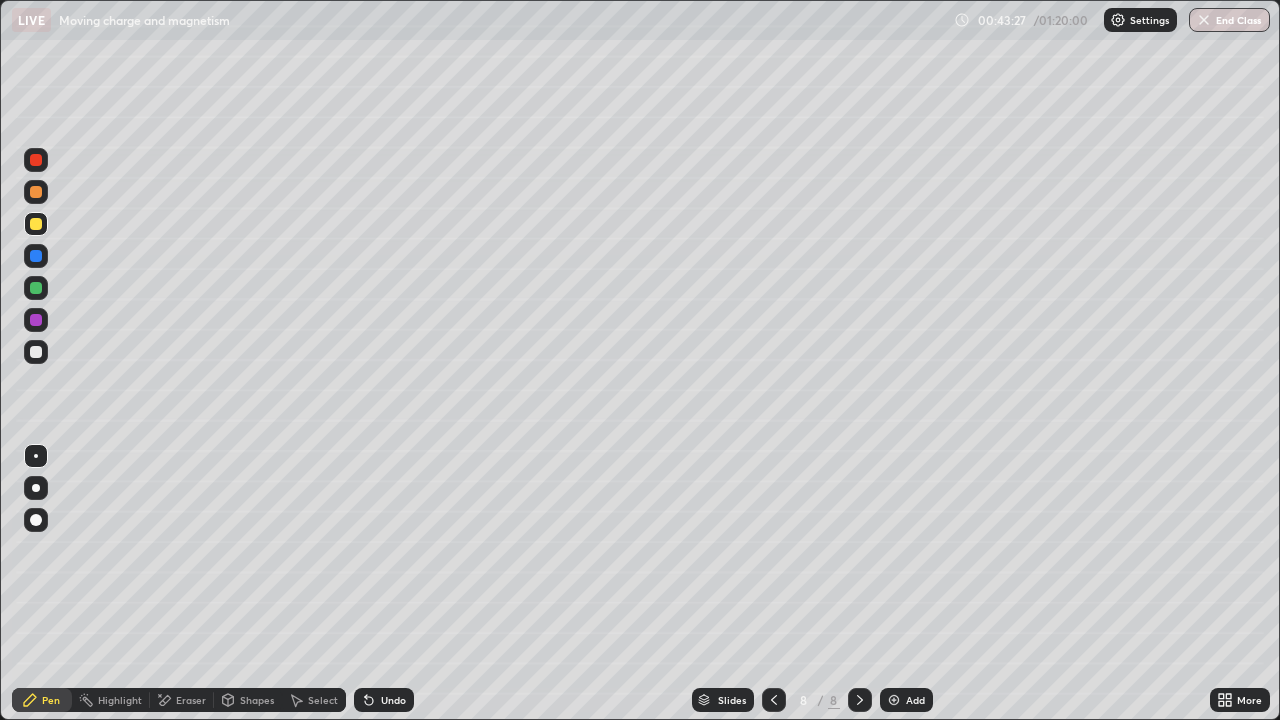 click at bounding box center [36, 352] 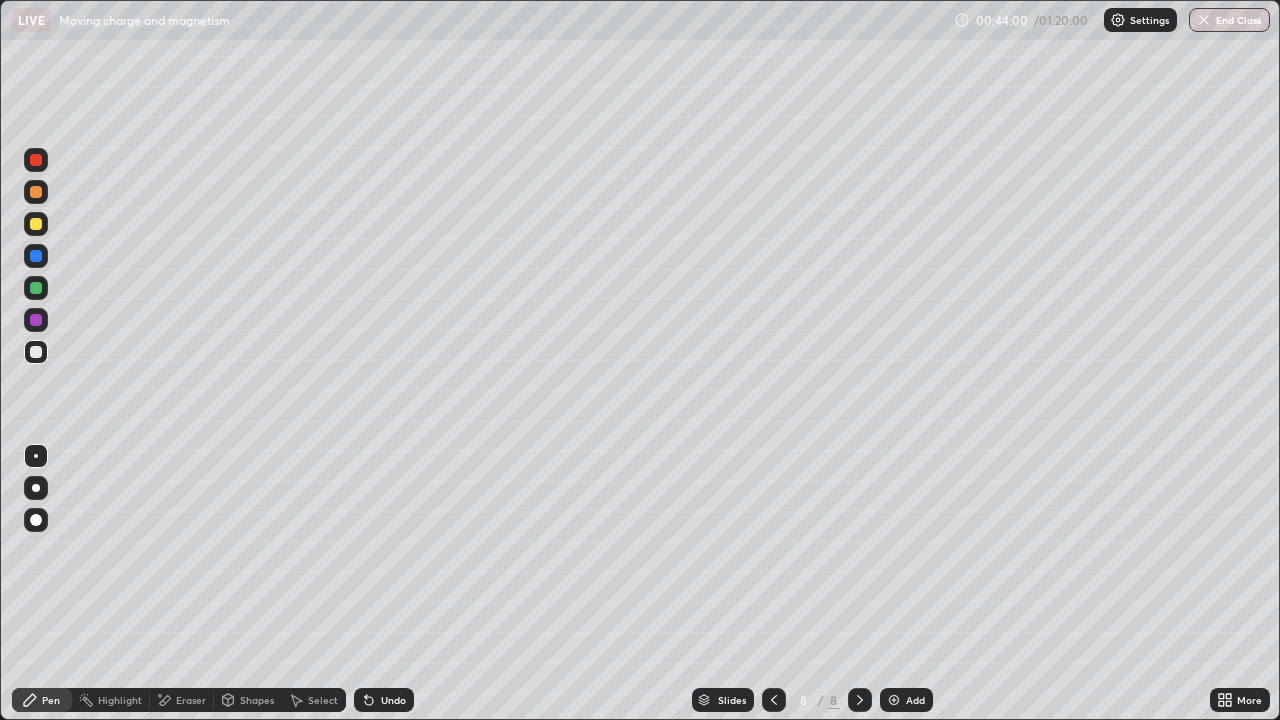 click at bounding box center [894, 700] 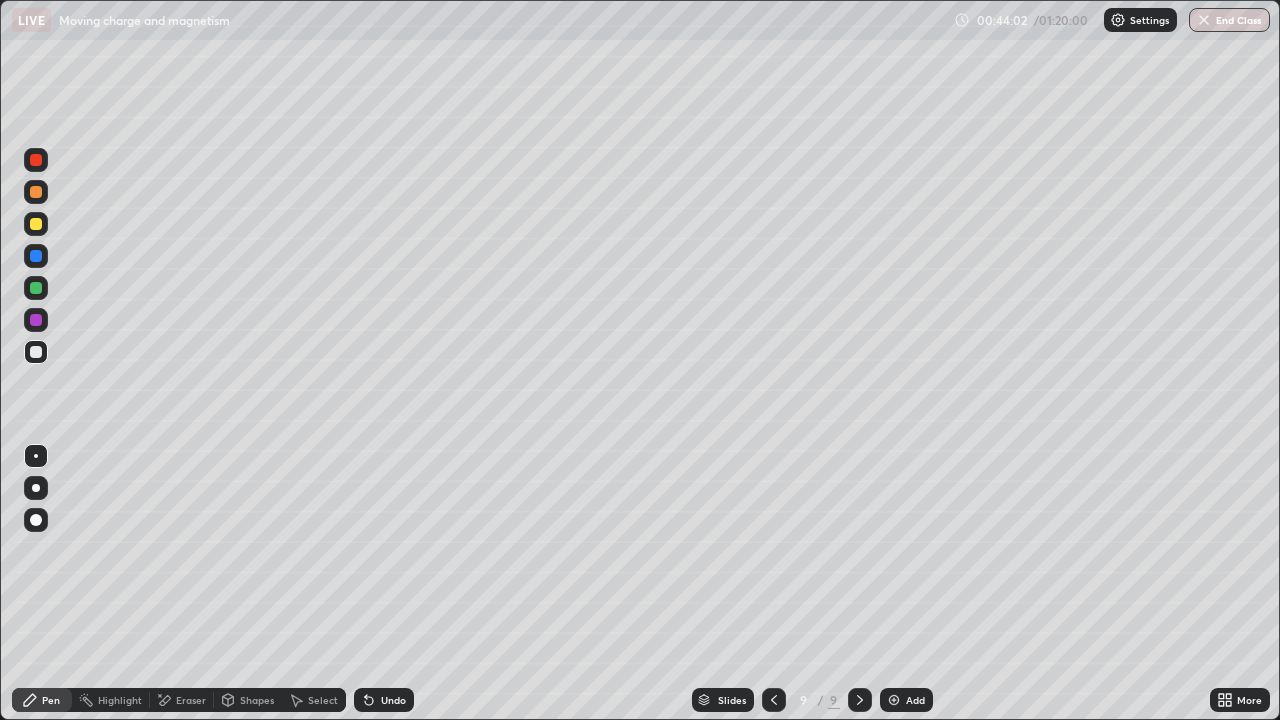 click at bounding box center [36, 352] 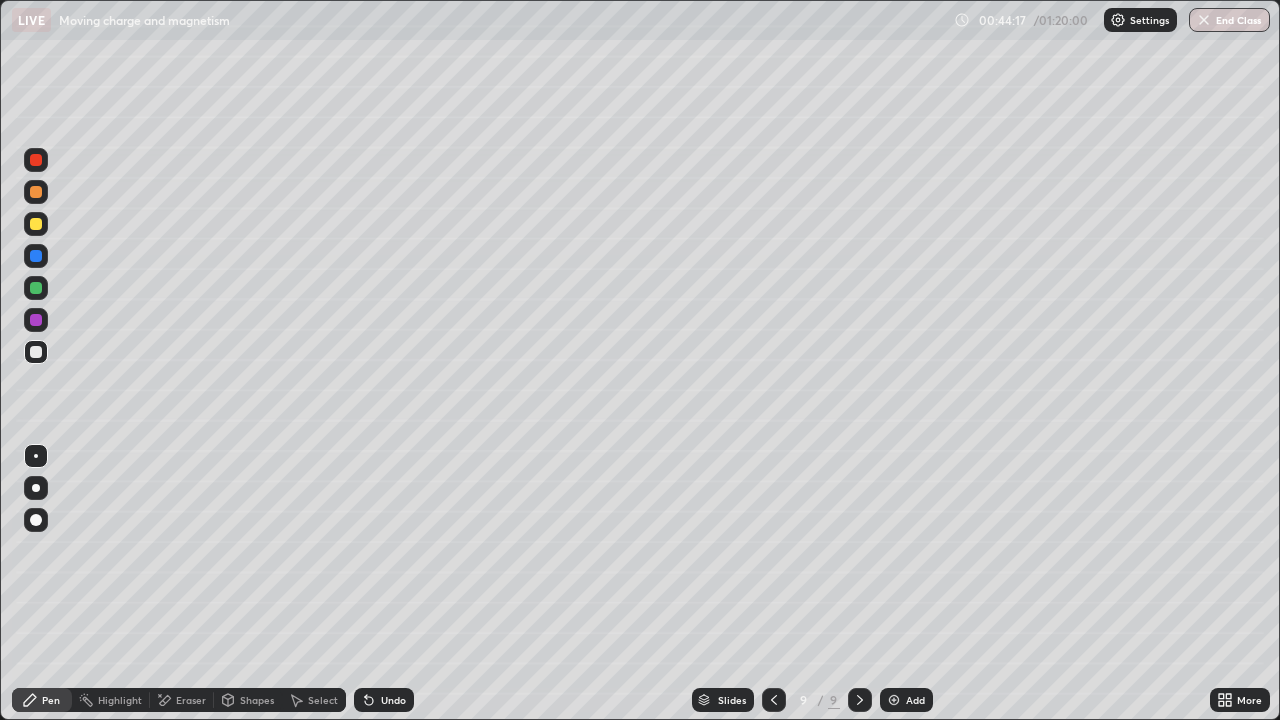 click at bounding box center [36, 520] 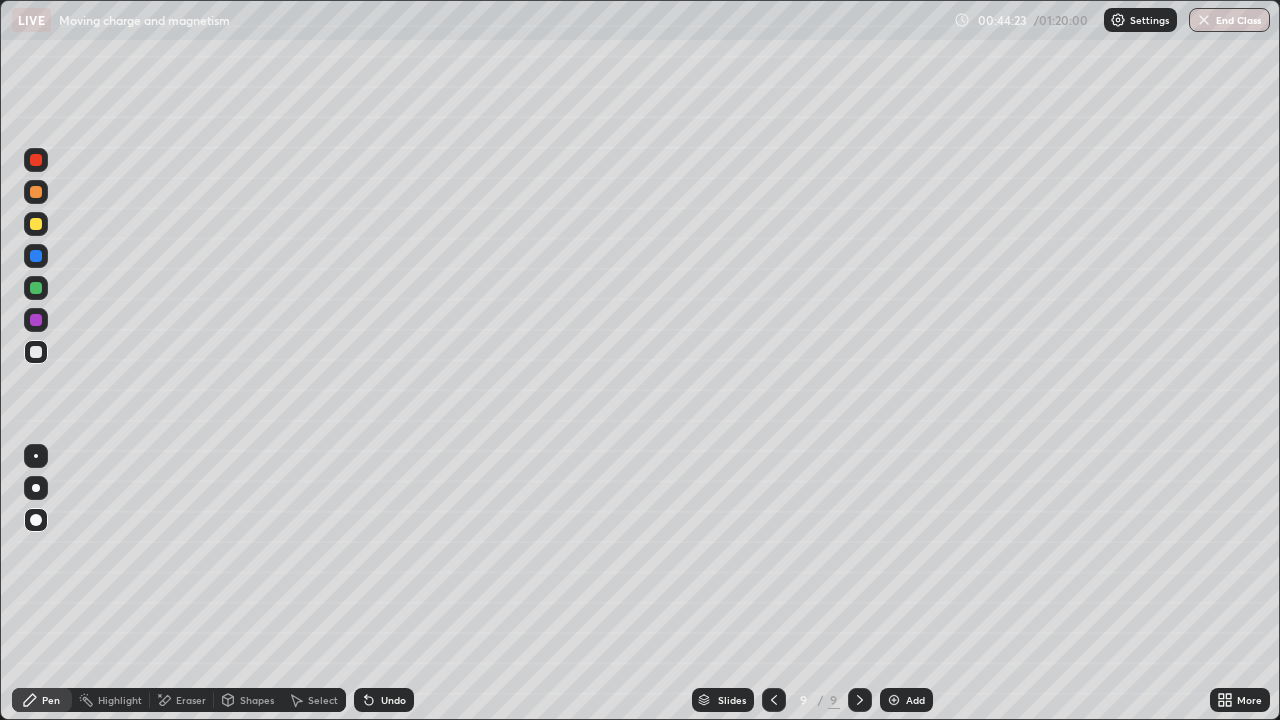 click at bounding box center (36, 224) 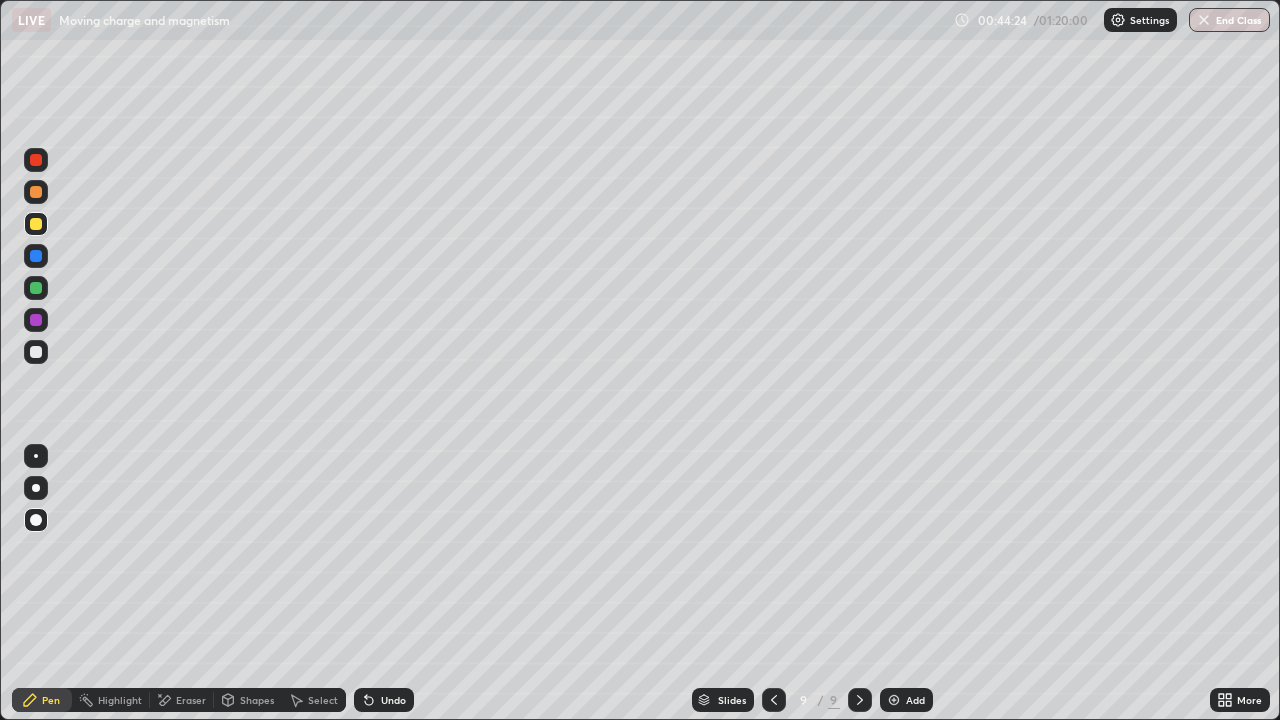click at bounding box center (36, 456) 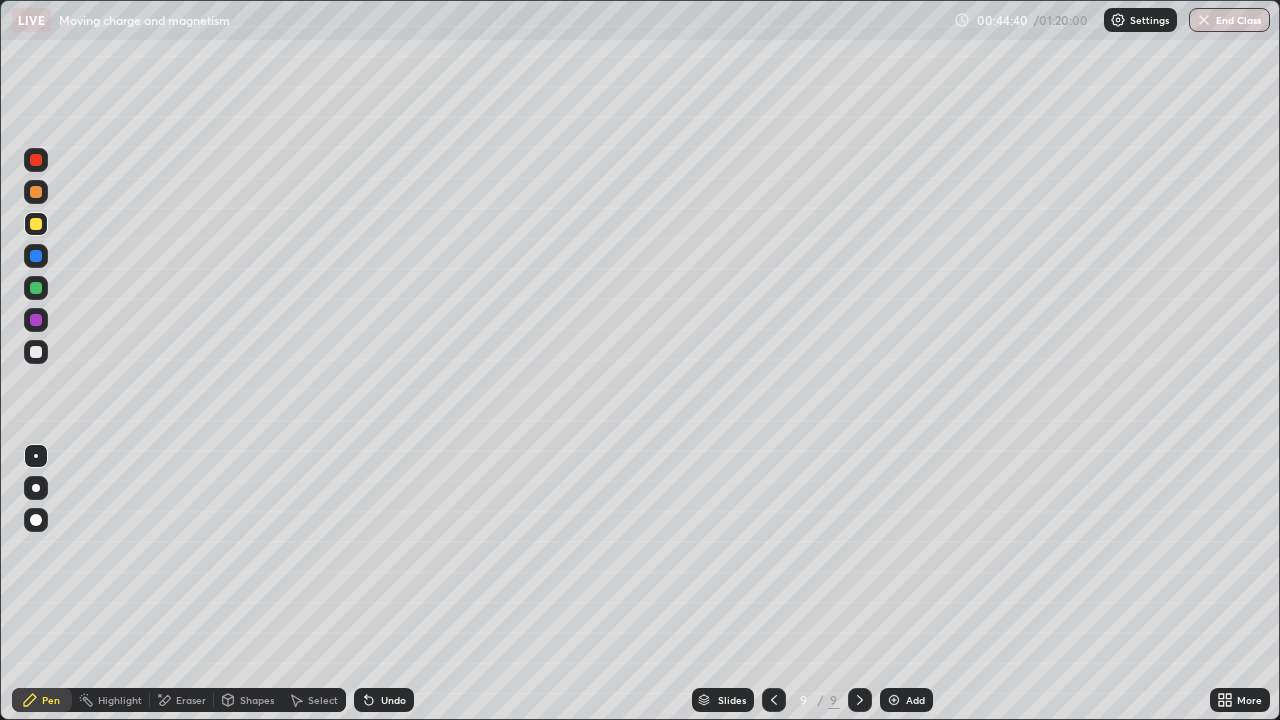 click at bounding box center (36, 192) 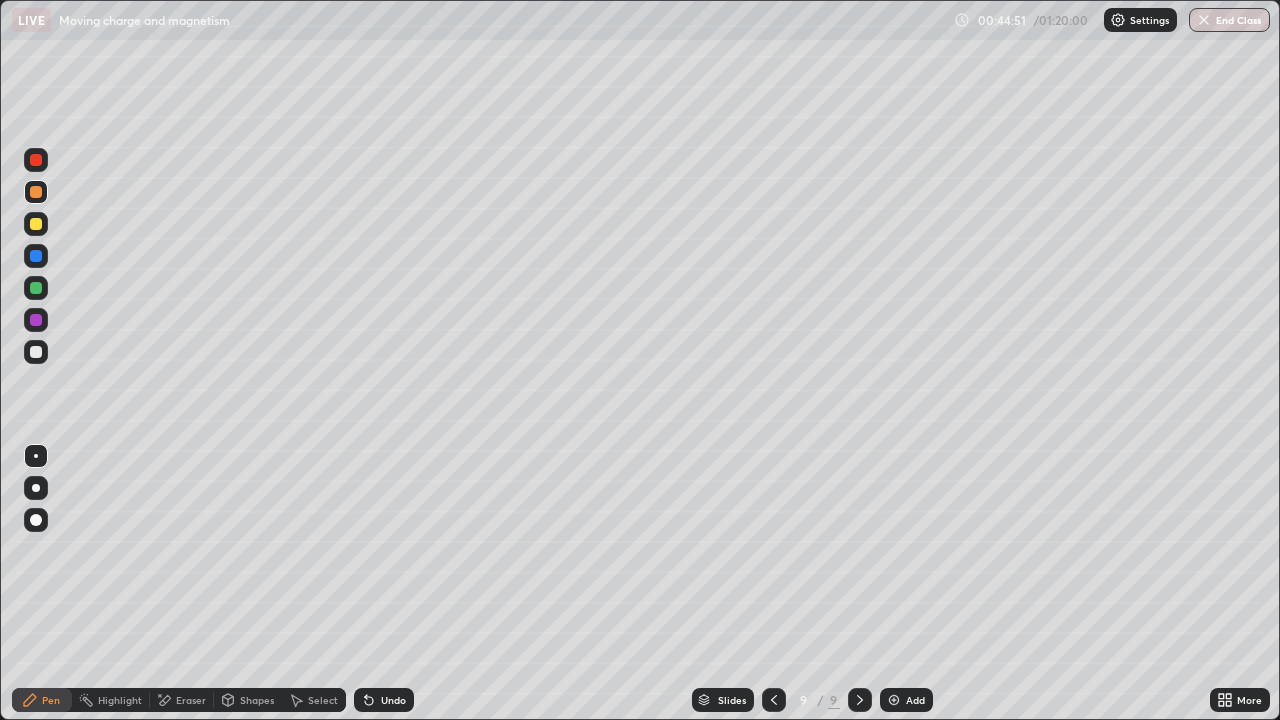 click 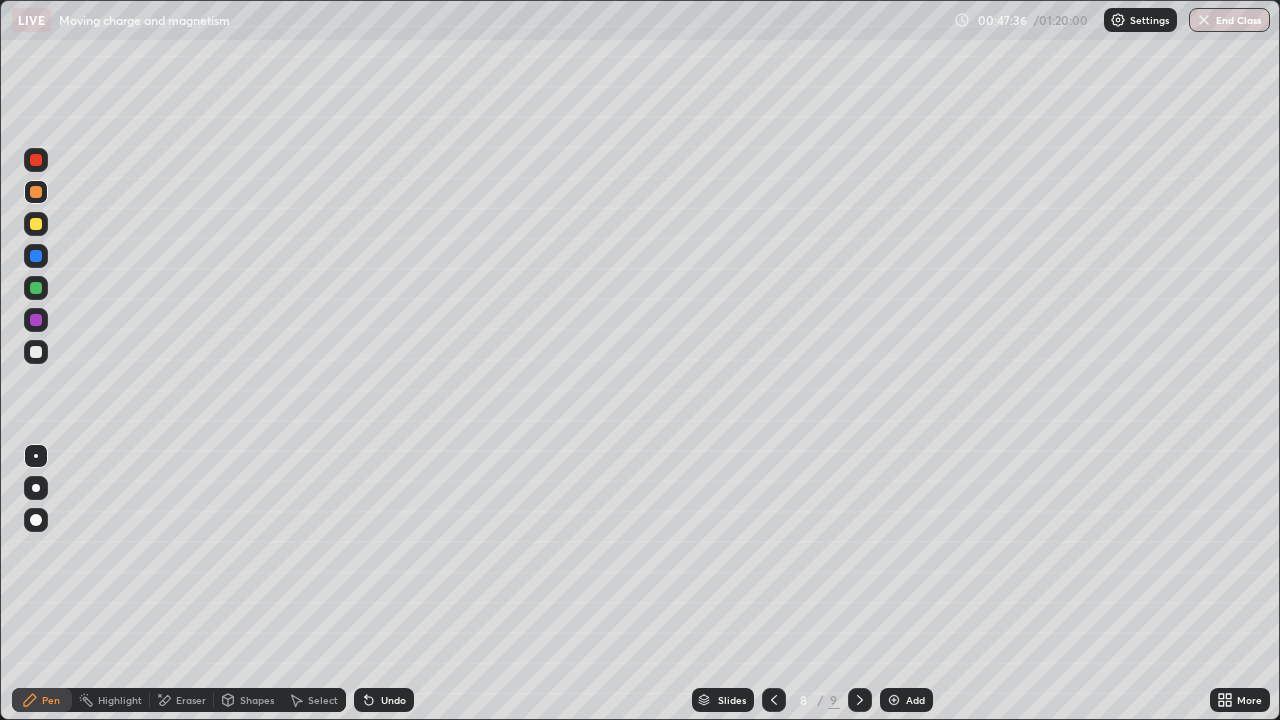 click 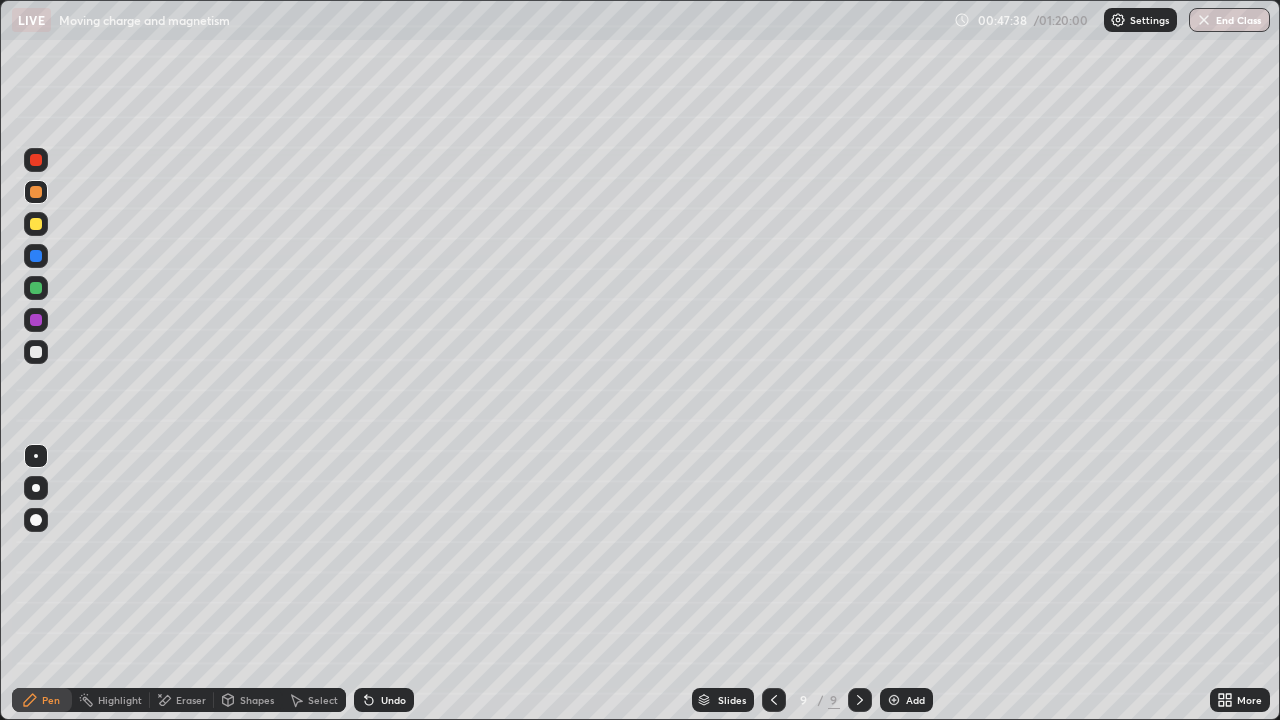 click at bounding box center (894, 700) 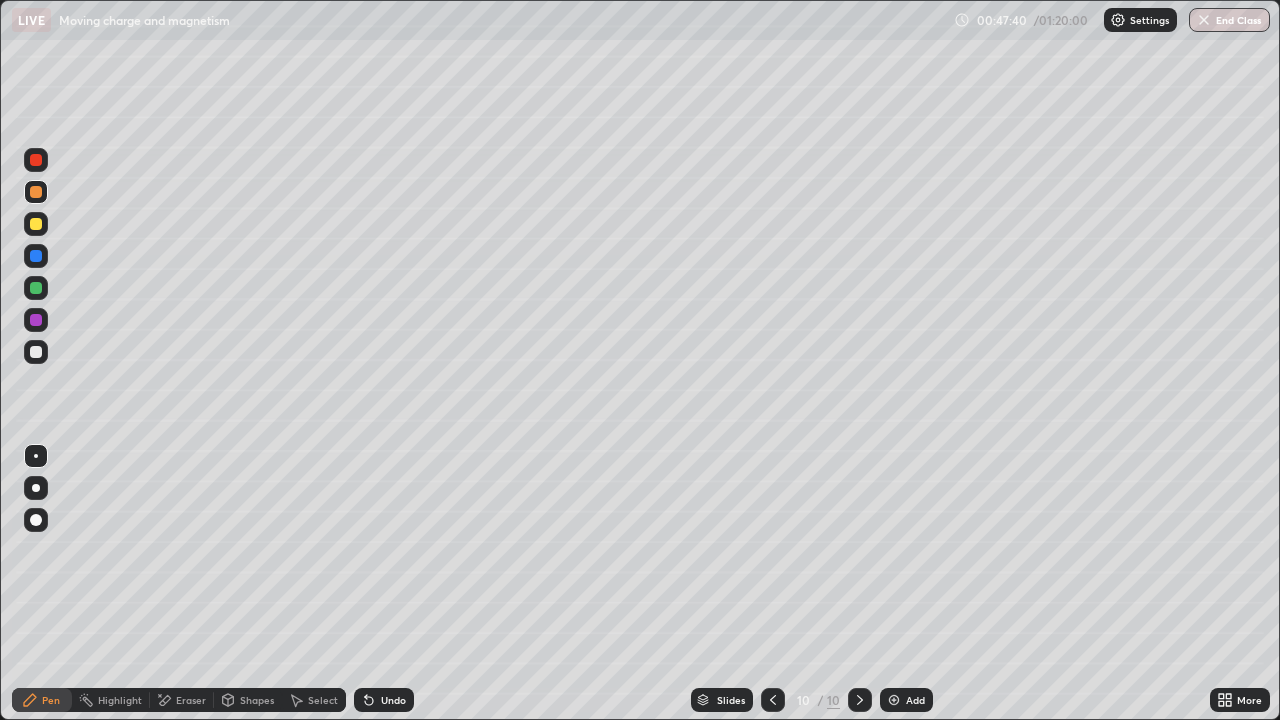 click at bounding box center [36, 352] 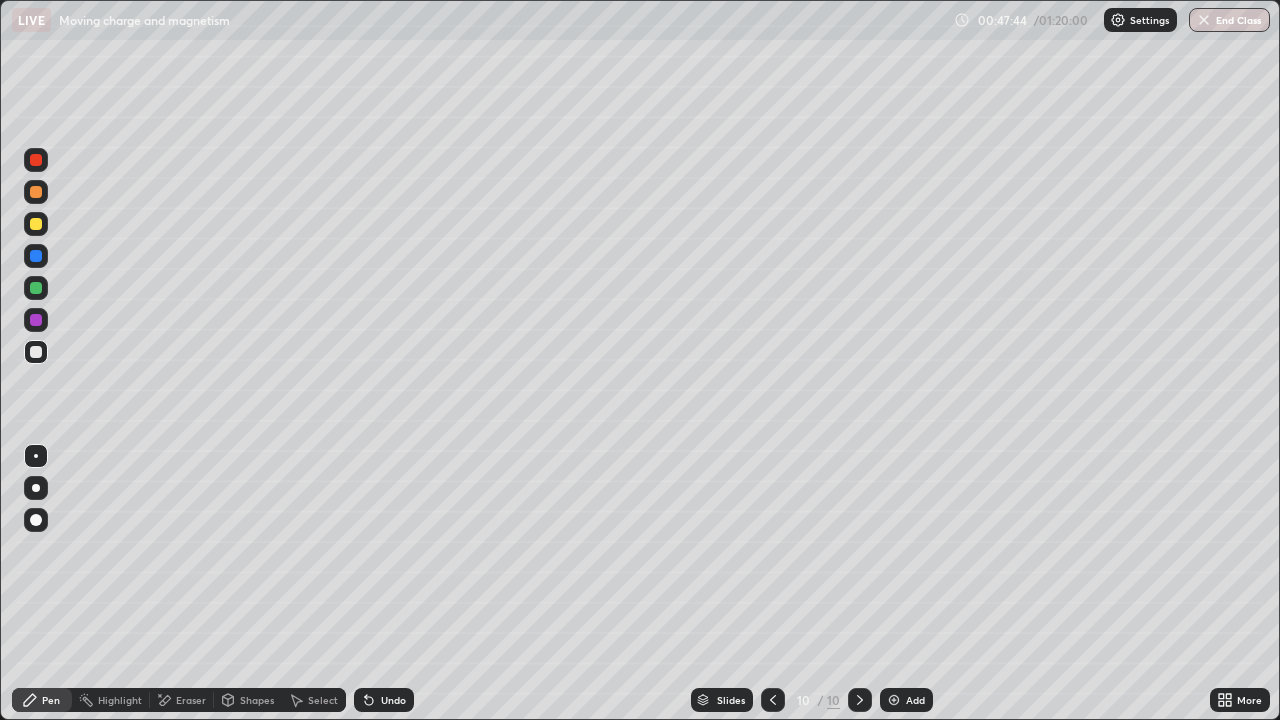 click 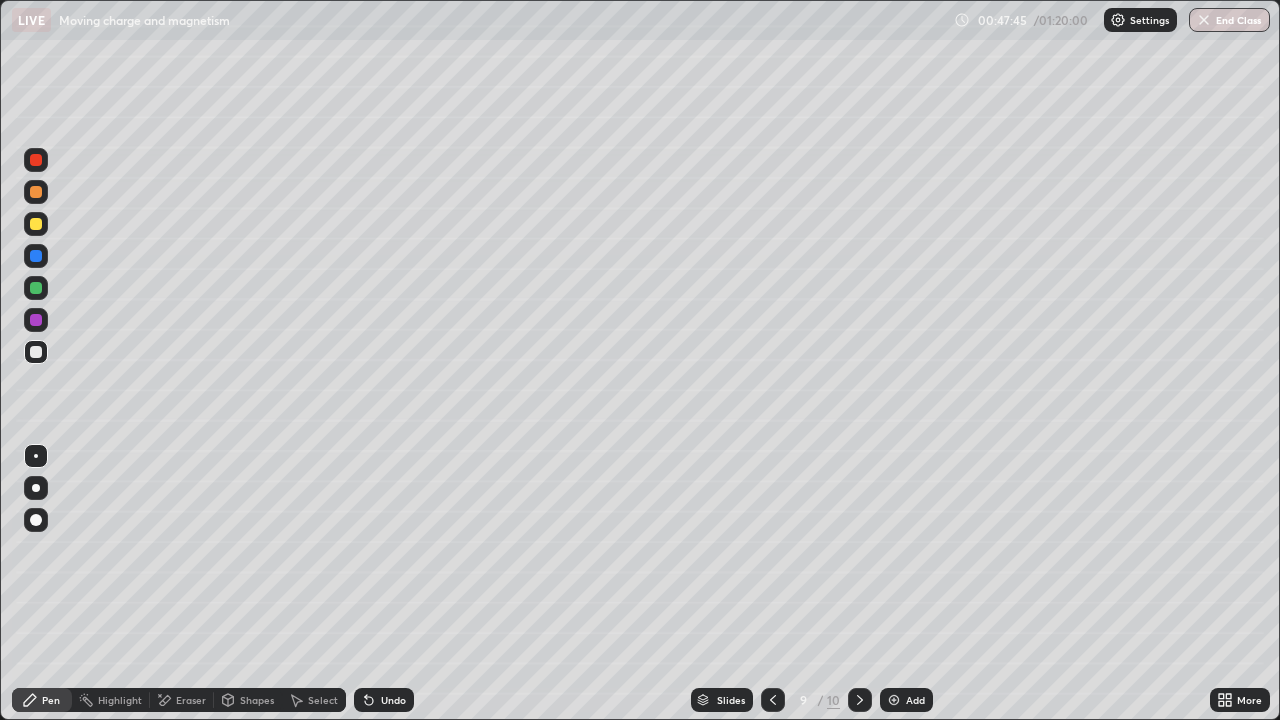 click at bounding box center (860, 700) 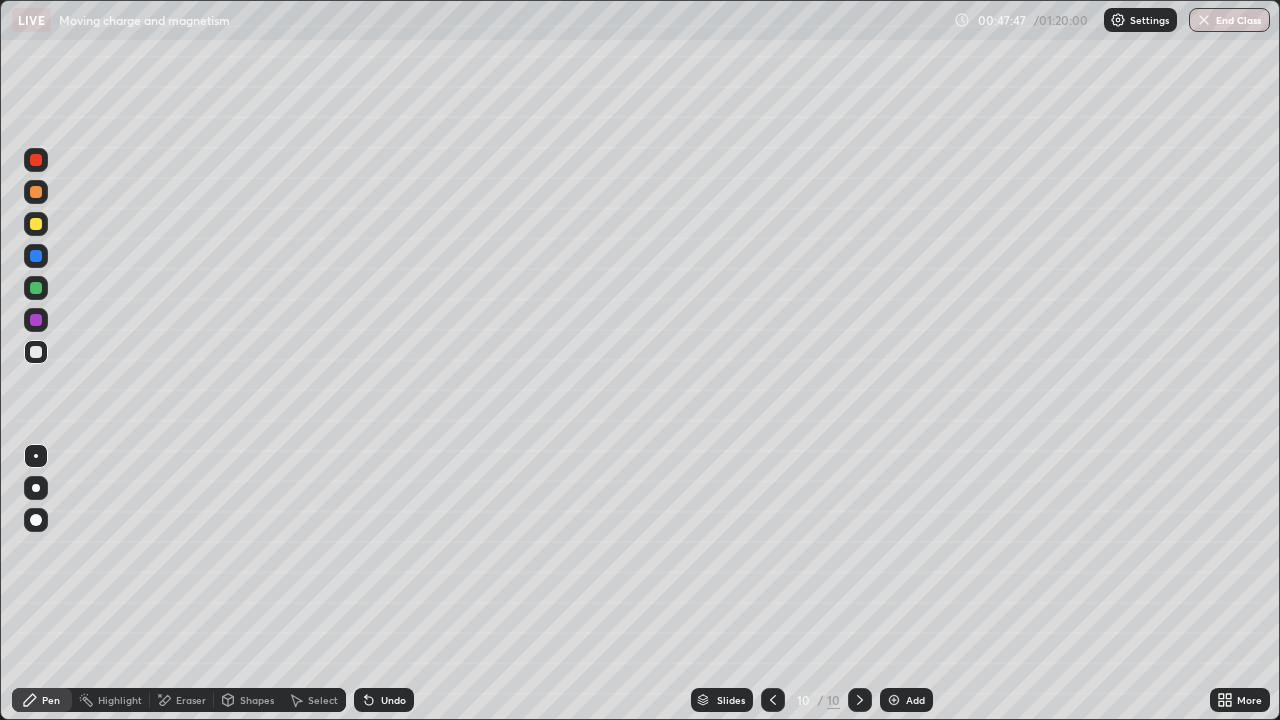 click at bounding box center [36, 352] 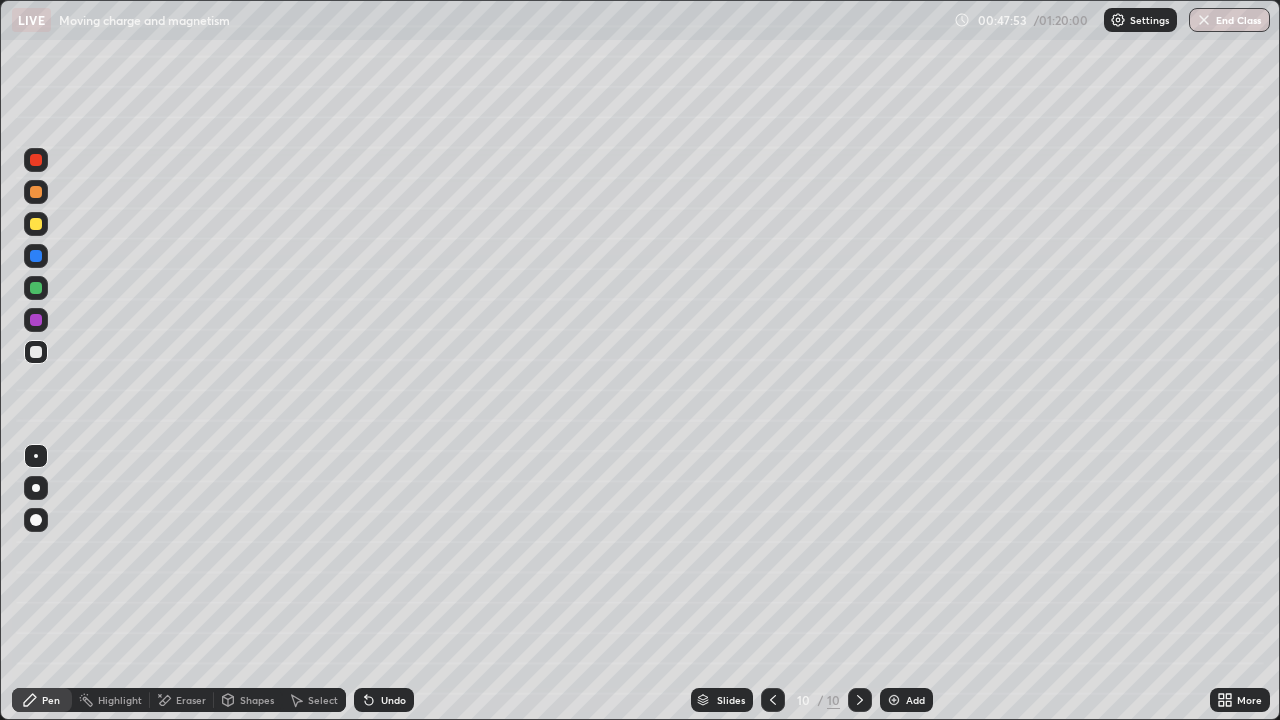 click on "Shapes" at bounding box center [257, 700] 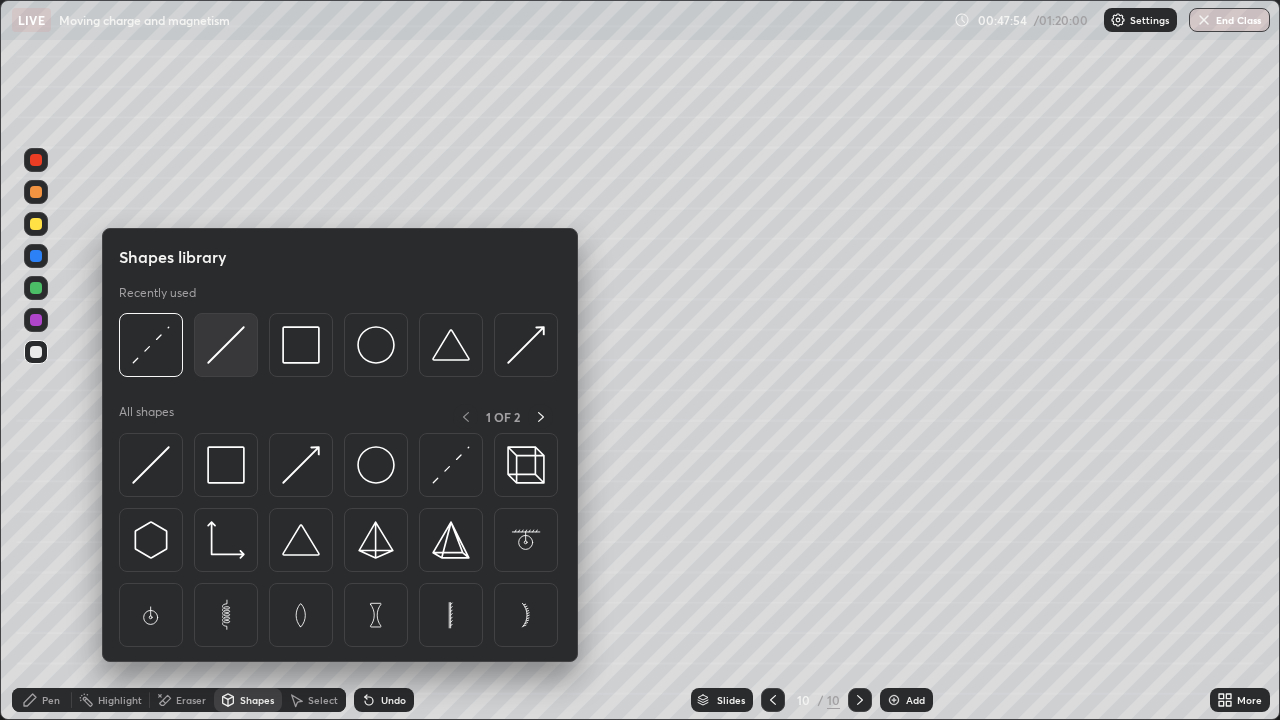 click at bounding box center [226, 345] 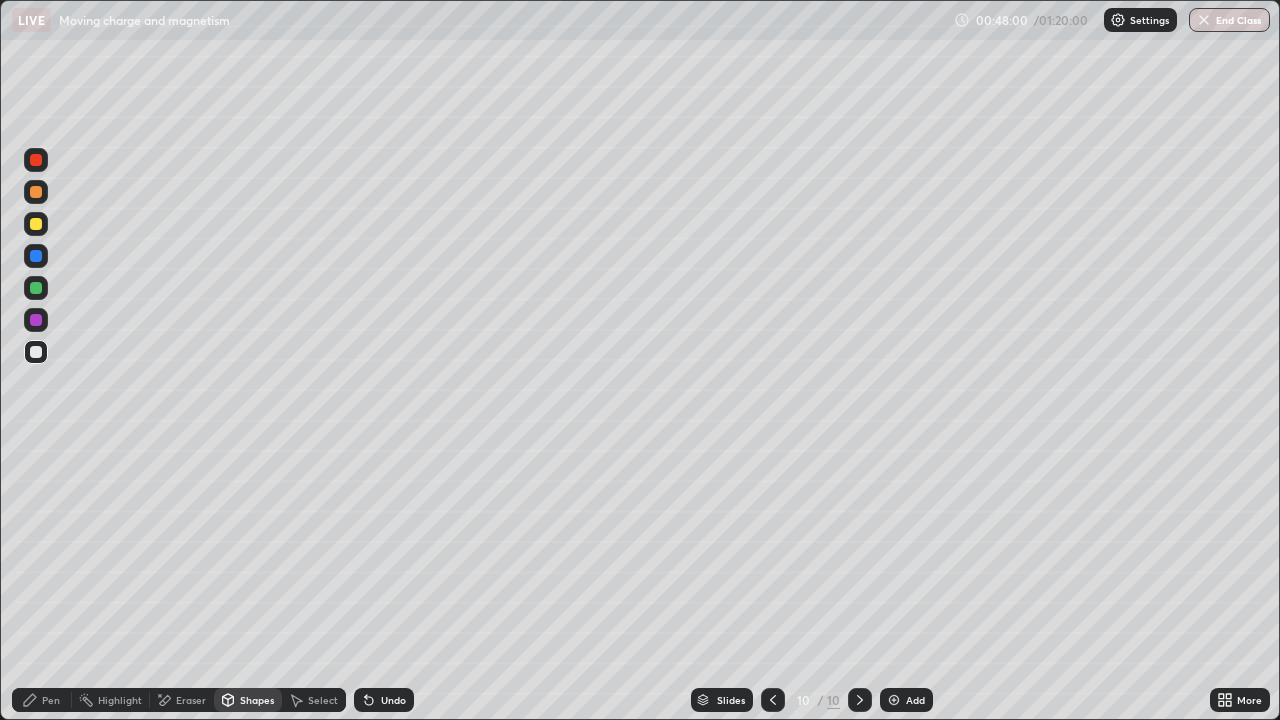 click on "Pen" at bounding box center [42, 700] 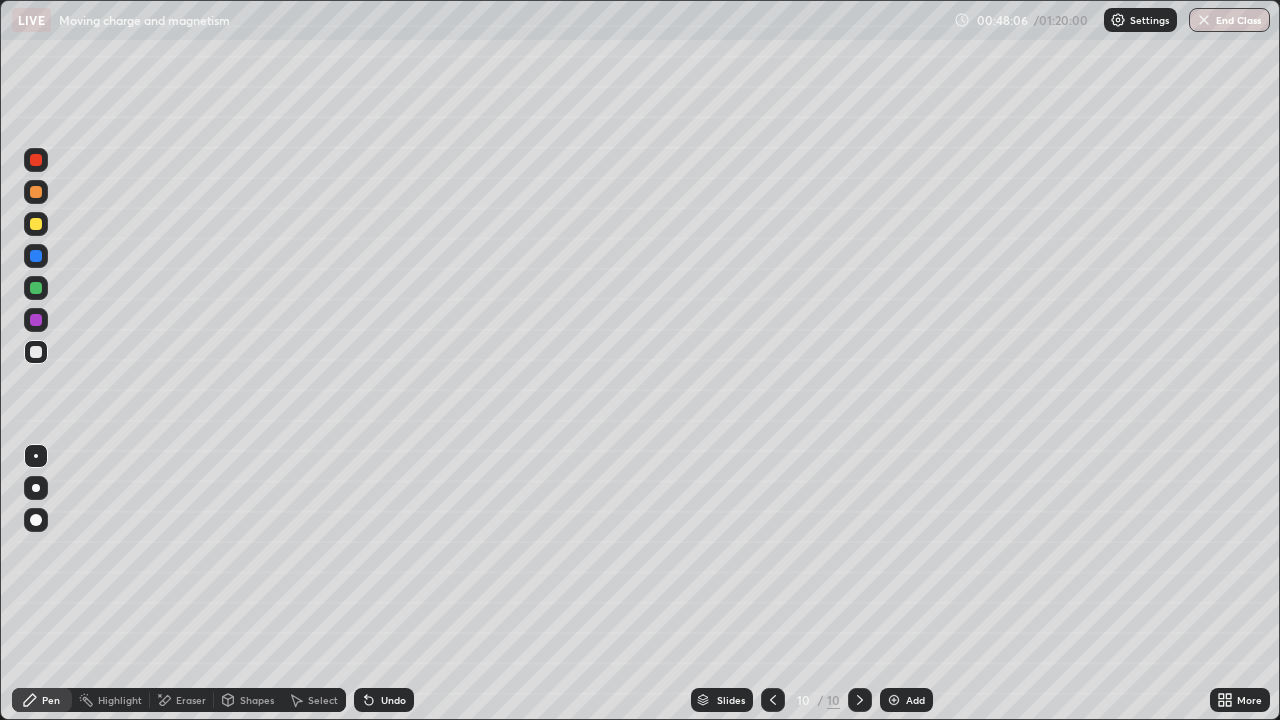 click at bounding box center [36, 520] 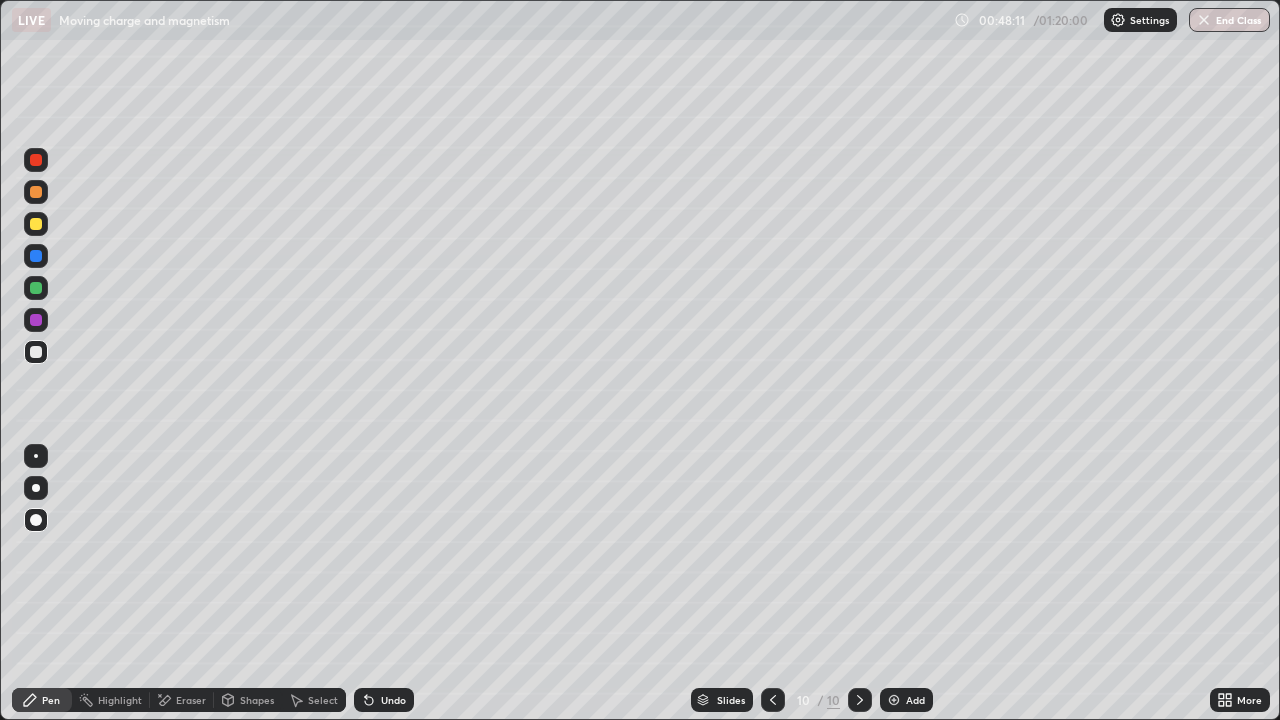 click at bounding box center (36, 456) 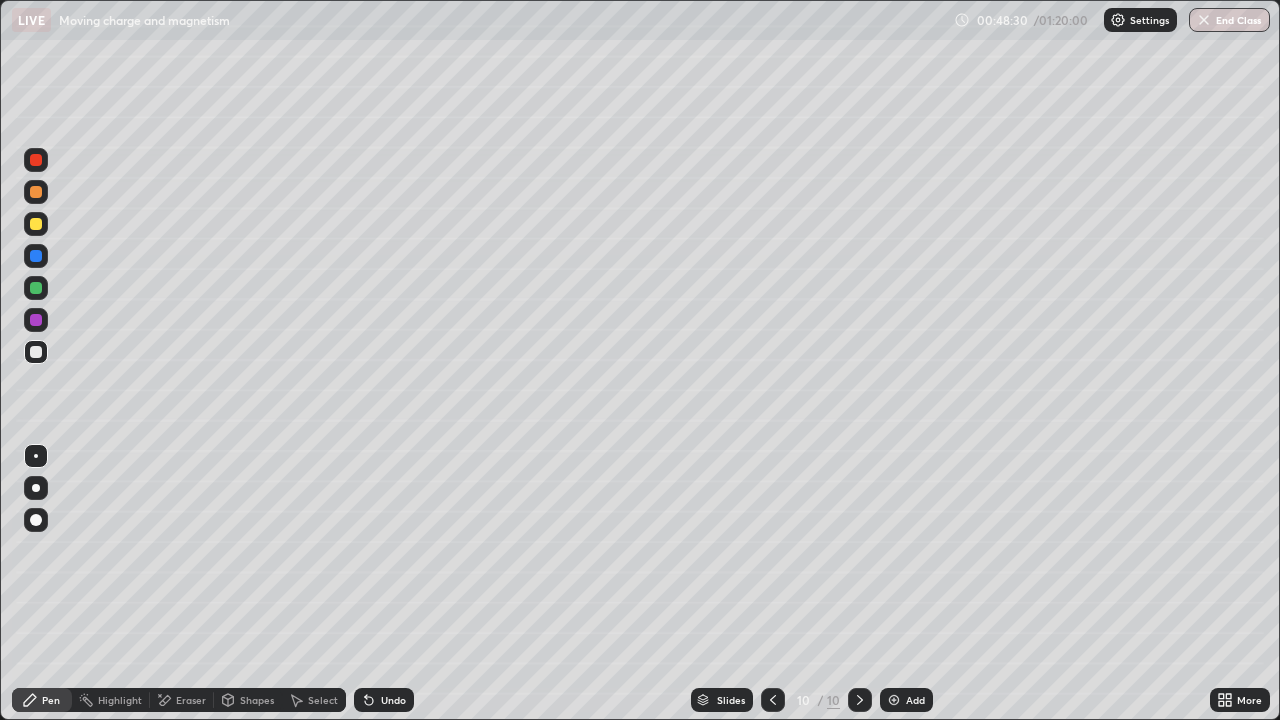 click at bounding box center [36, 224] 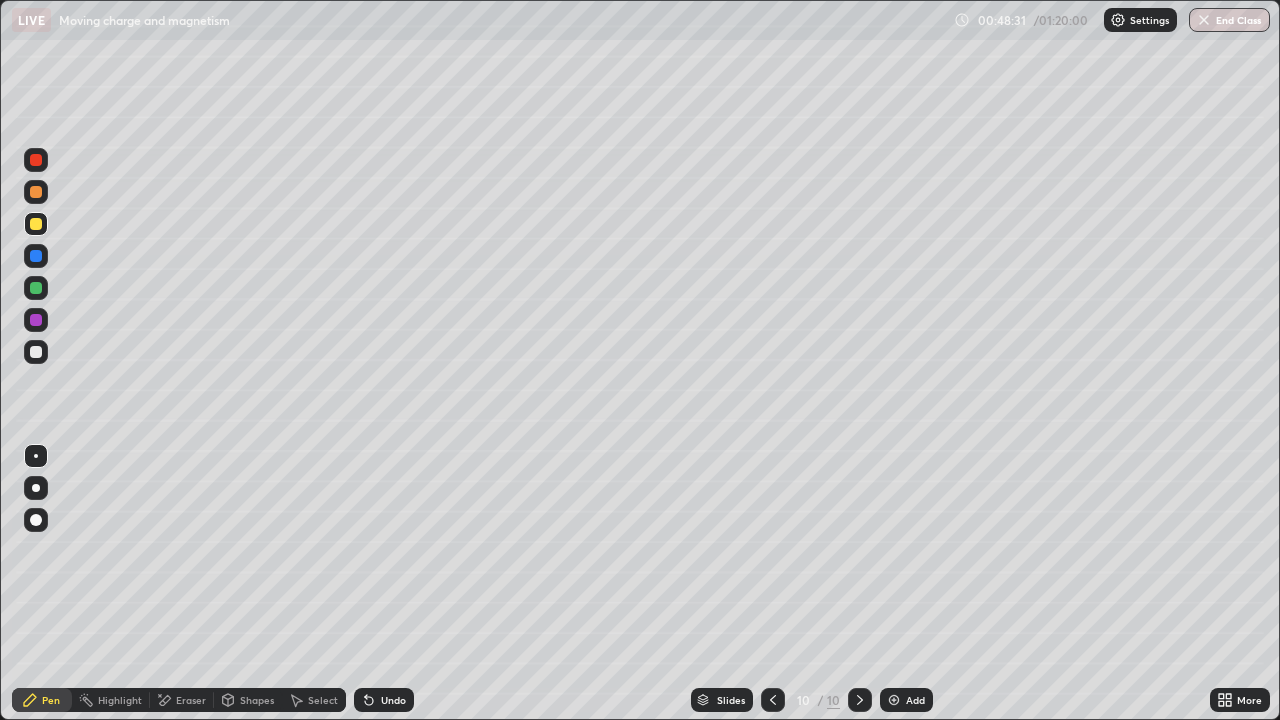 click at bounding box center (36, 352) 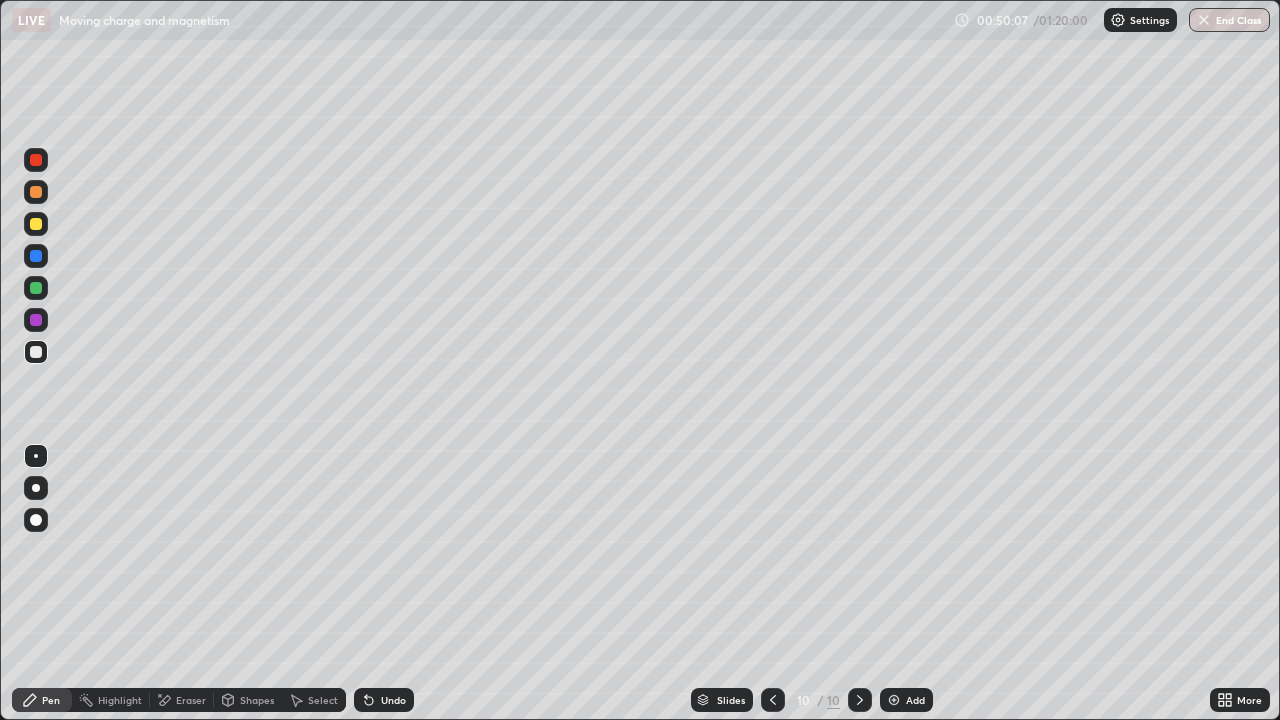click at bounding box center (36, 224) 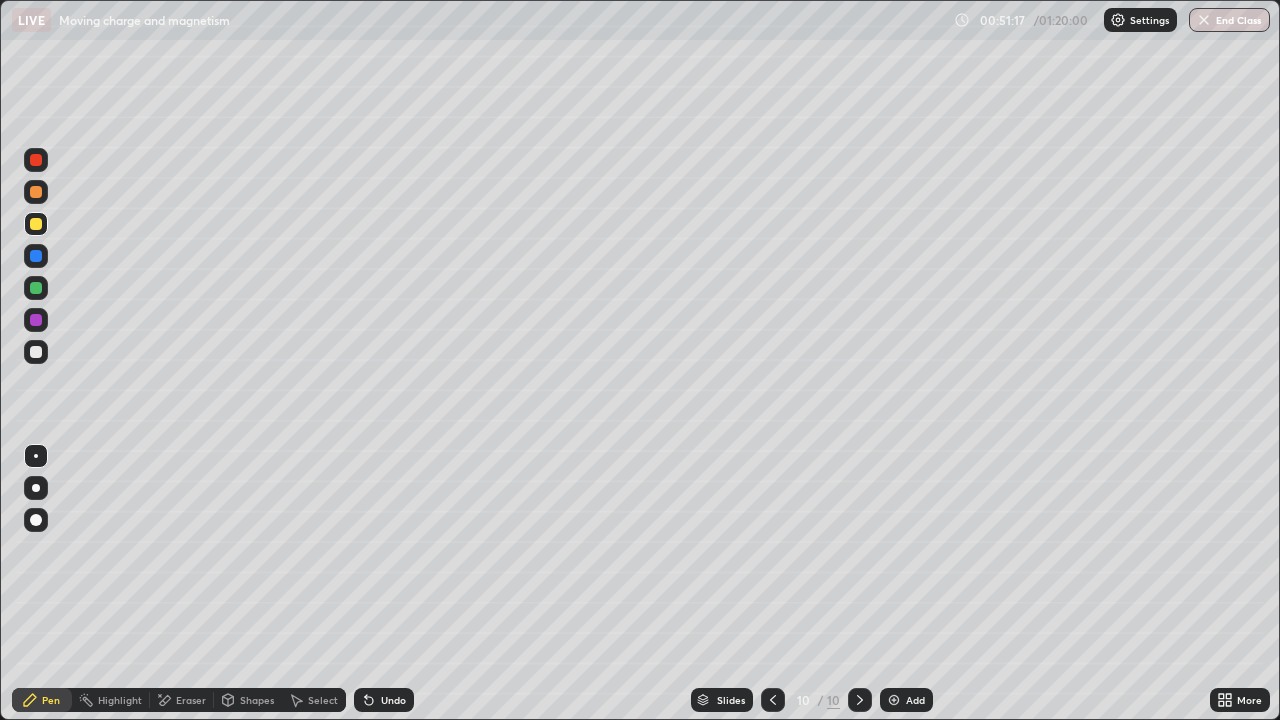click at bounding box center [36, 352] 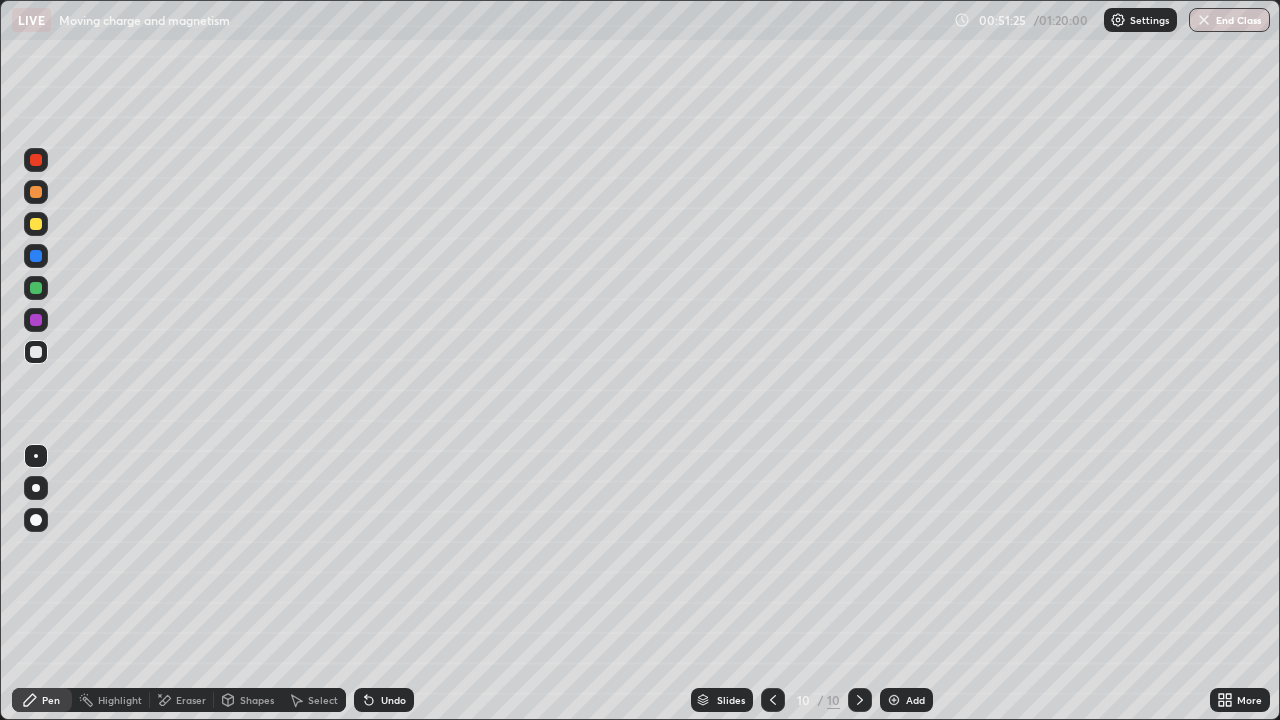 click at bounding box center (36, 224) 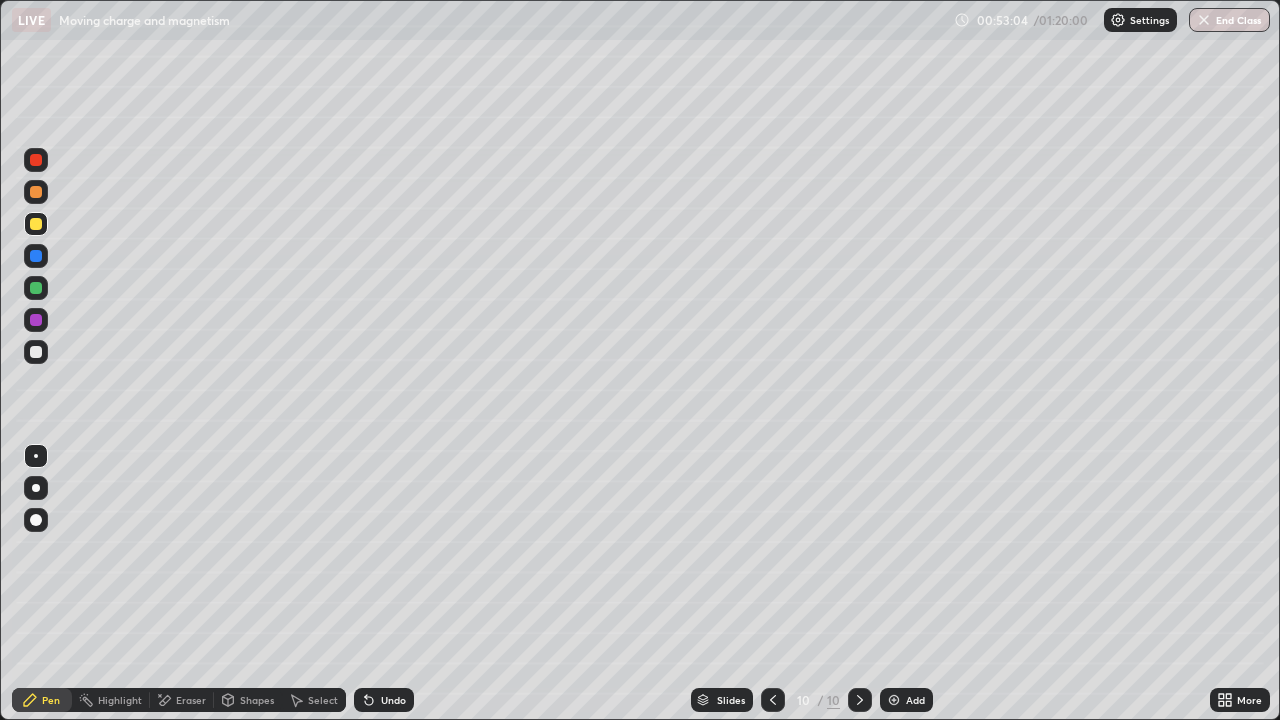 click at bounding box center [36, 352] 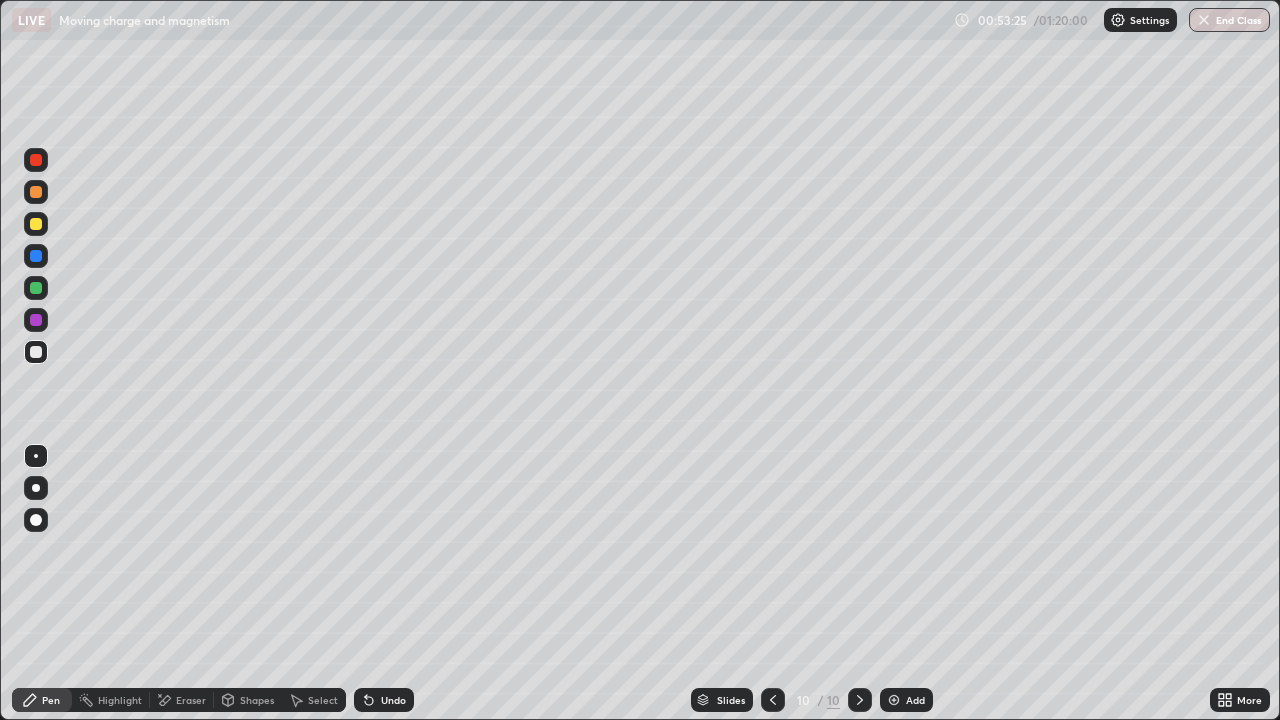 click at bounding box center [36, 224] 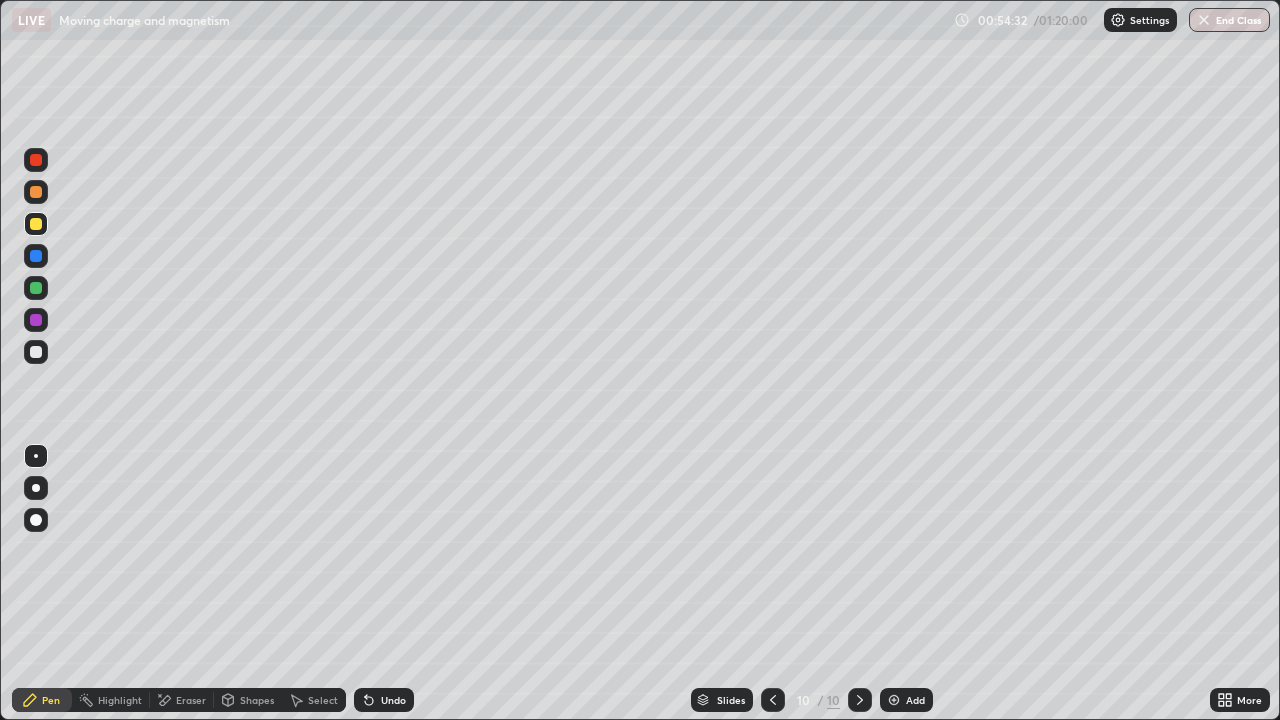 click on "Eraser" at bounding box center [191, 700] 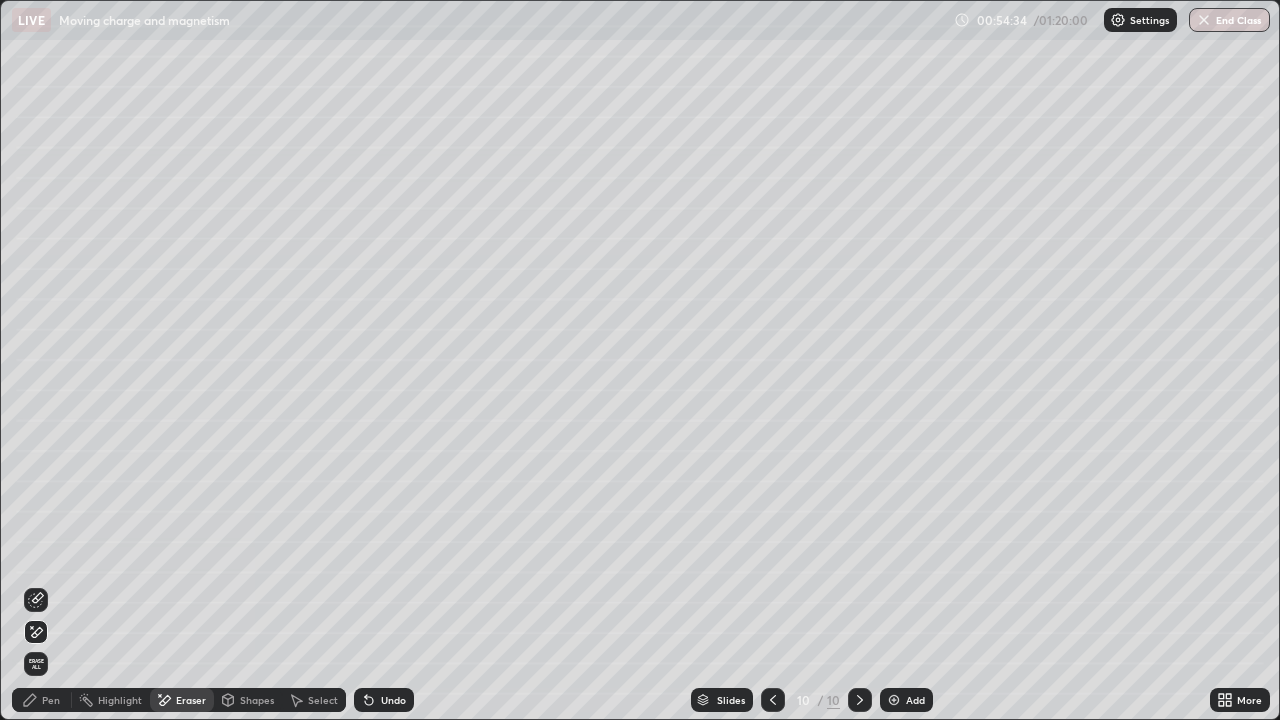 click on "Pen" at bounding box center [42, 700] 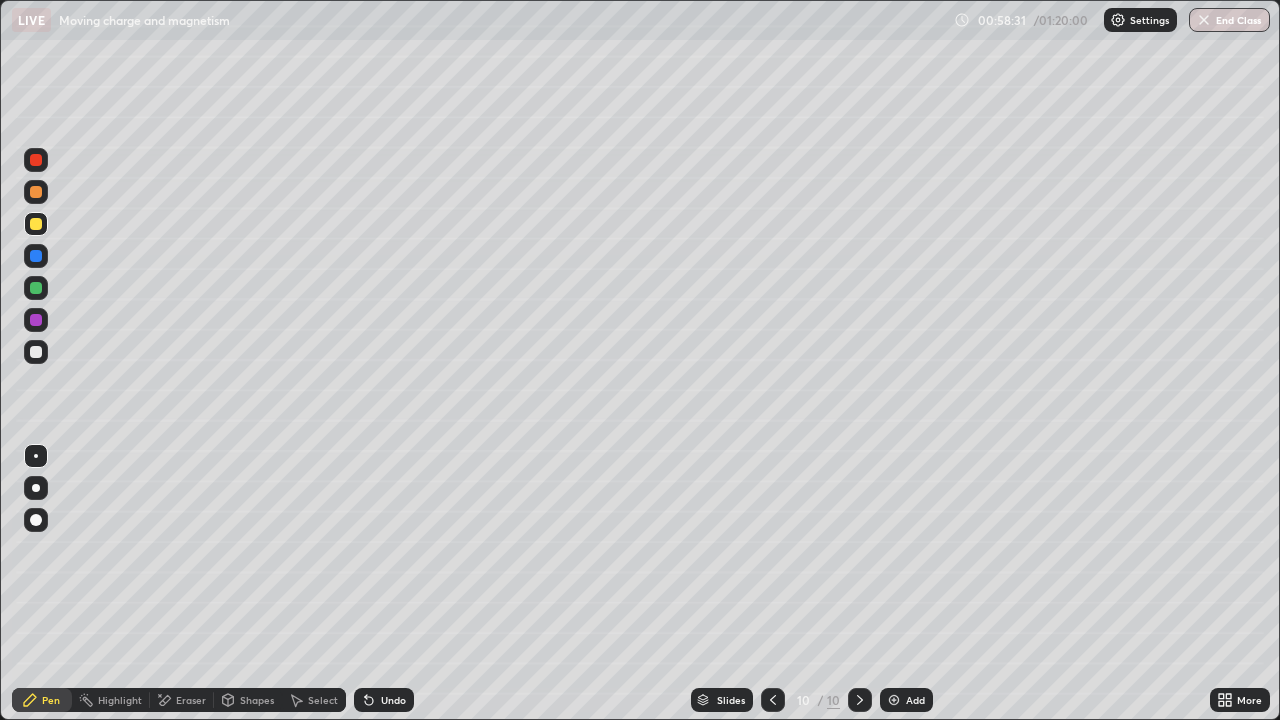 click on "Add" at bounding box center [915, 700] 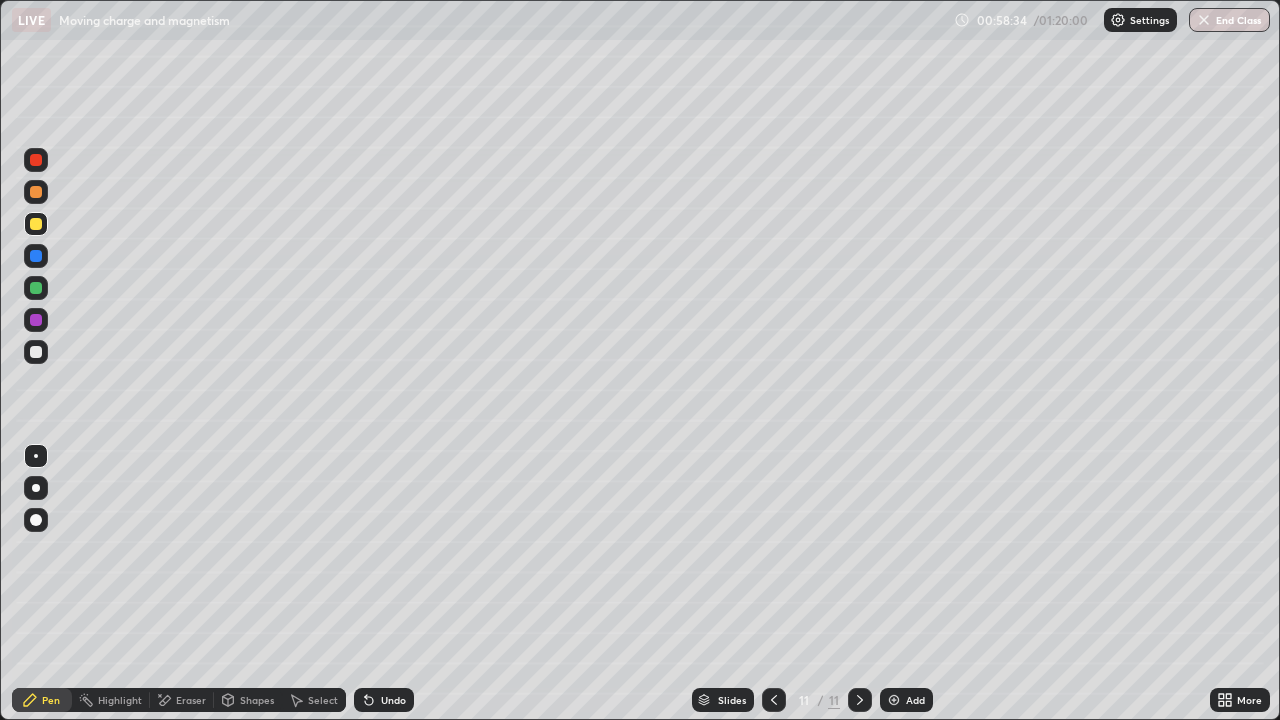click at bounding box center [36, 352] 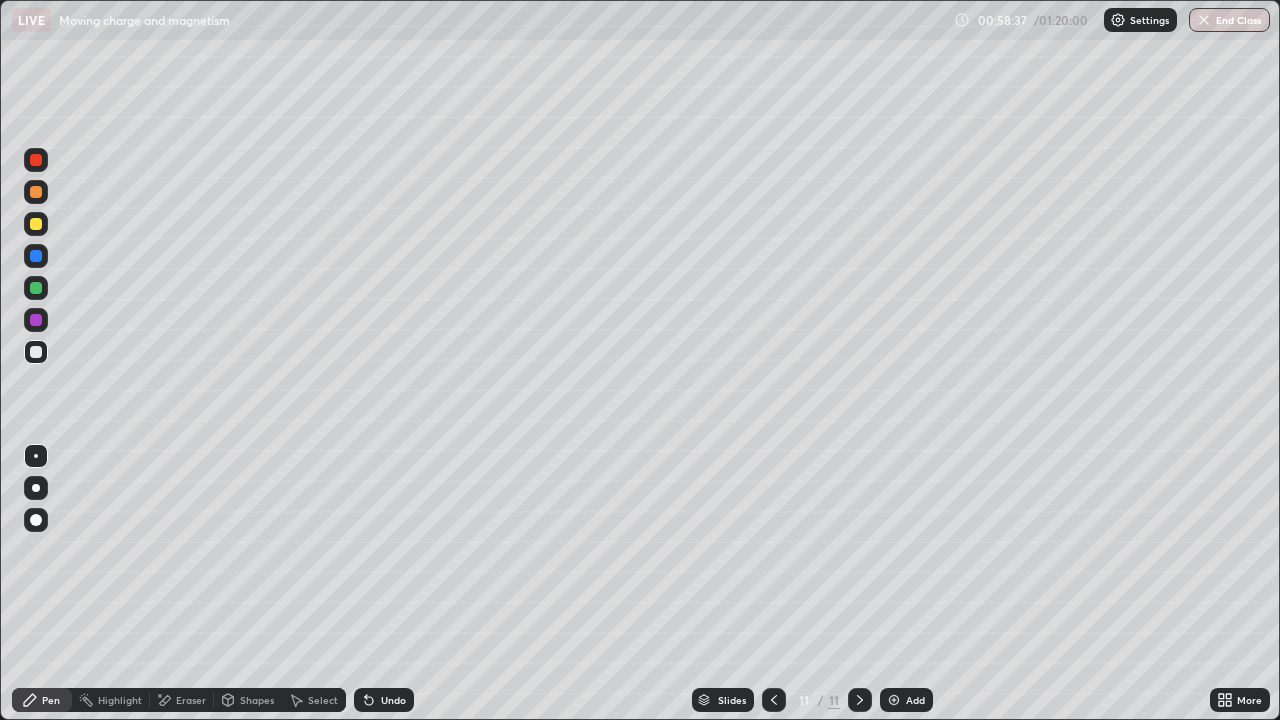 click 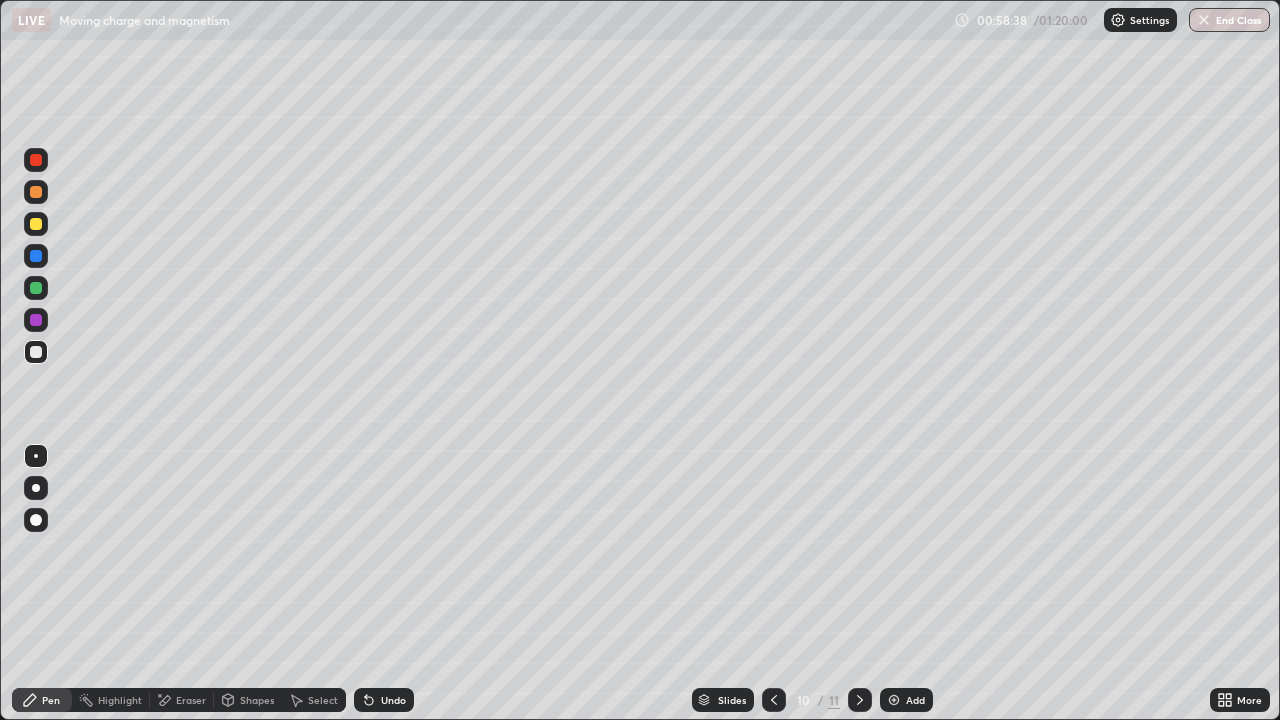 click 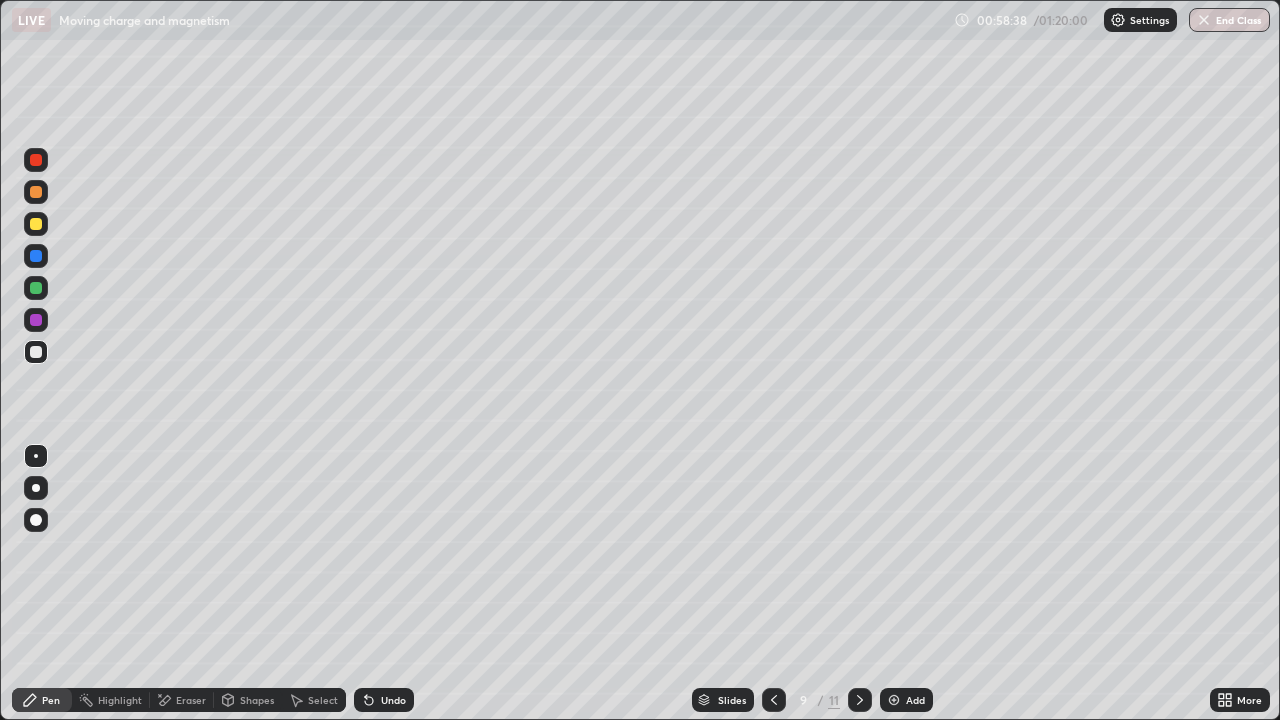 click 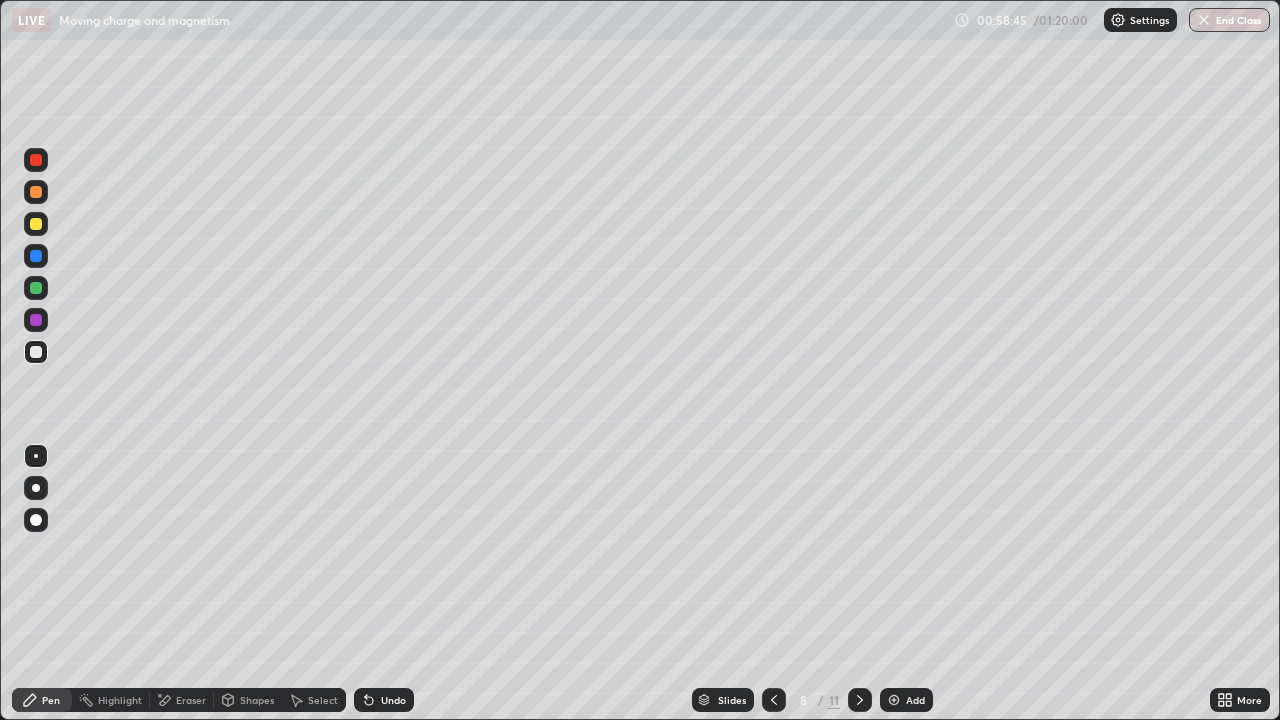 click 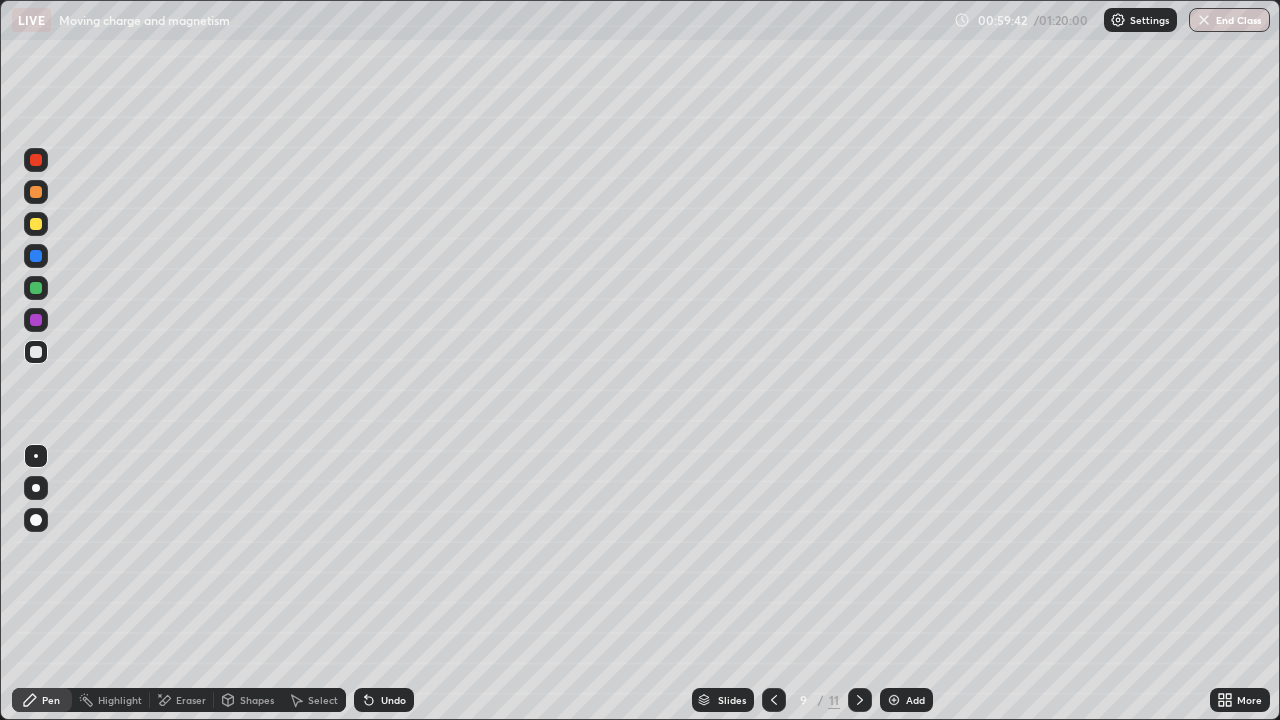click 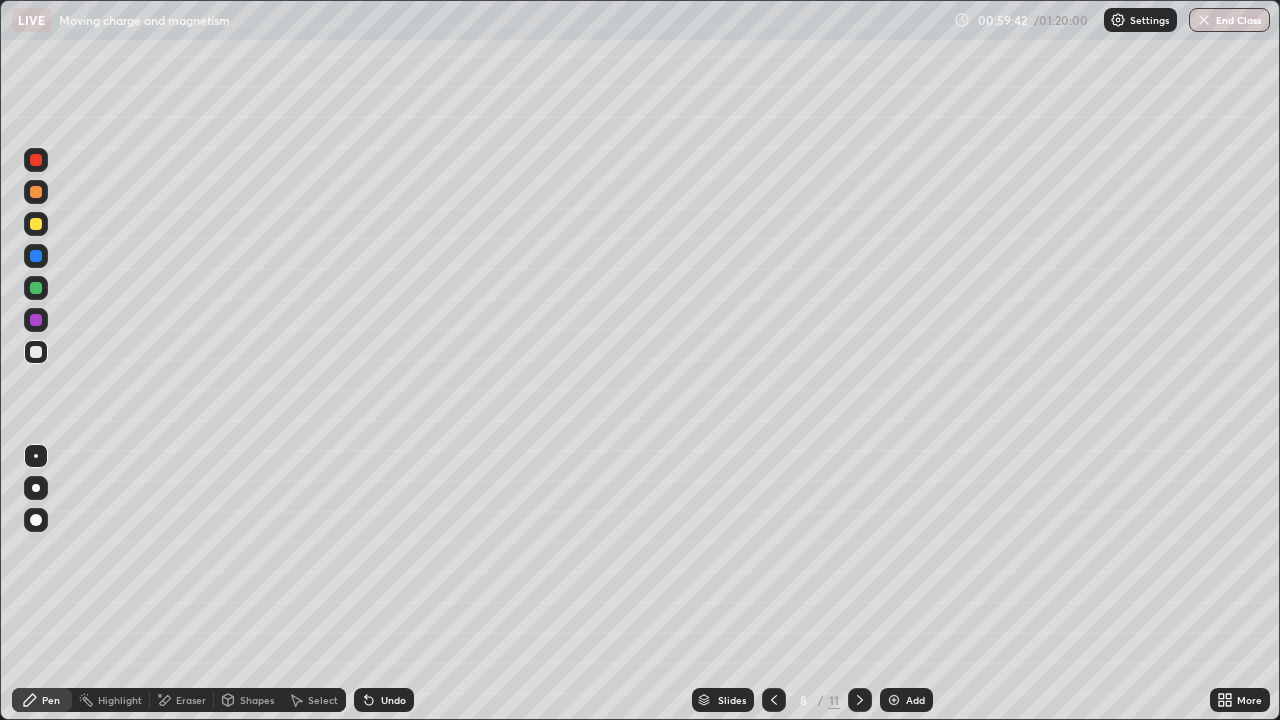 click 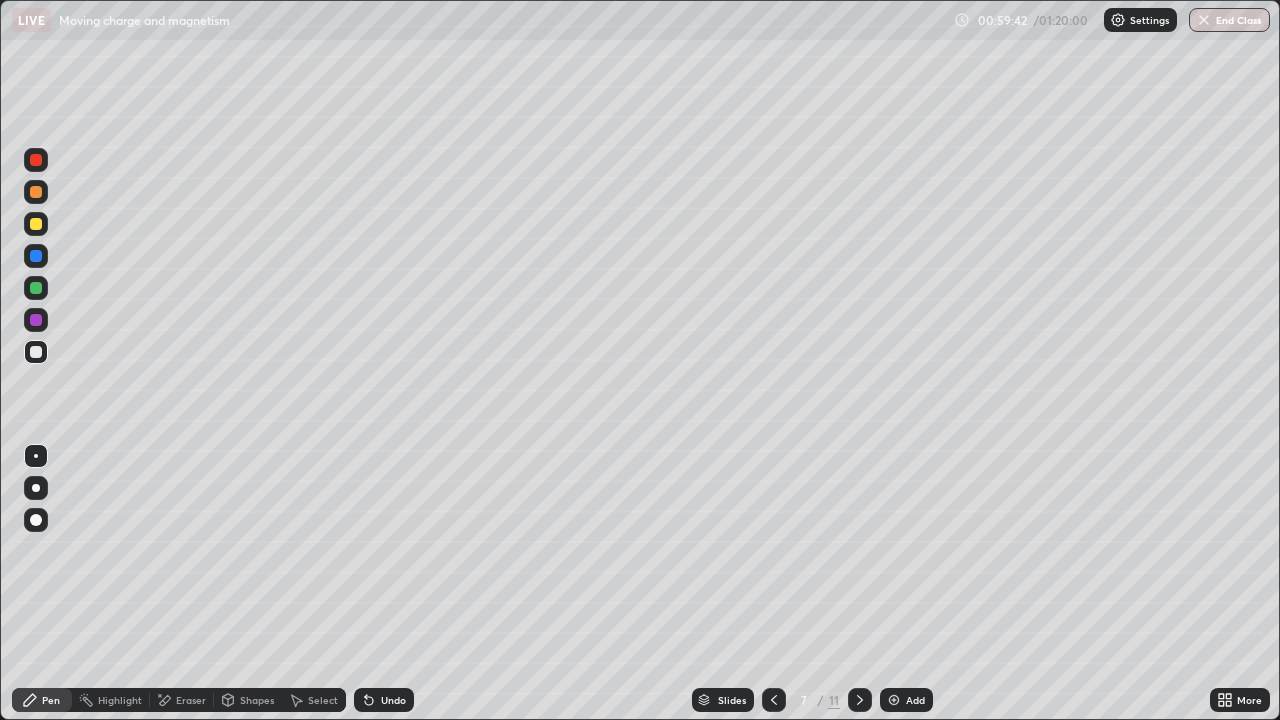 click 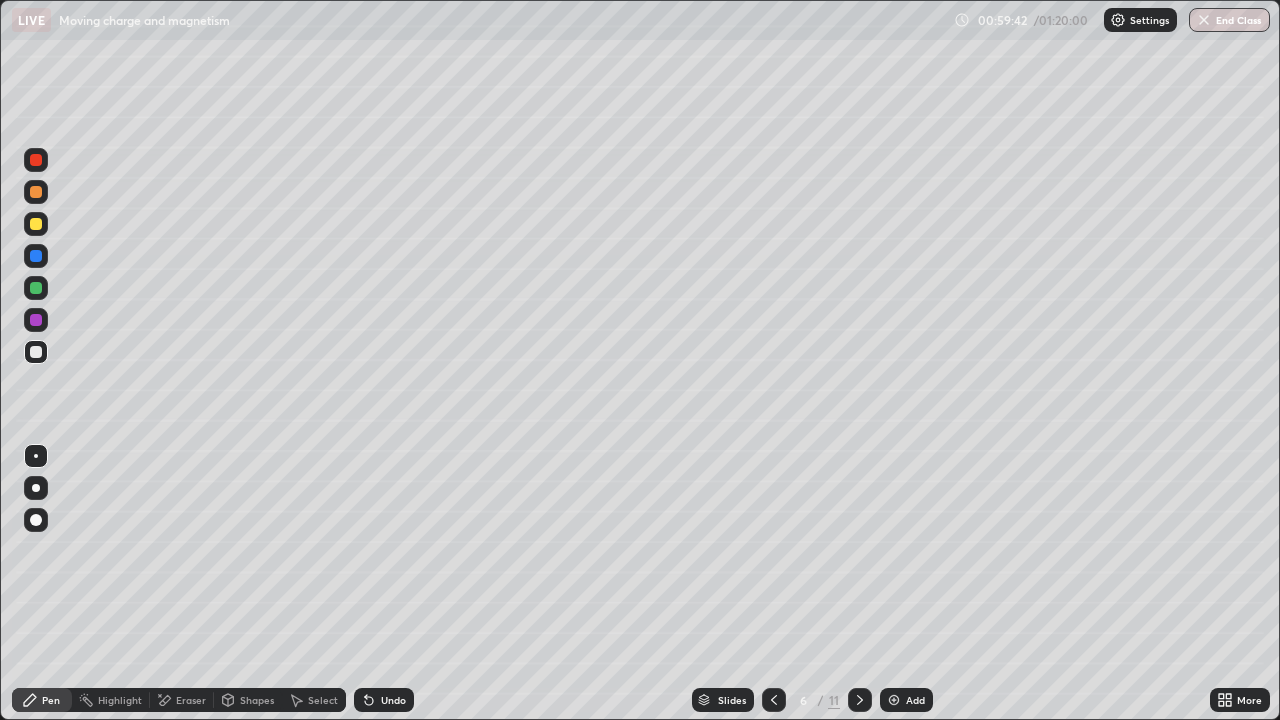 click at bounding box center (774, 700) 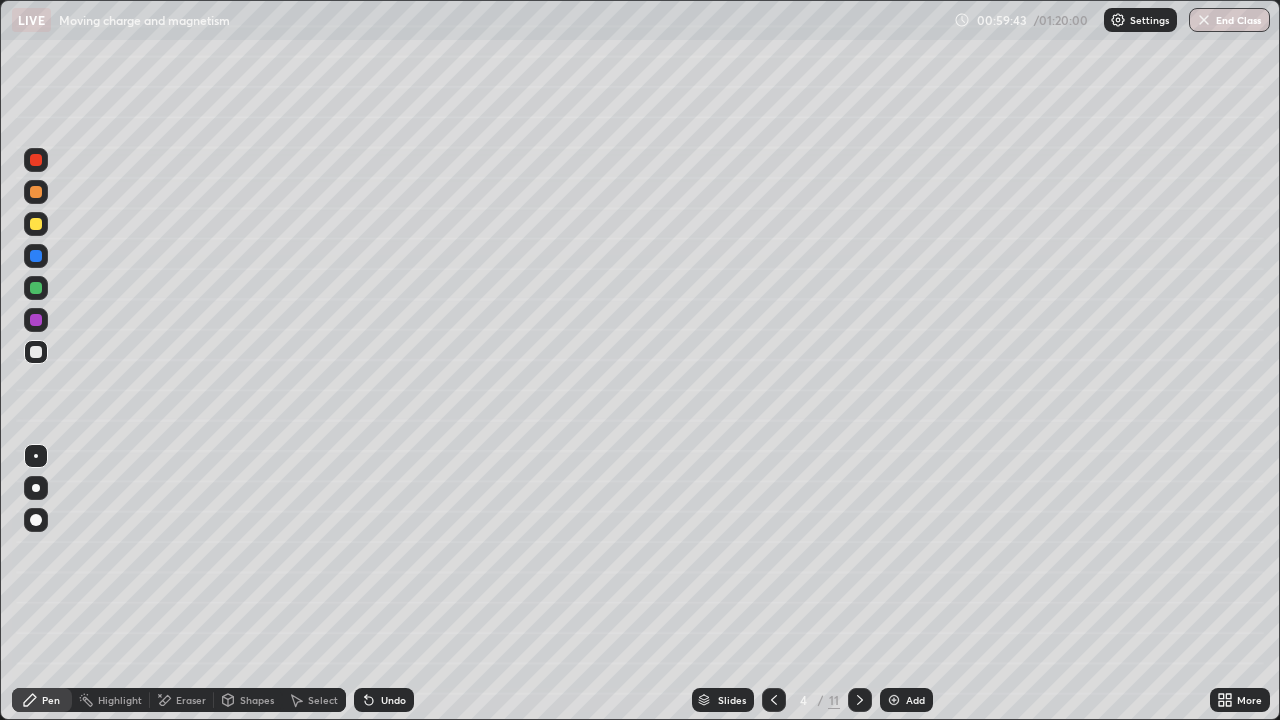 click 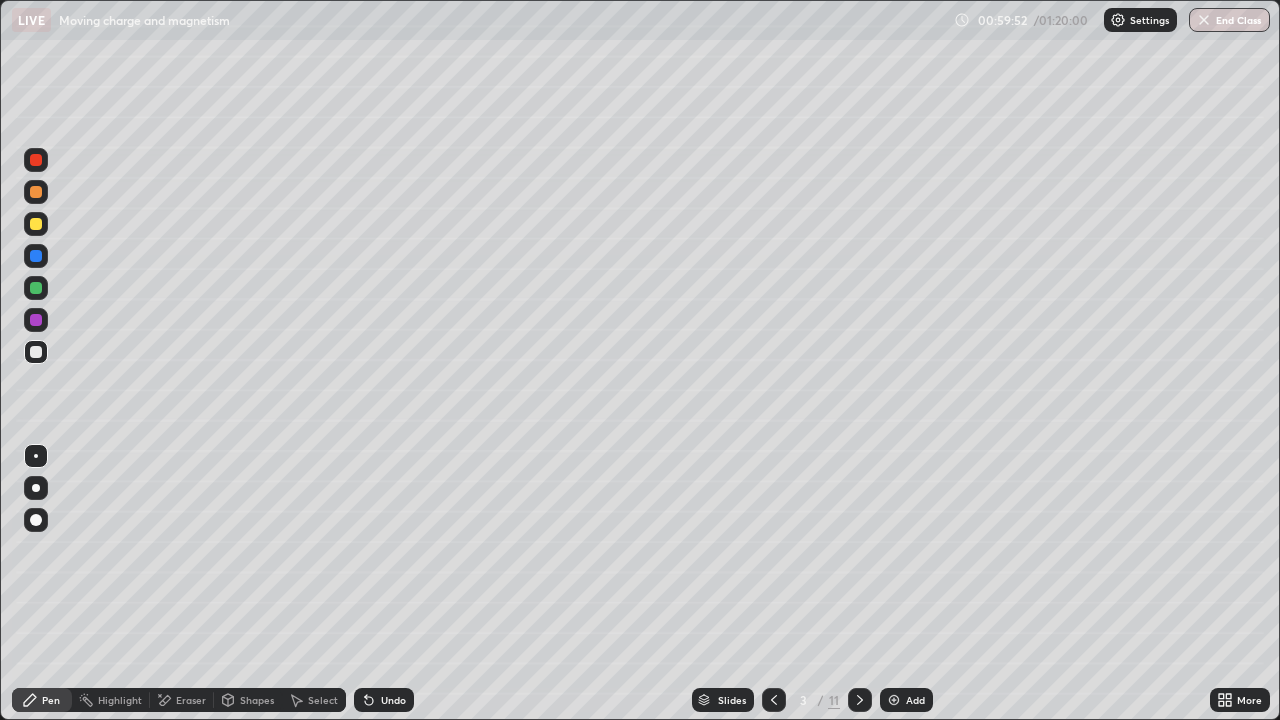click 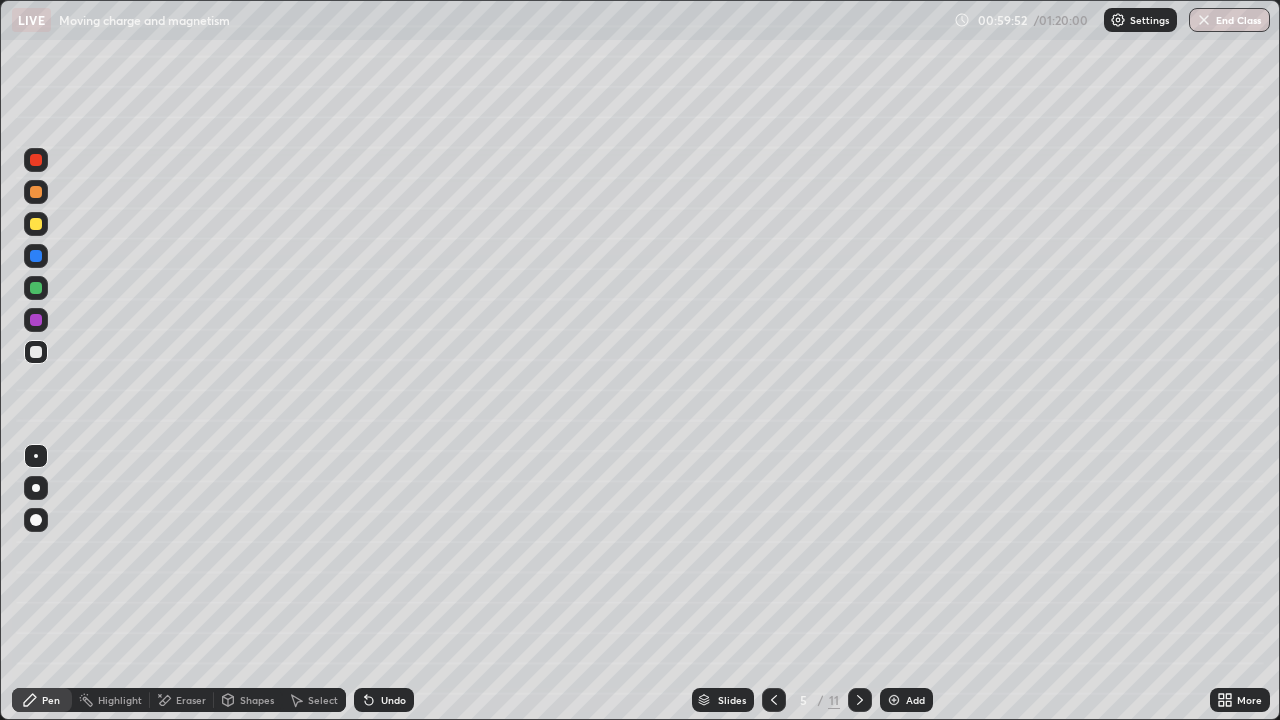 click at bounding box center [860, 700] 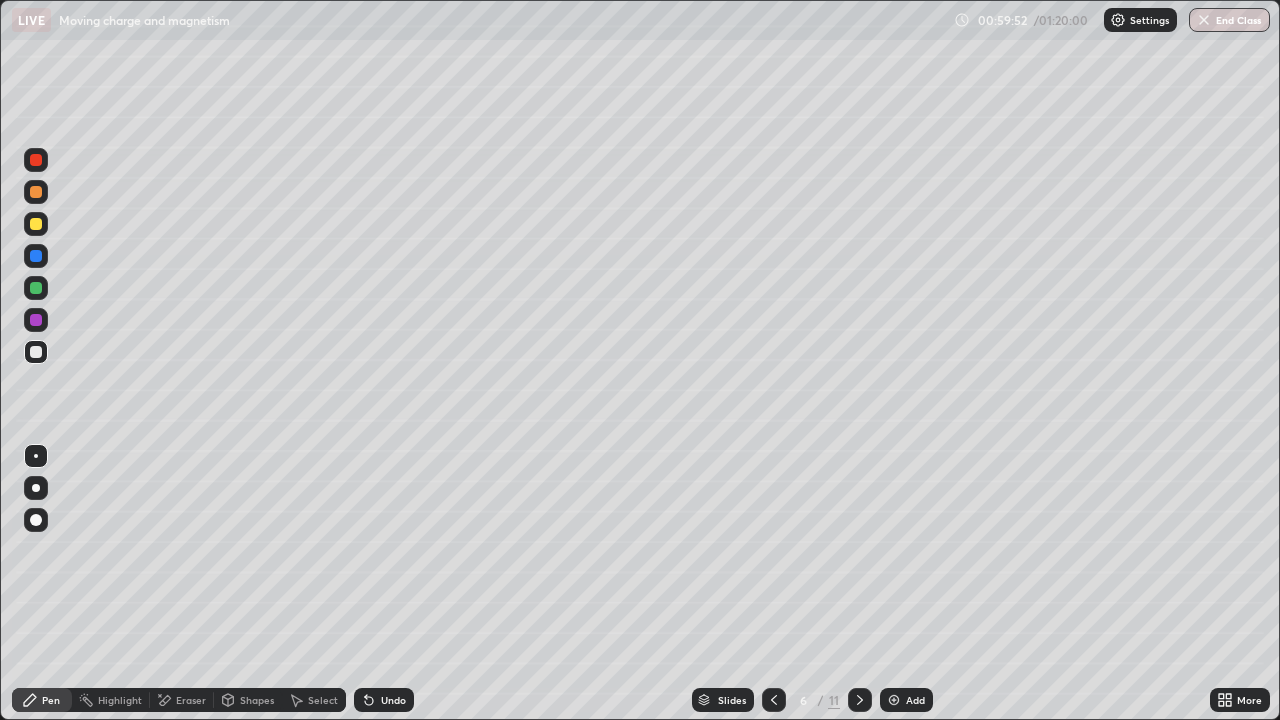 click at bounding box center (860, 700) 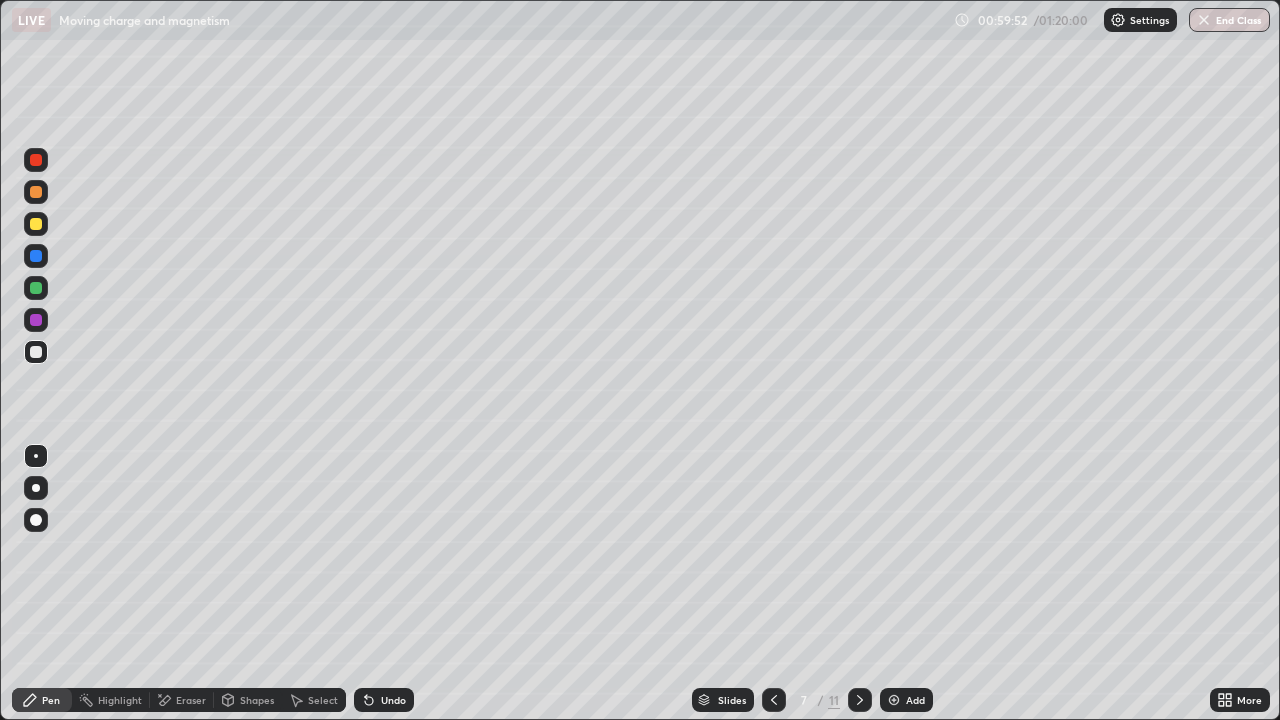 click at bounding box center (860, 700) 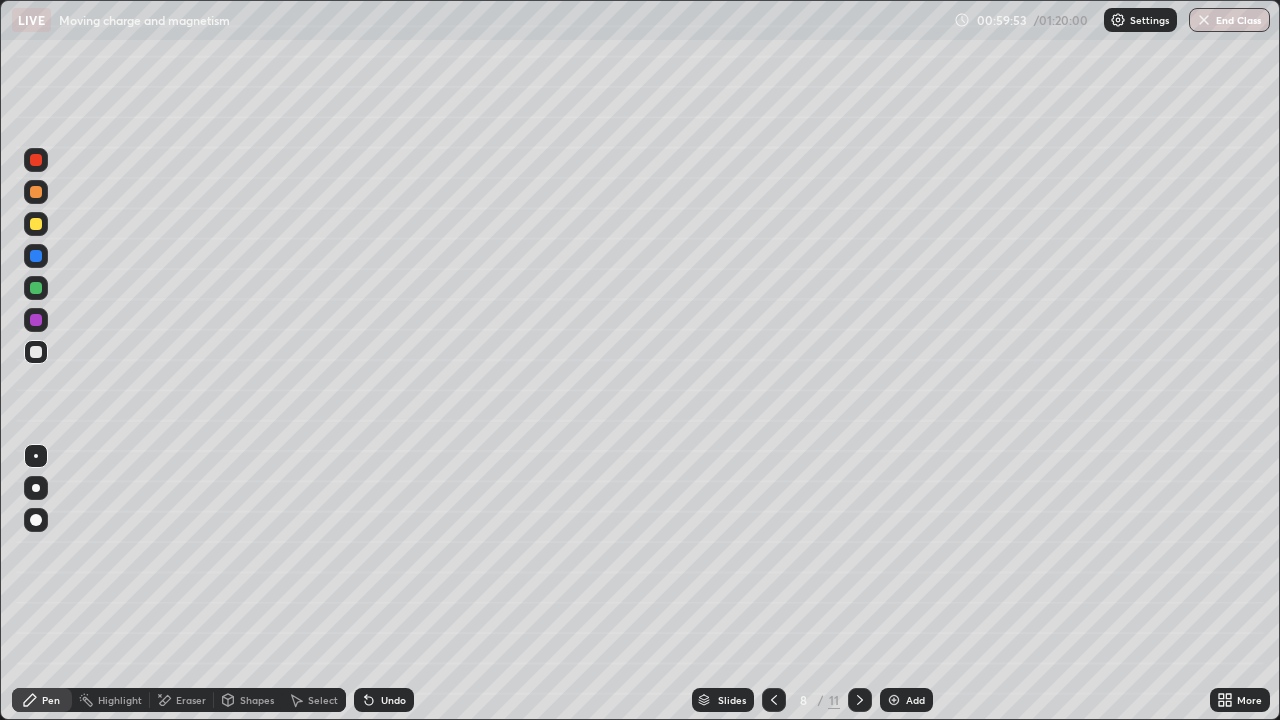 click at bounding box center [860, 700] 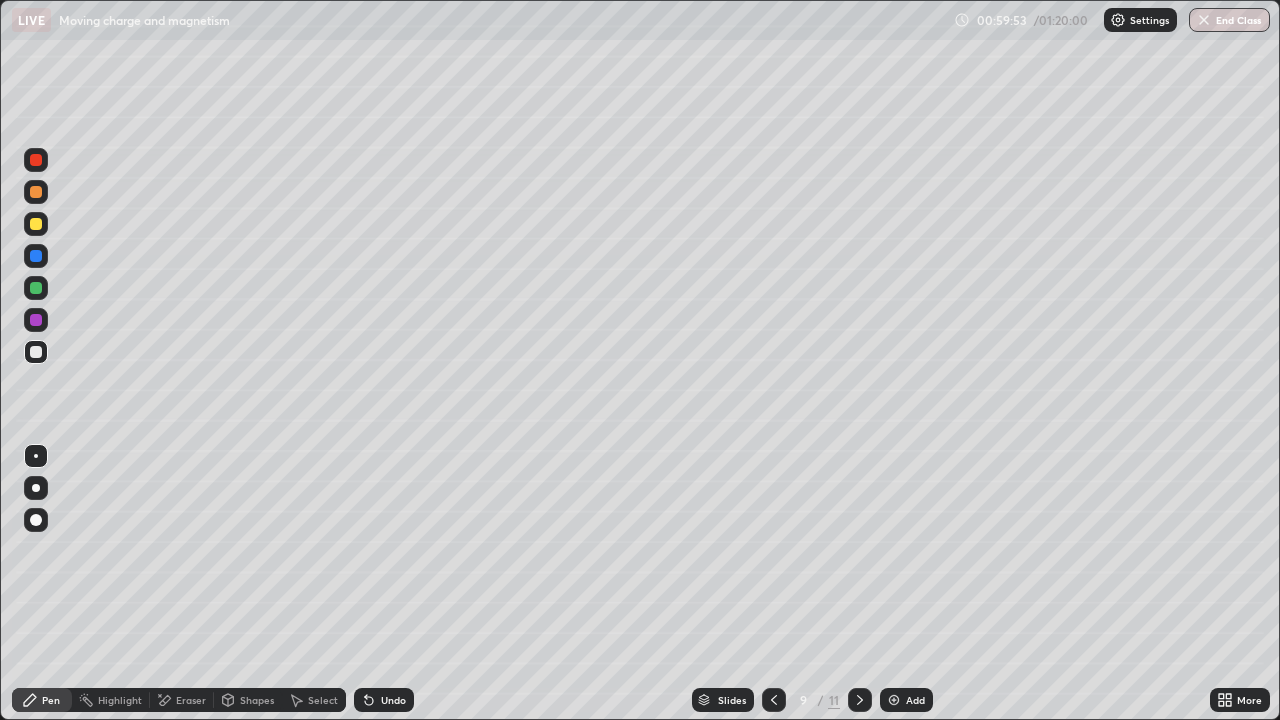 click at bounding box center [860, 700] 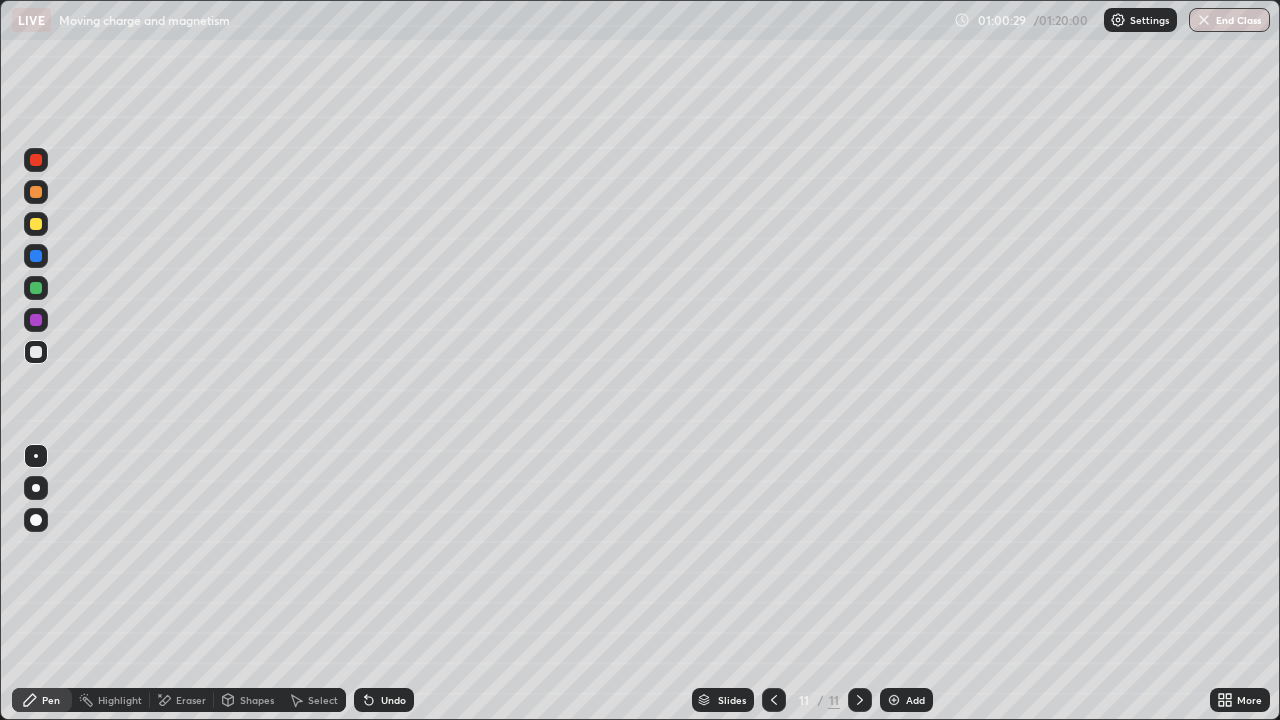 click on "Shapes" at bounding box center (257, 700) 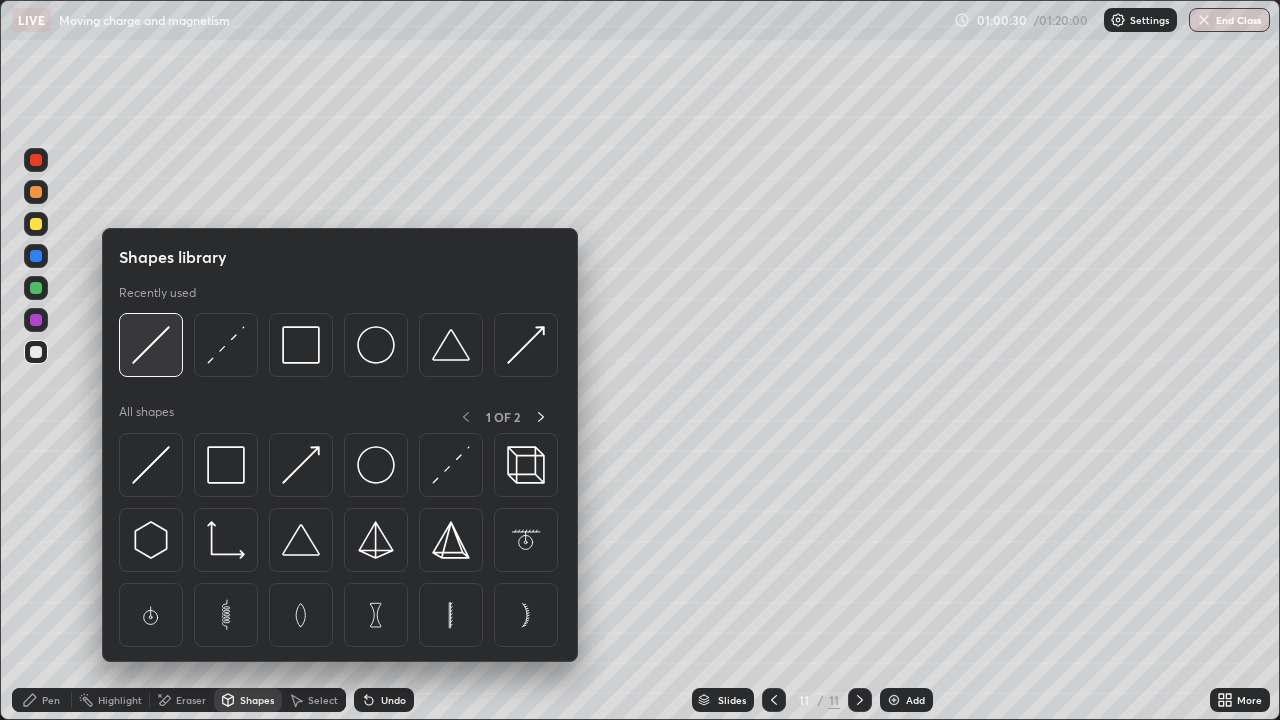 click at bounding box center (151, 345) 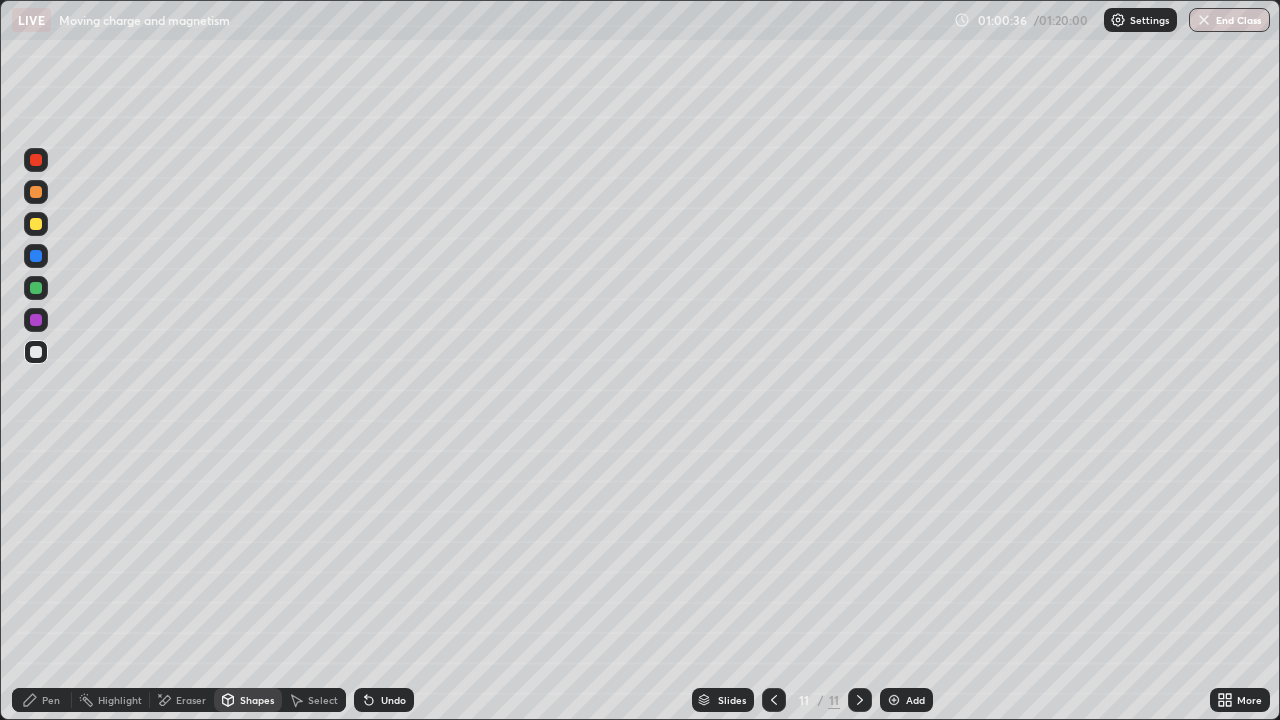 click on "Pen" at bounding box center (51, 700) 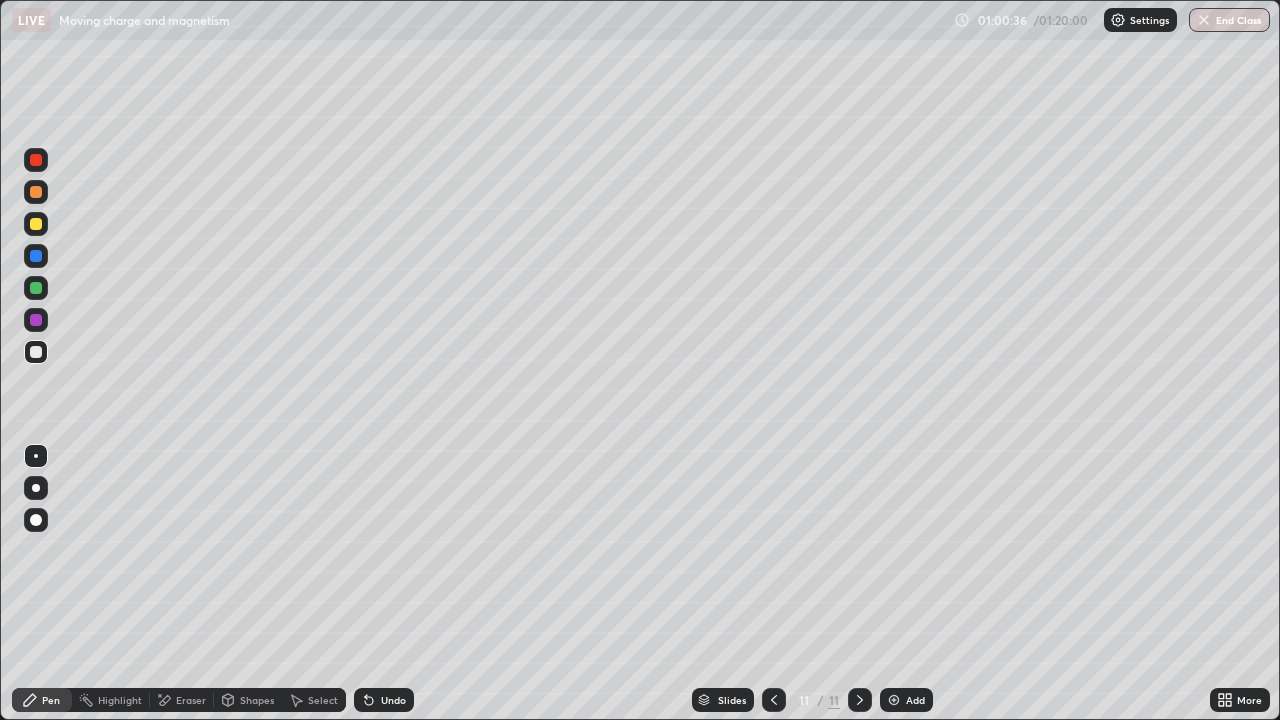 click at bounding box center (36, 520) 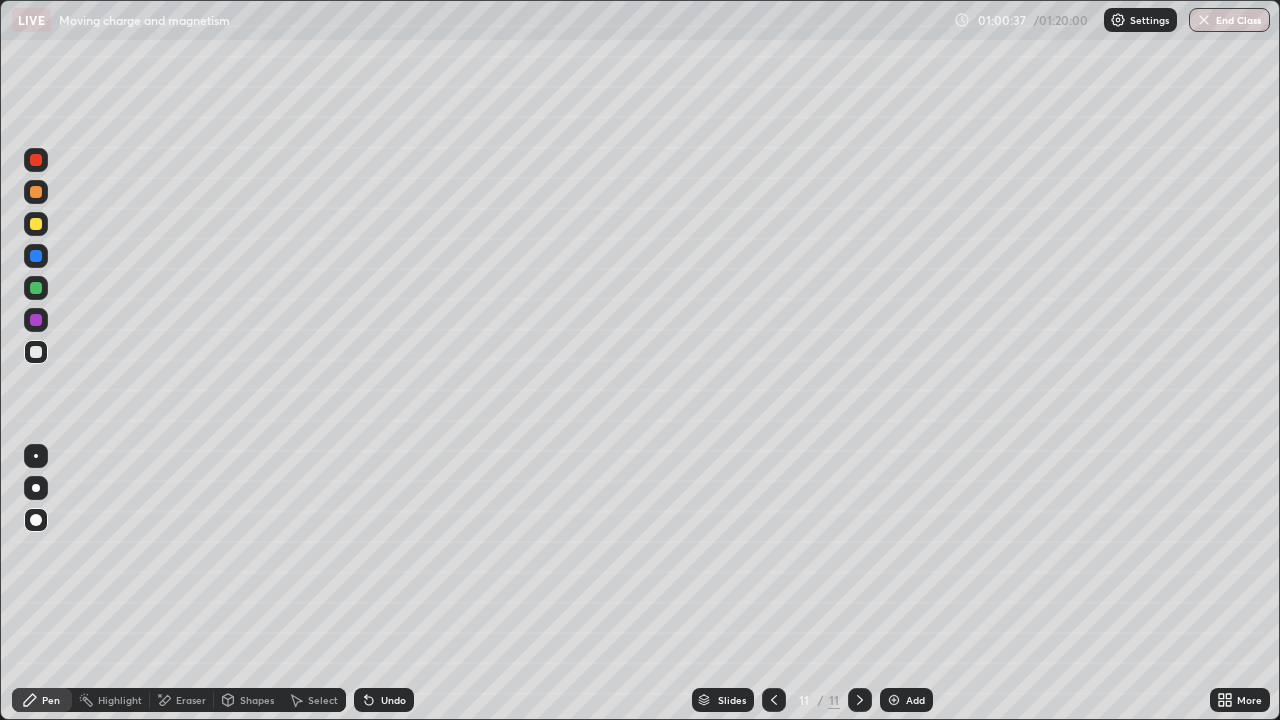 click on "Shapes" at bounding box center (257, 700) 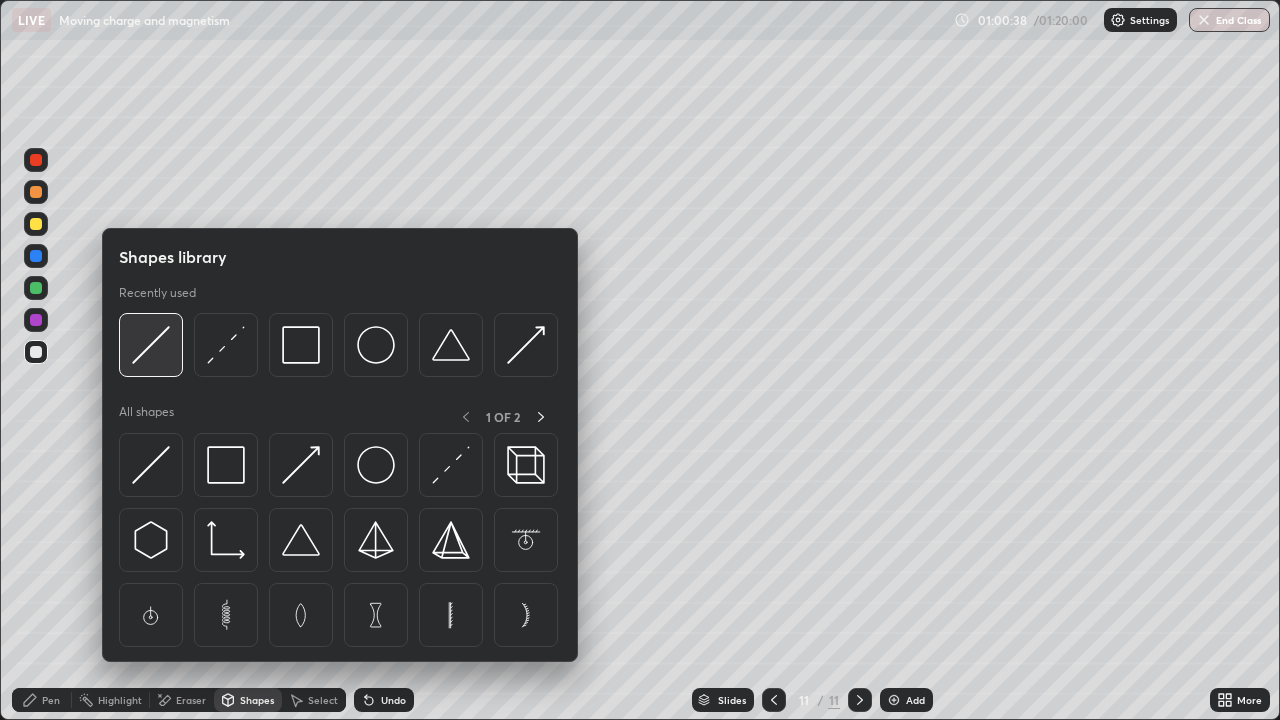 click at bounding box center (151, 345) 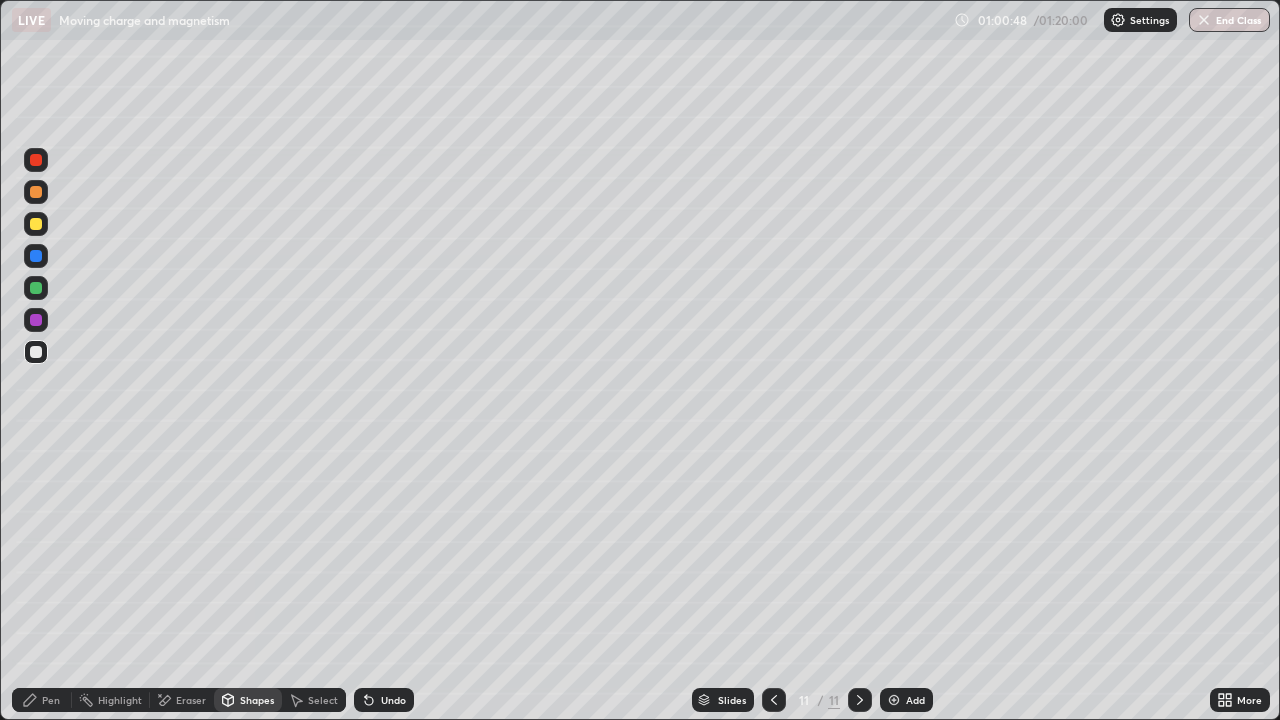 click 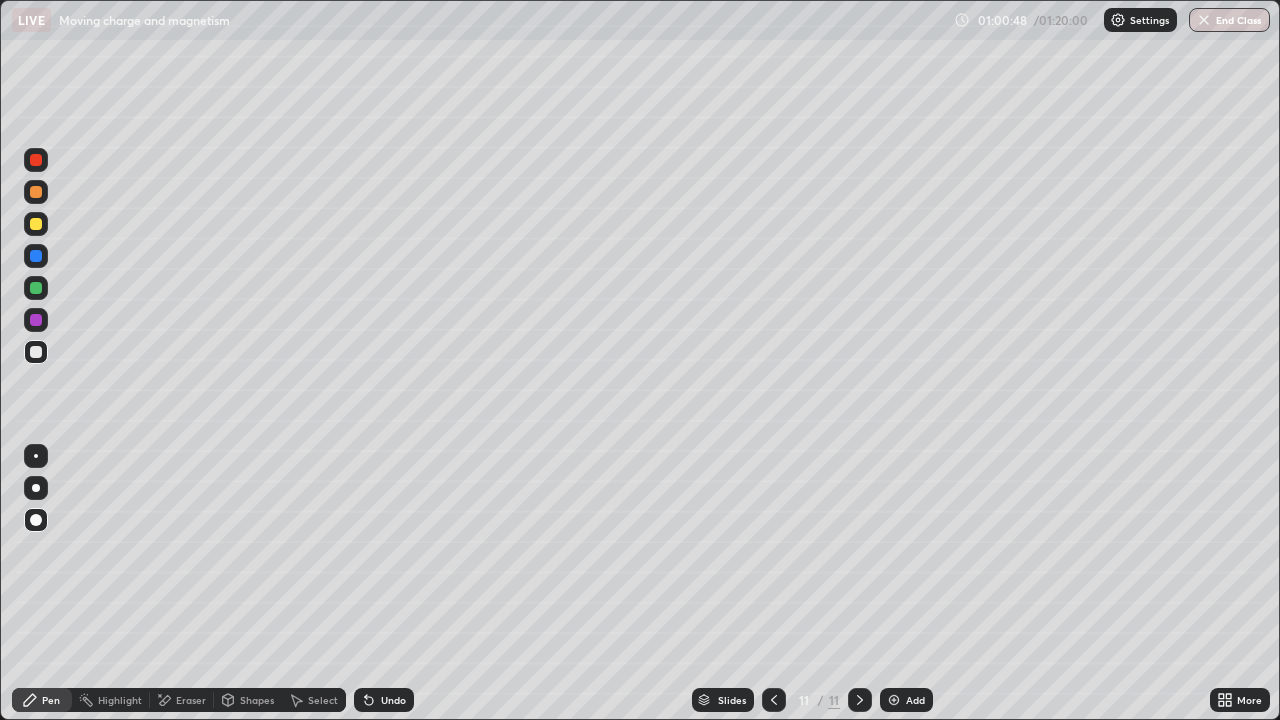 click at bounding box center (36, 456) 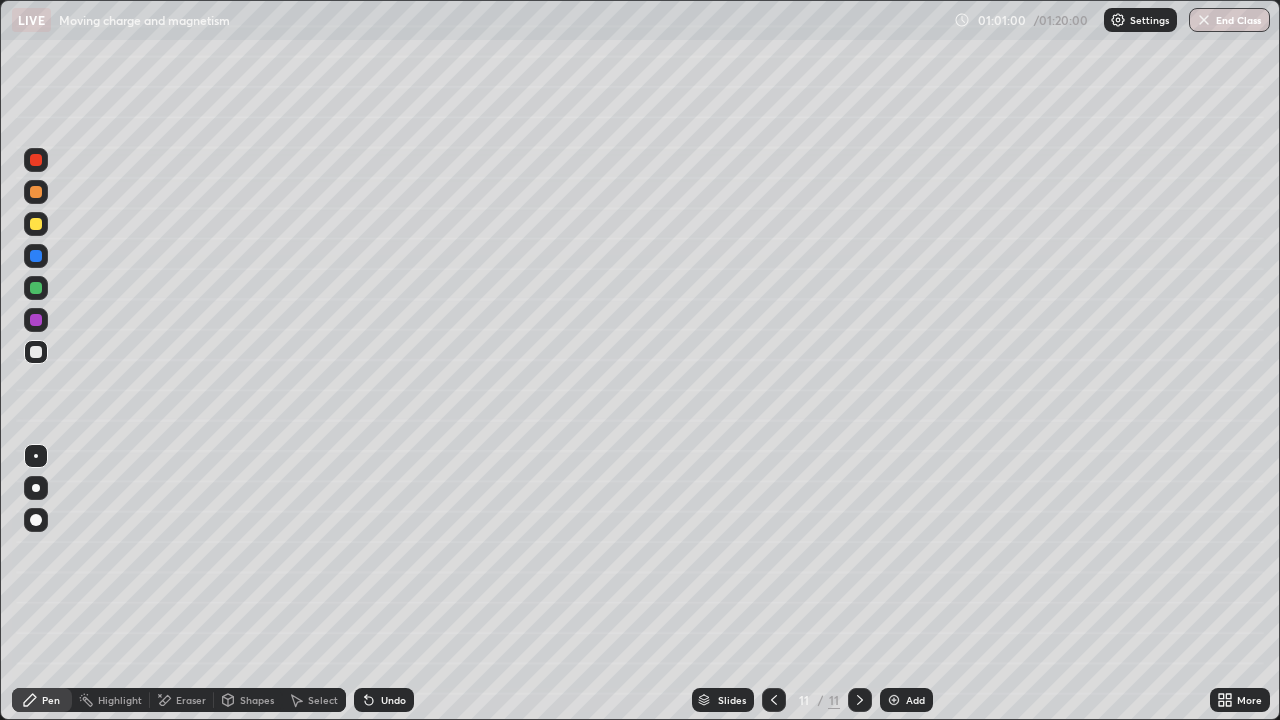 click on "Eraser" at bounding box center (191, 700) 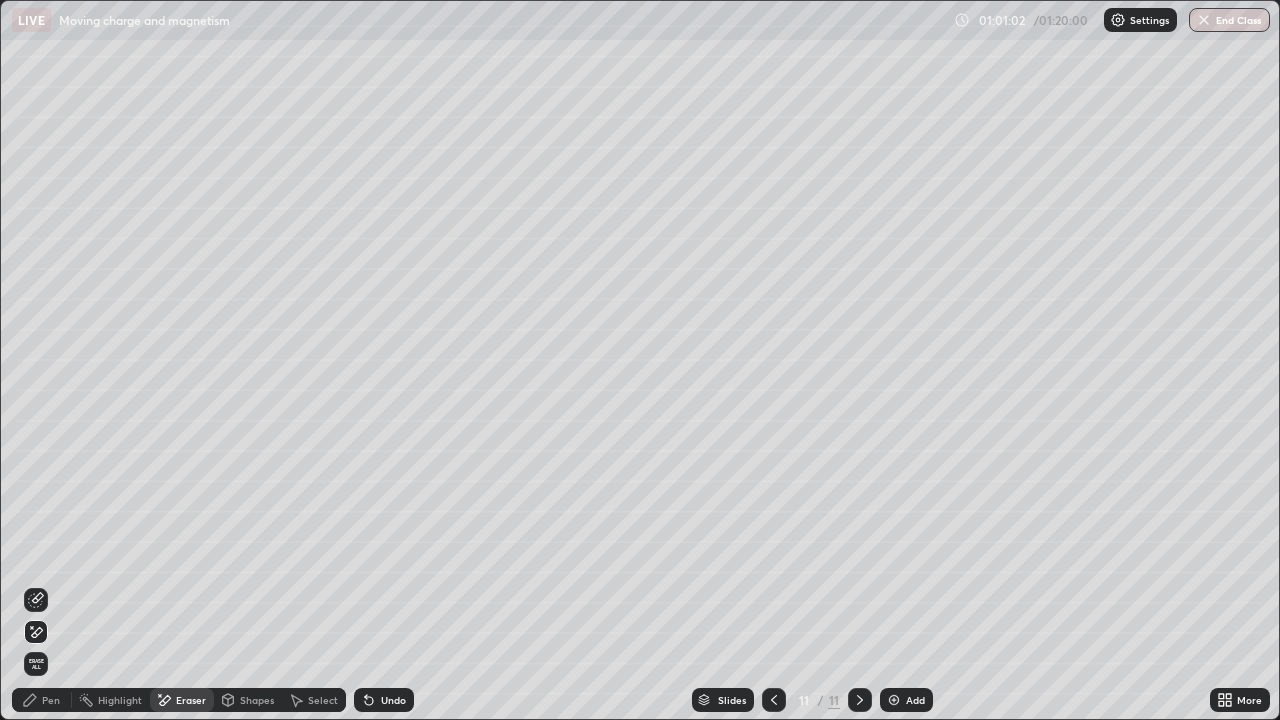 click on "Pen" at bounding box center (51, 700) 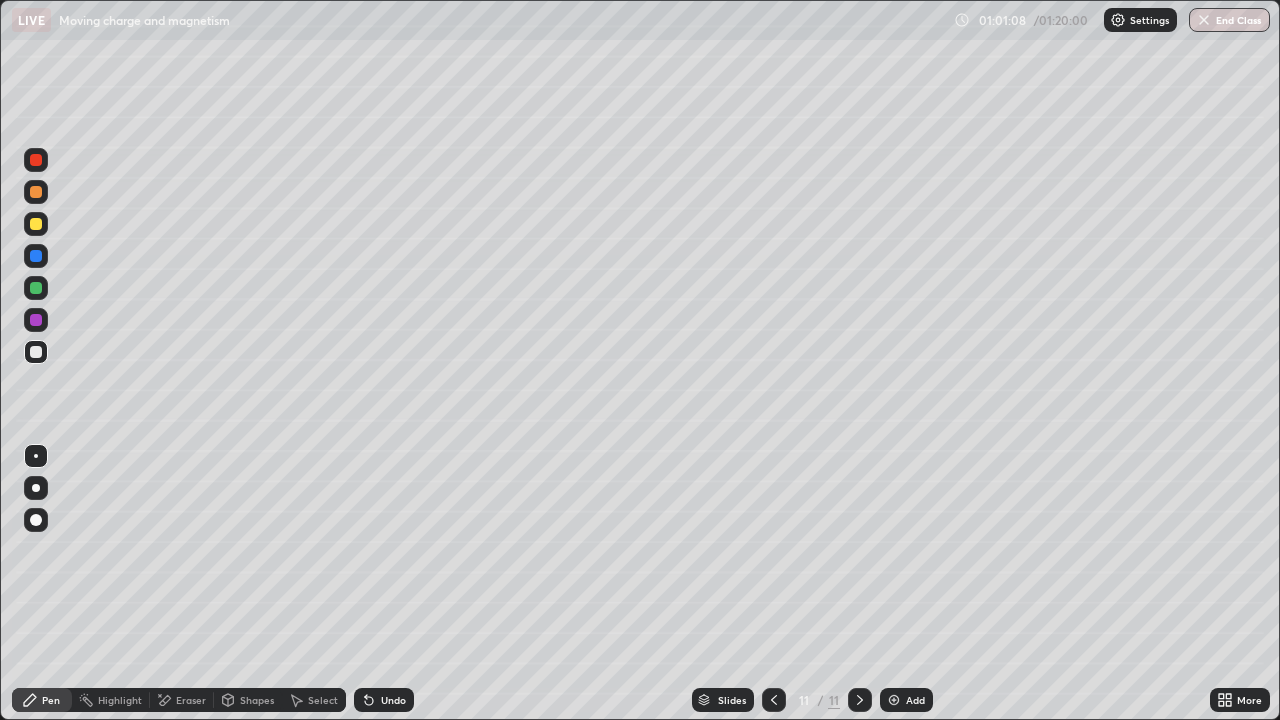 click on "Shapes" at bounding box center [248, 700] 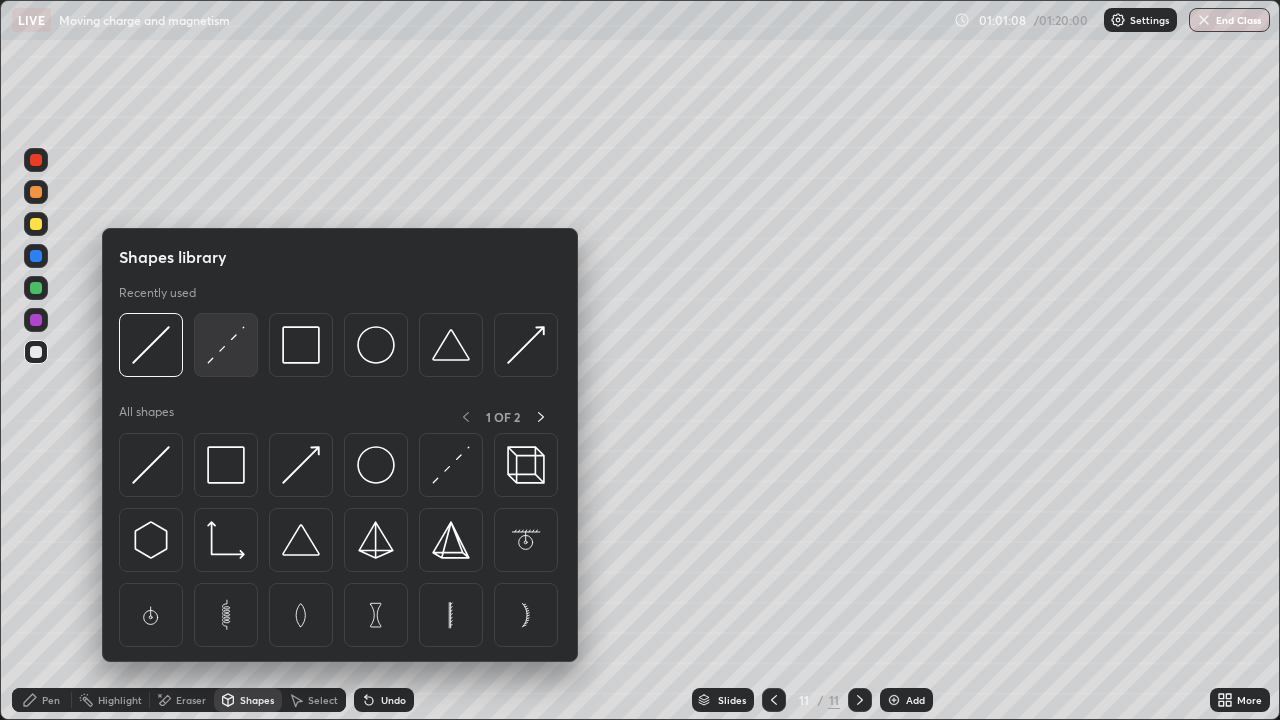 click at bounding box center (226, 345) 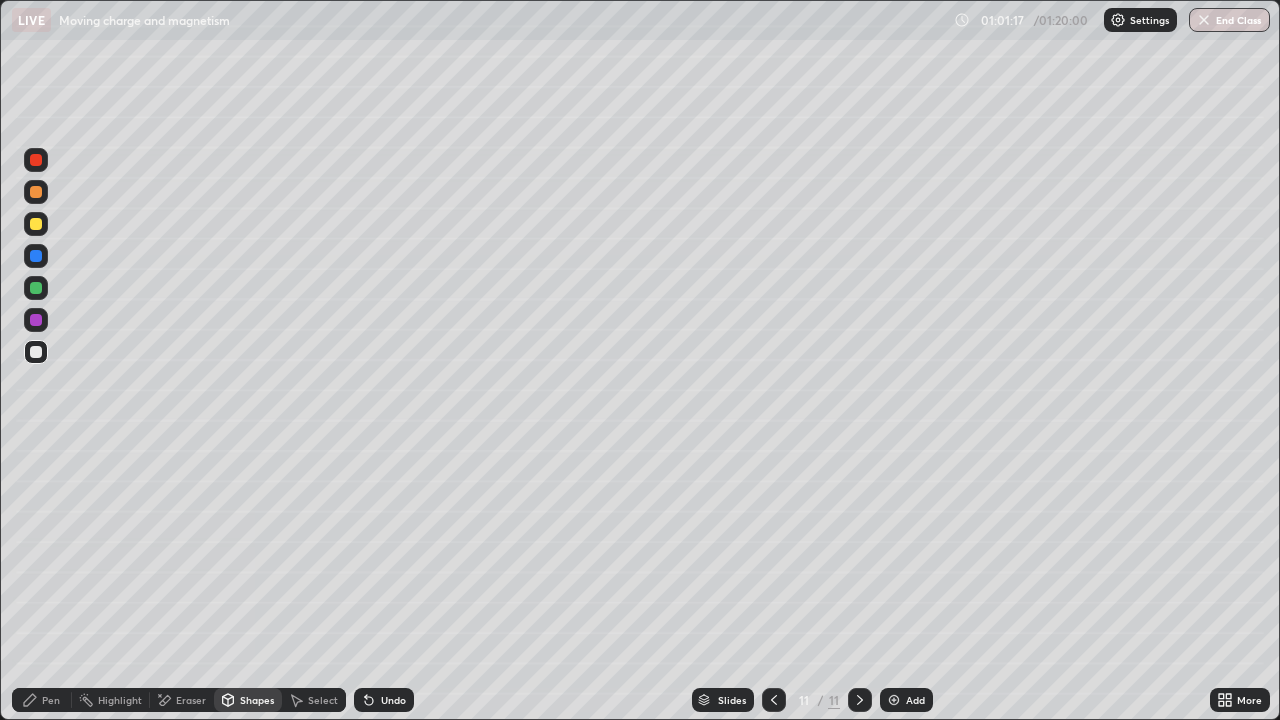 click on "Pen" at bounding box center [42, 700] 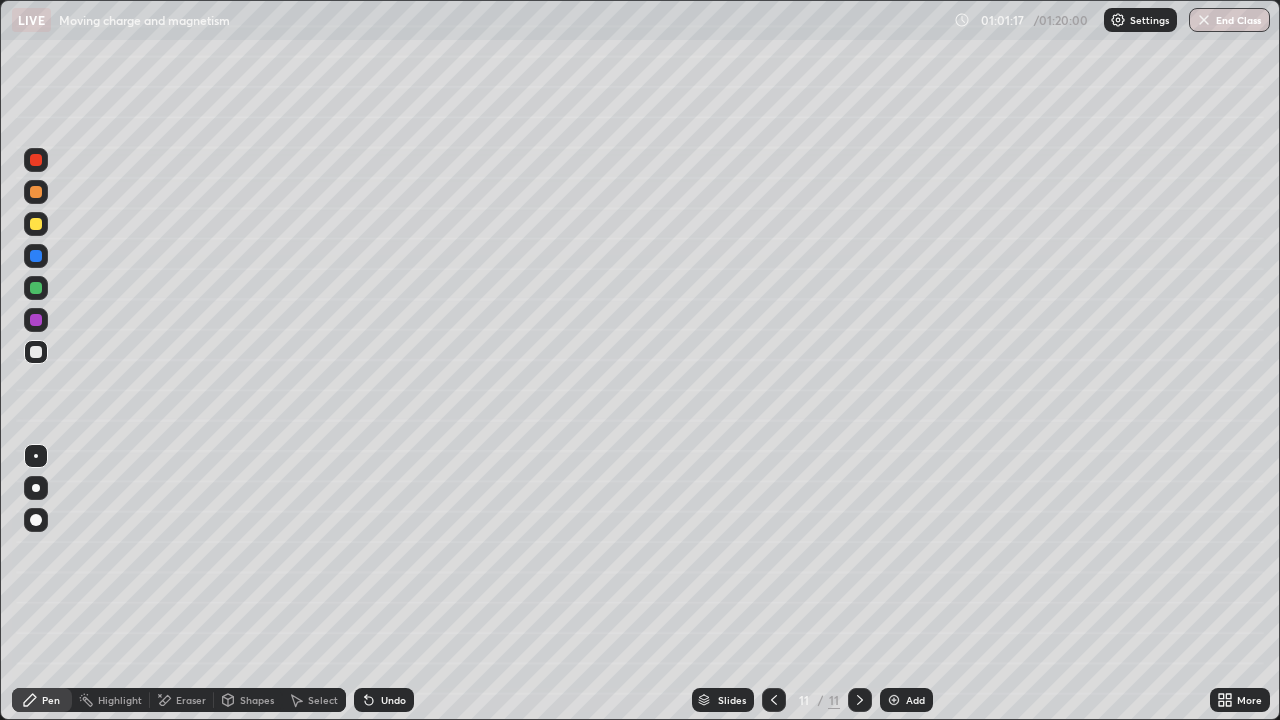 click at bounding box center [36, 488] 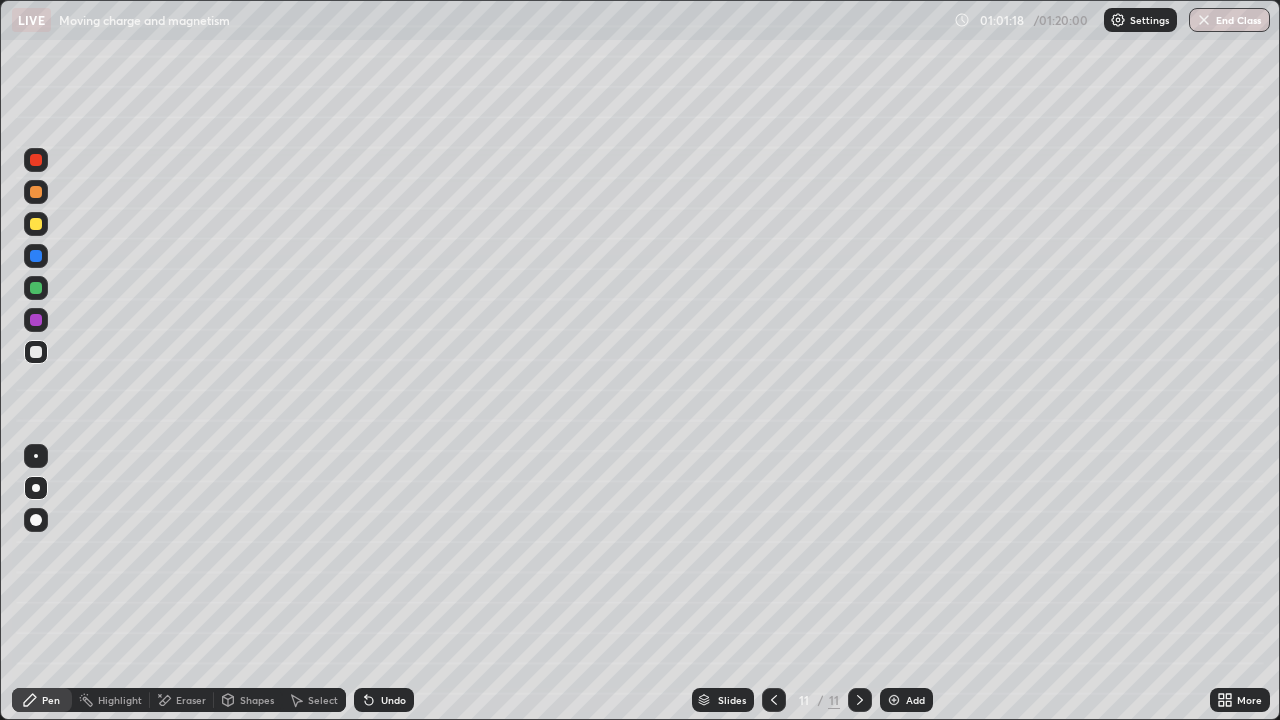 click on "Eraser" at bounding box center (191, 700) 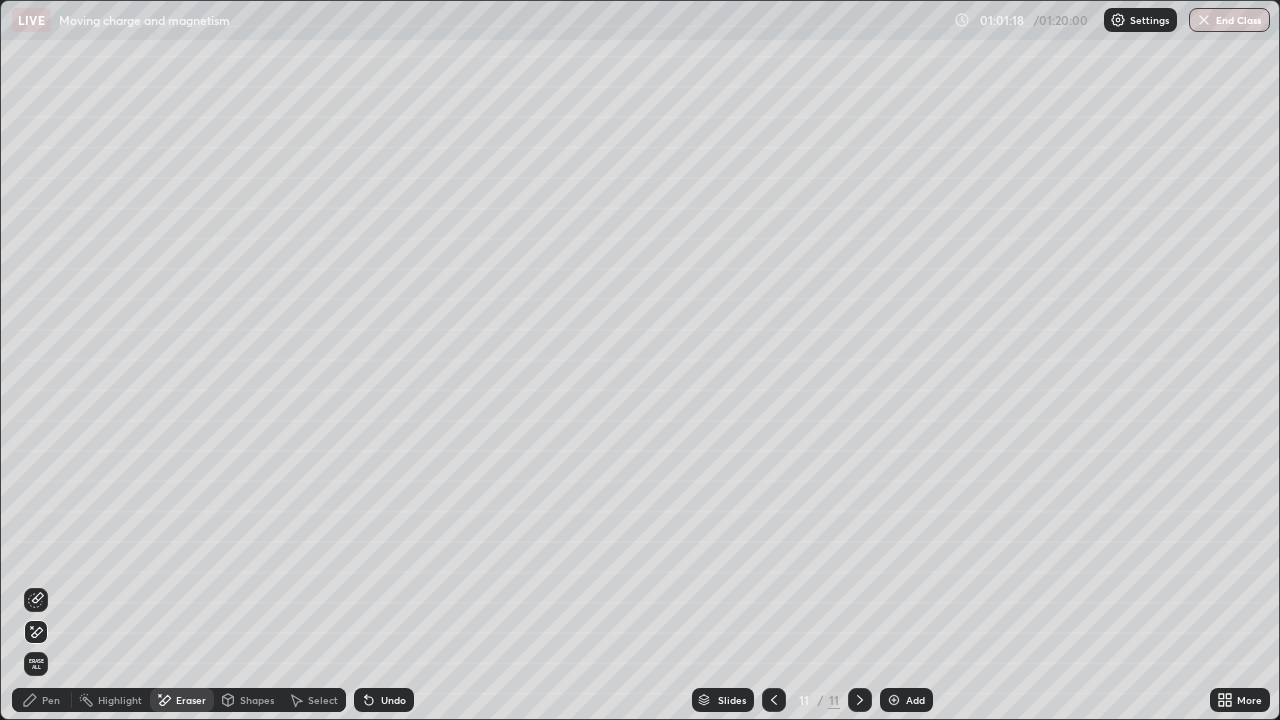 click on "Eraser" at bounding box center [191, 700] 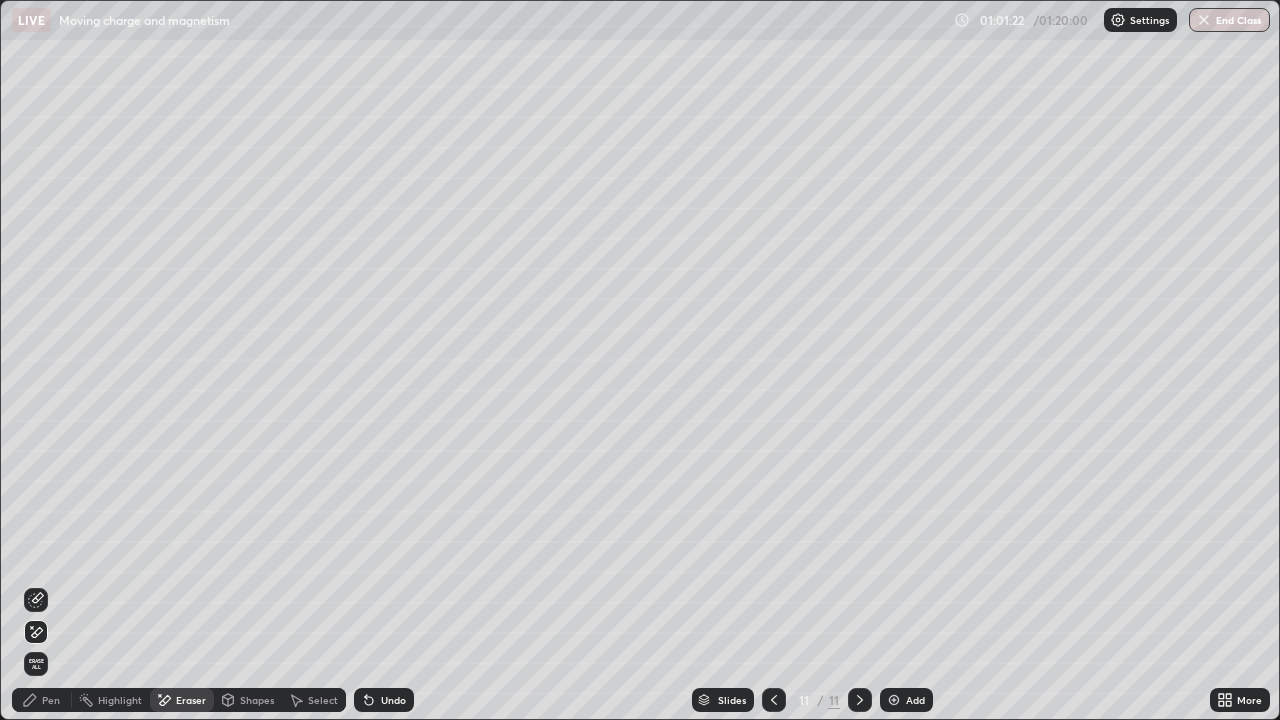 click on "Undo" at bounding box center [384, 700] 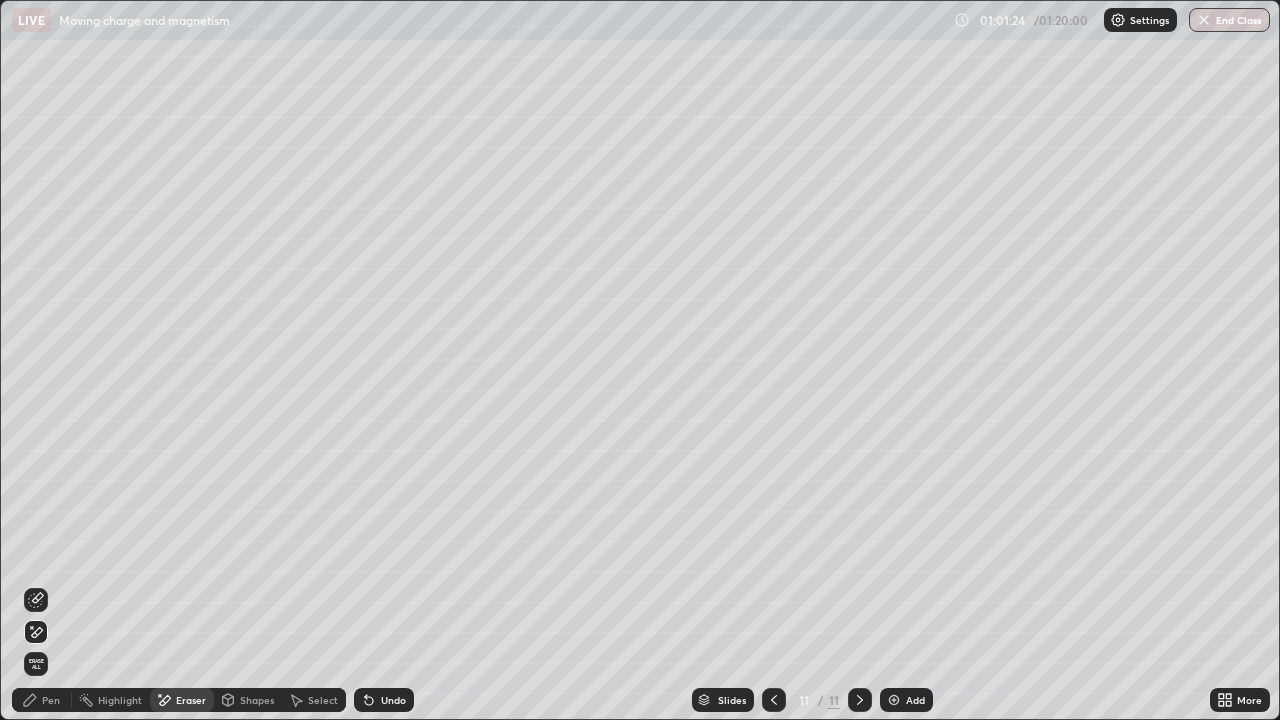 click on "Undo" at bounding box center [384, 700] 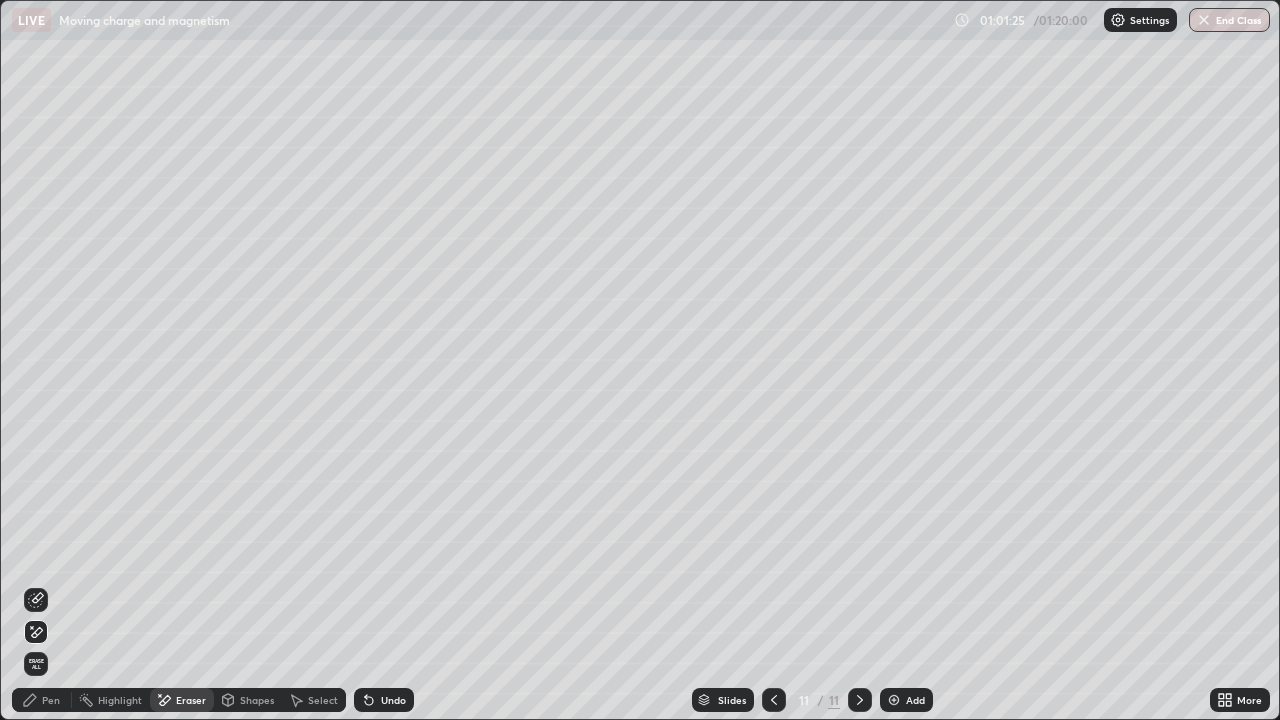 click on "Undo" at bounding box center (393, 700) 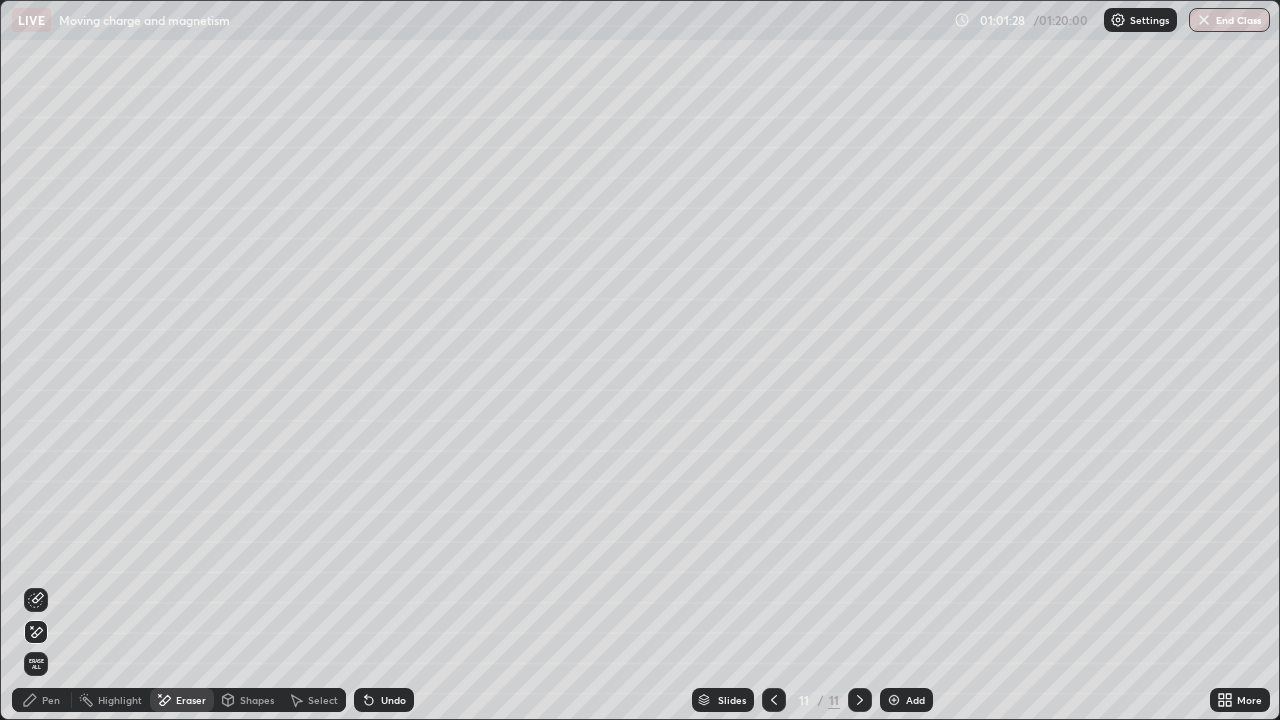 click at bounding box center [36, 600] 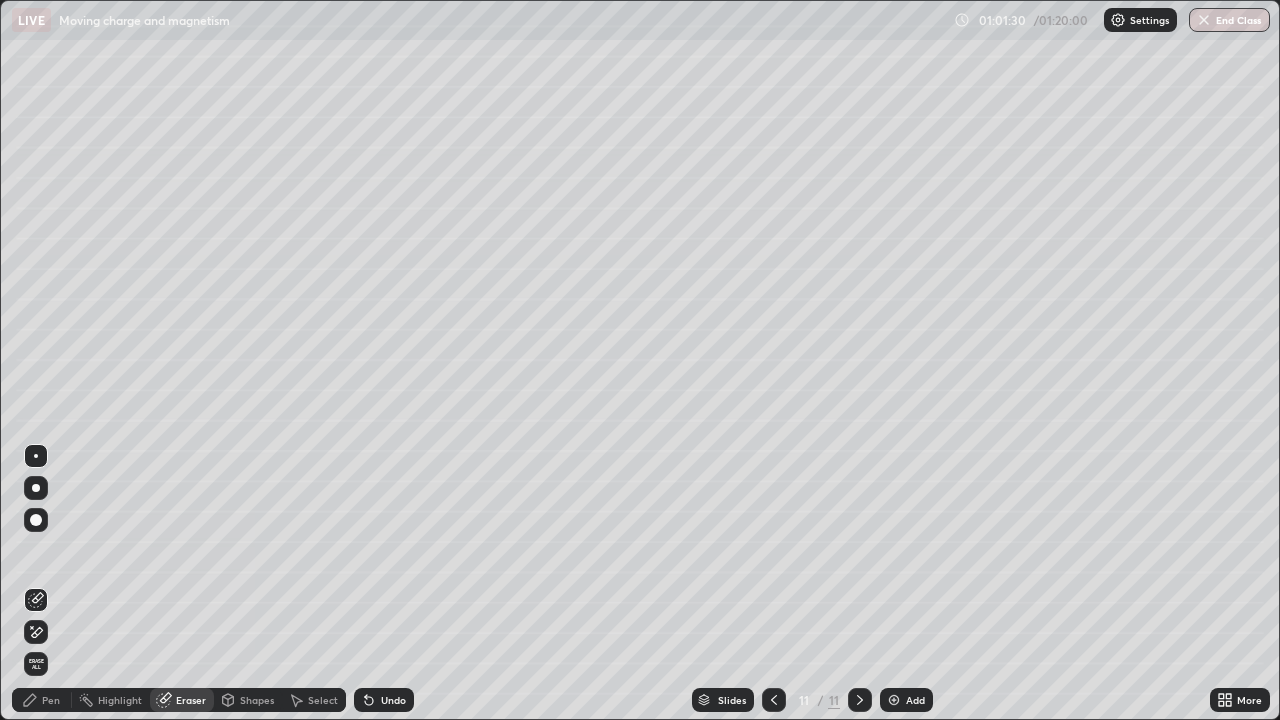 click on "Pen" at bounding box center [51, 700] 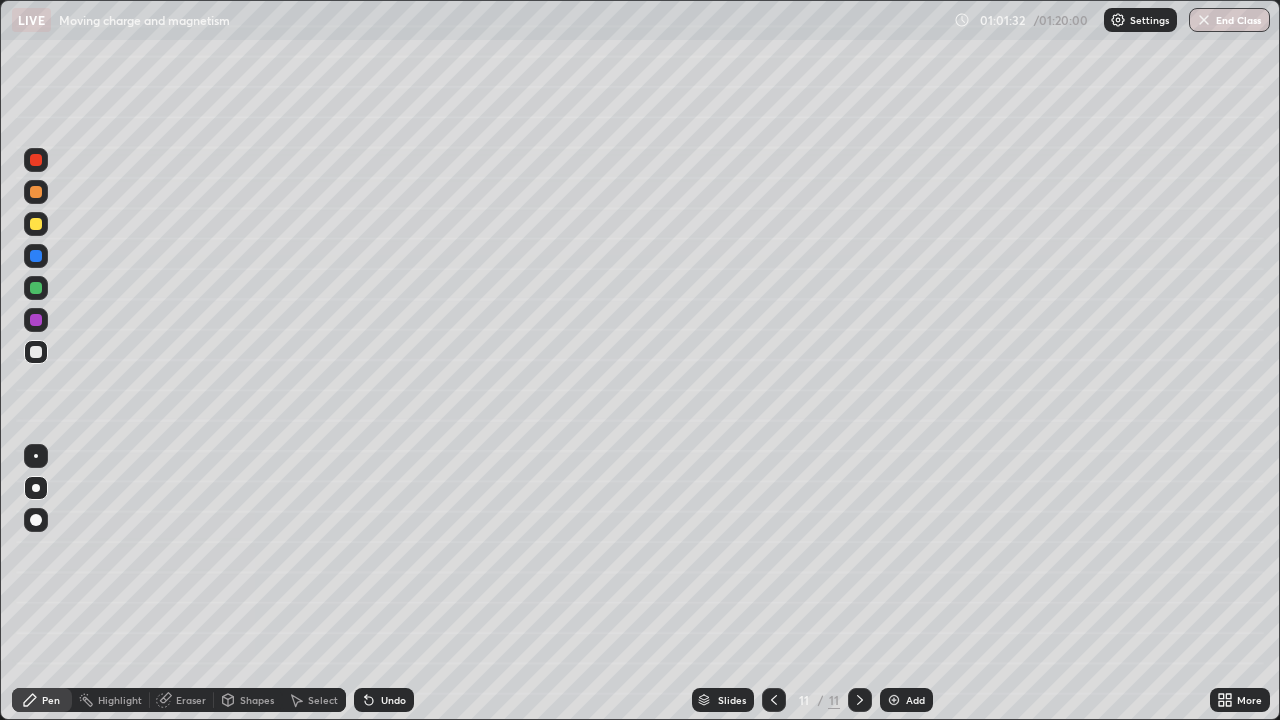 click at bounding box center [36, 456] 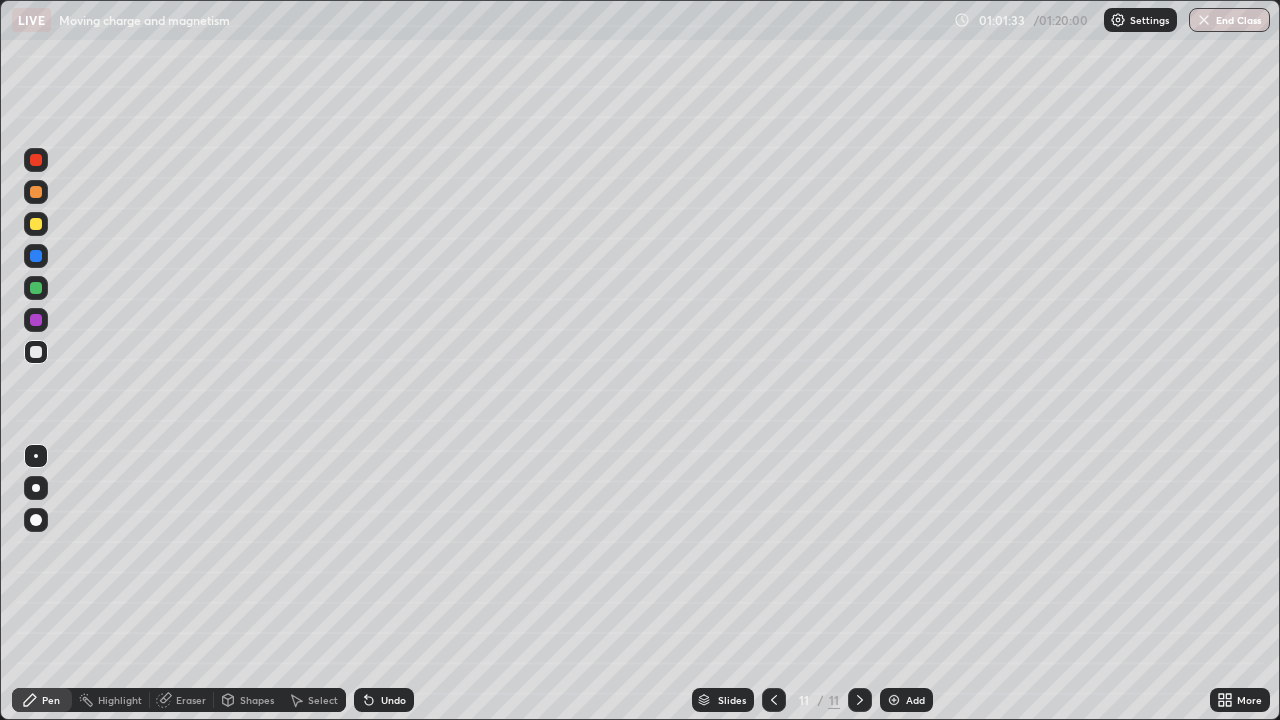 click on "Shapes" at bounding box center (257, 700) 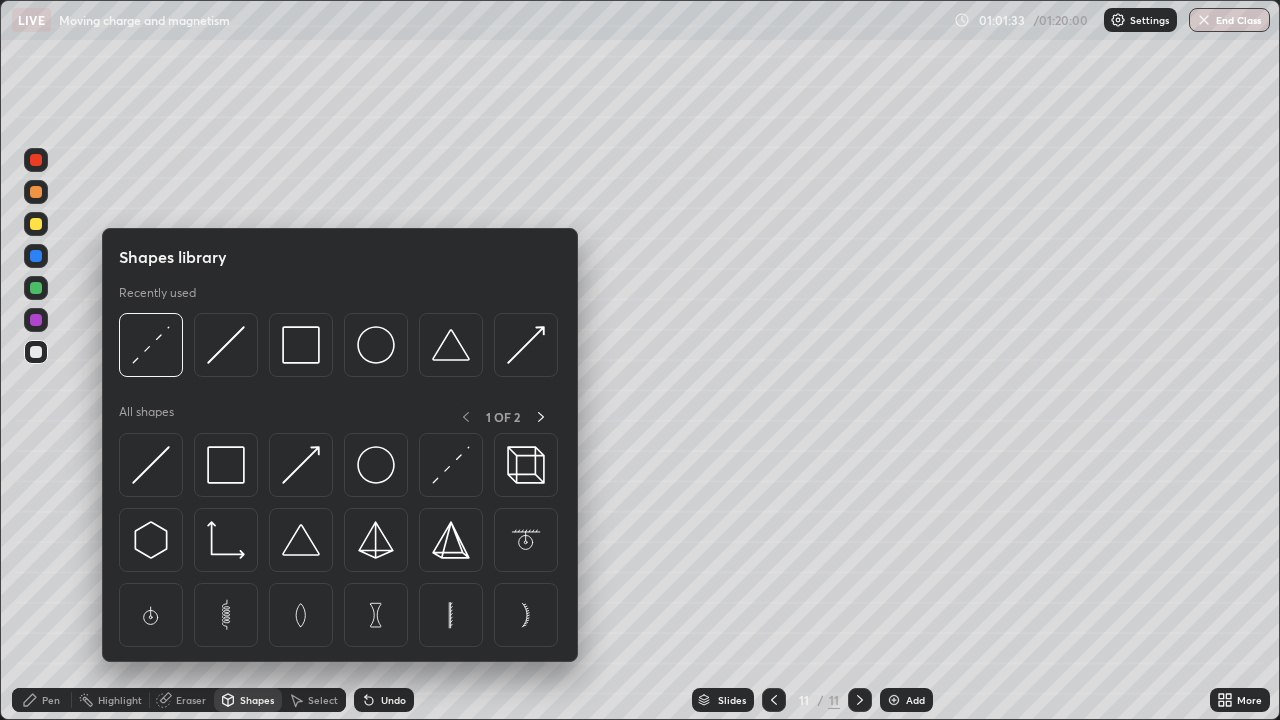 click on "Shapes" at bounding box center [257, 700] 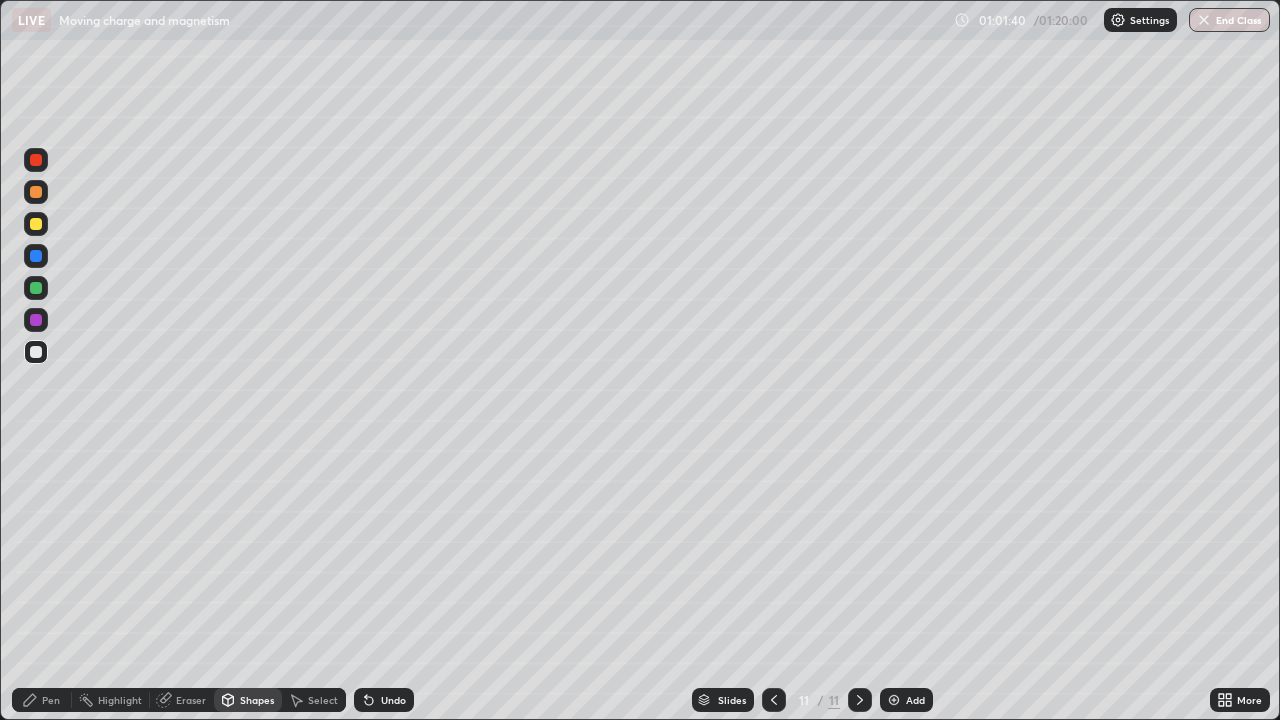 click on "Pen" at bounding box center (42, 700) 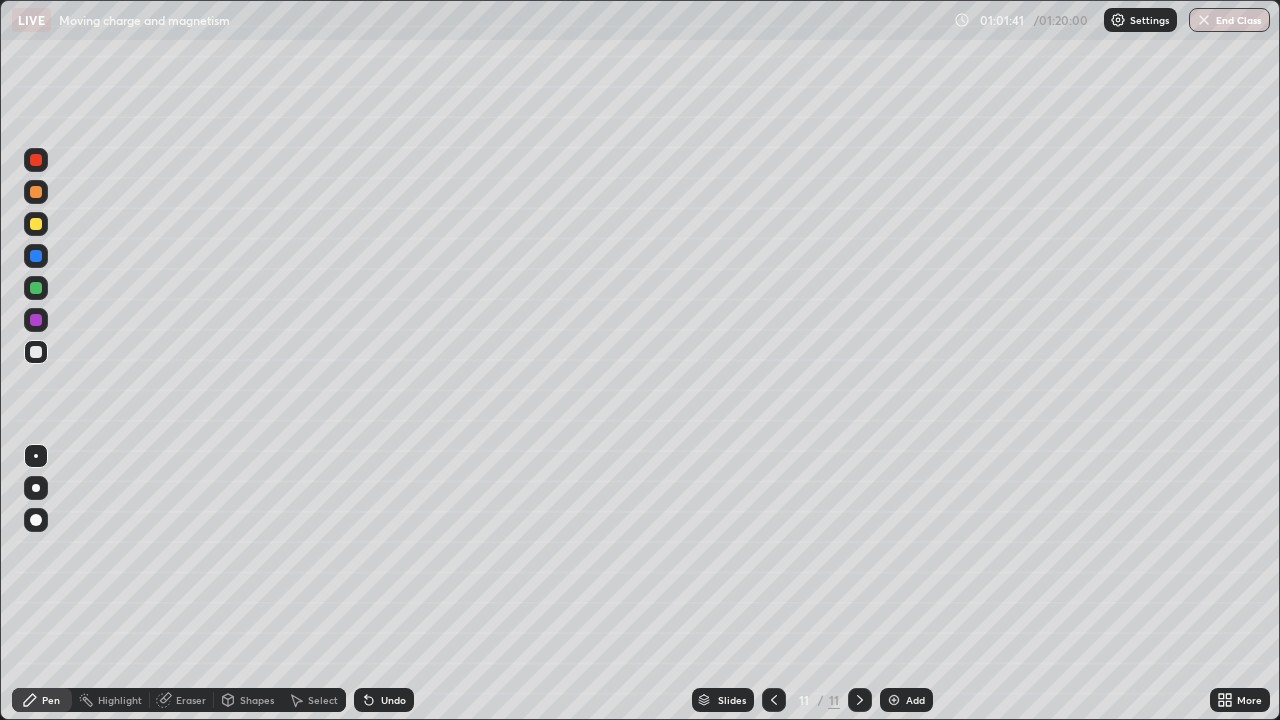 click at bounding box center [36, 488] 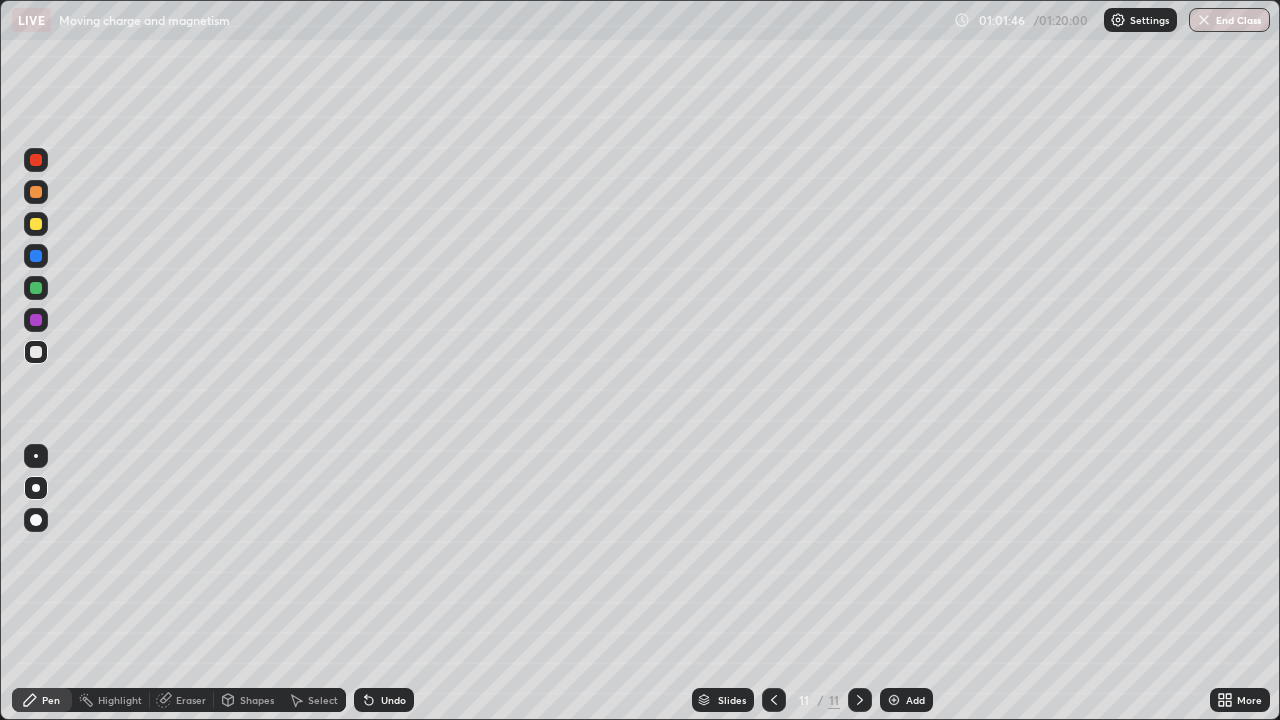 click on "Shapes" at bounding box center [257, 700] 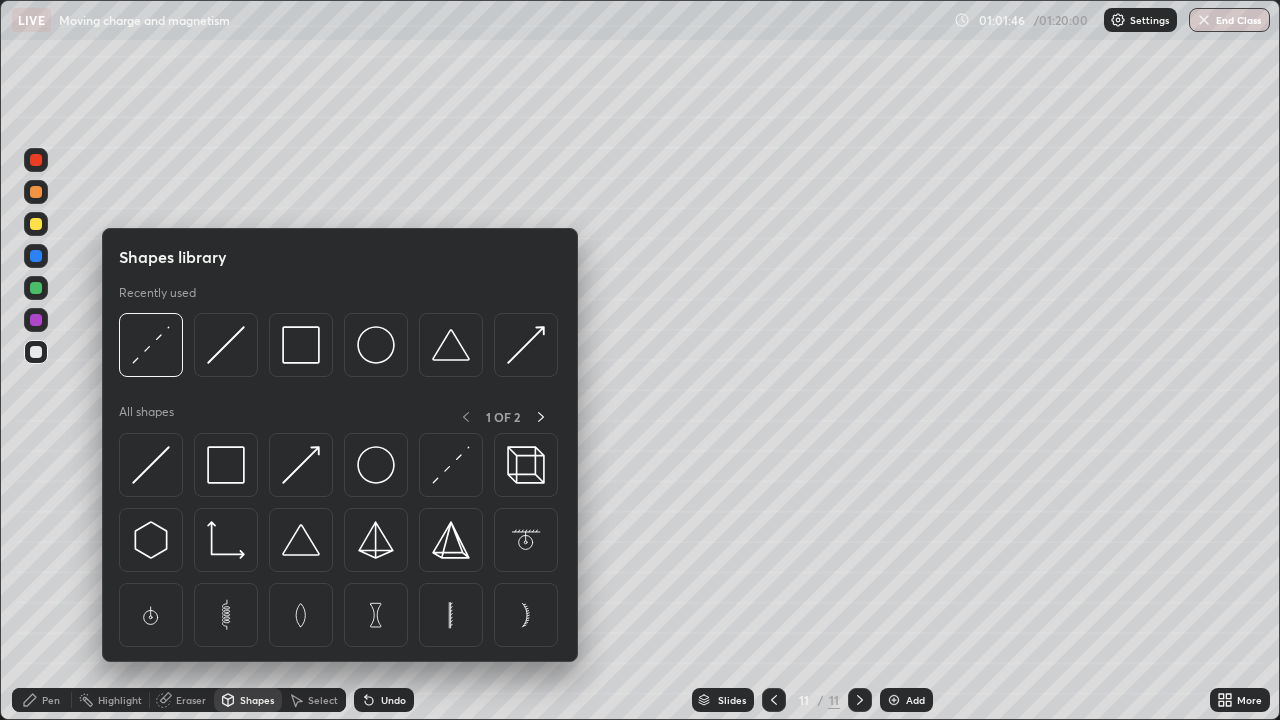 click on "Shapes" at bounding box center (248, 700) 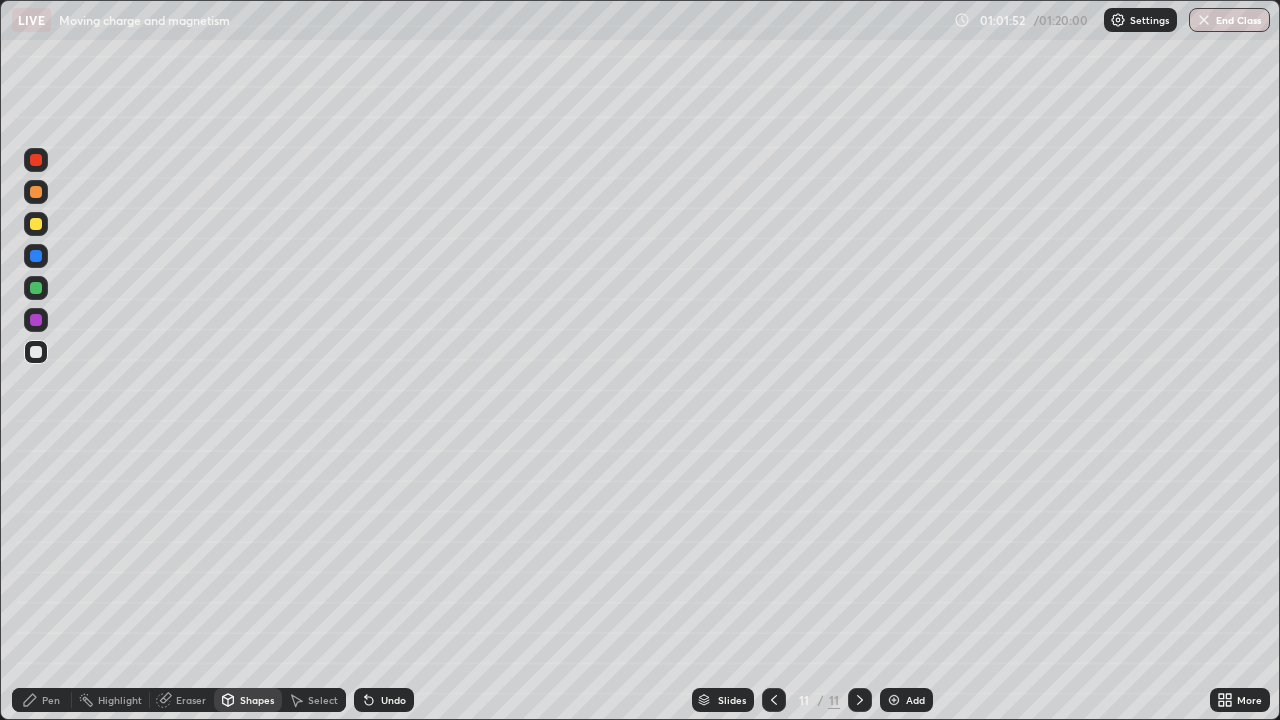 click on "Eraser" at bounding box center (191, 700) 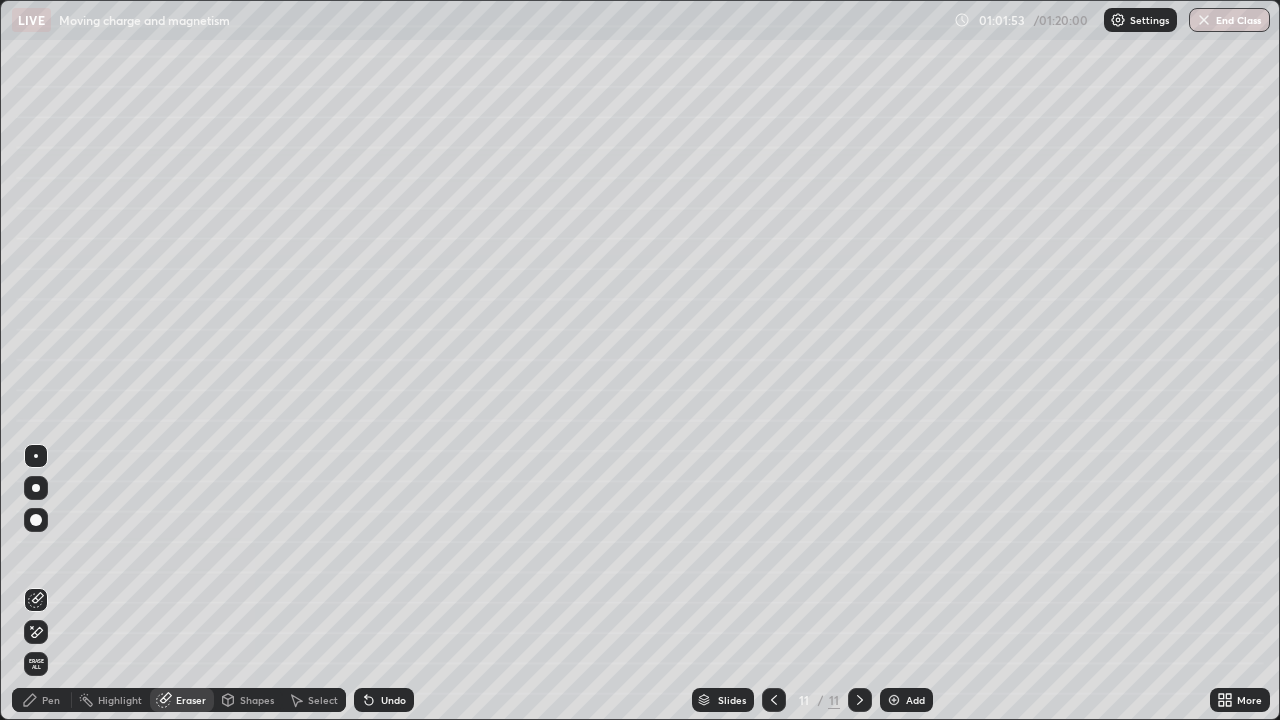 click on "Shapes" at bounding box center [257, 700] 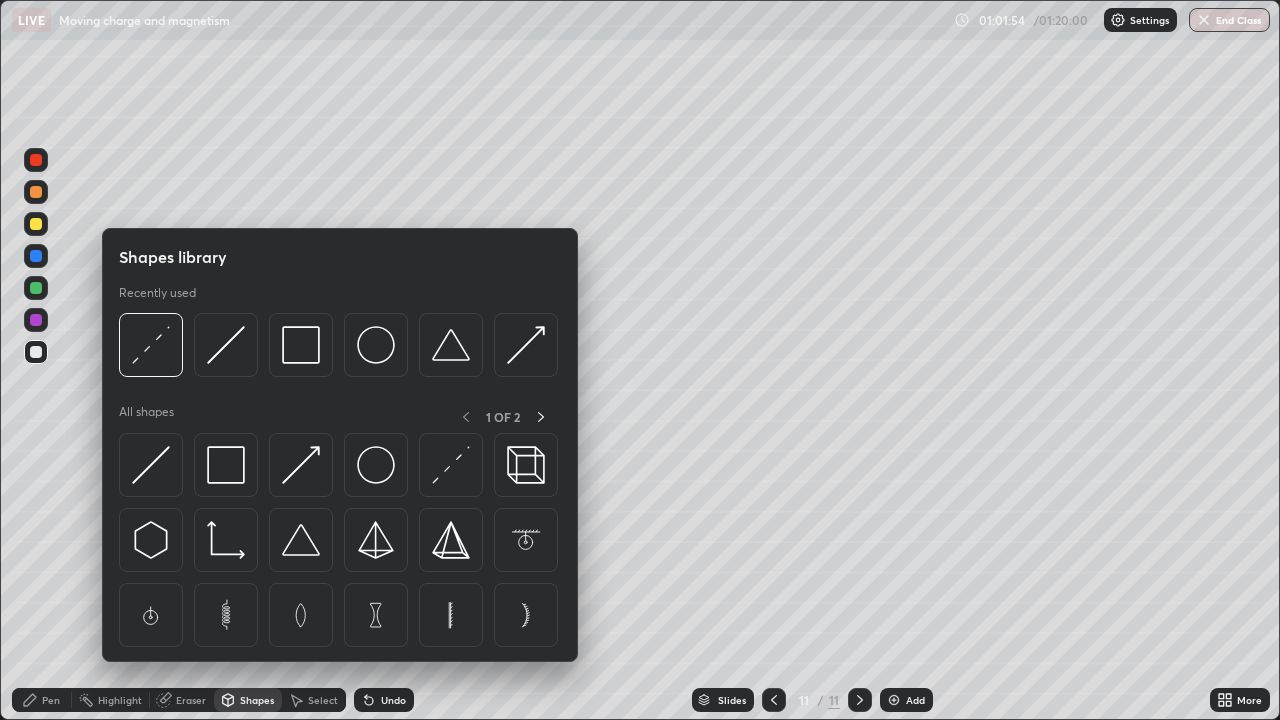 click on "Pen" at bounding box center [51, 700] 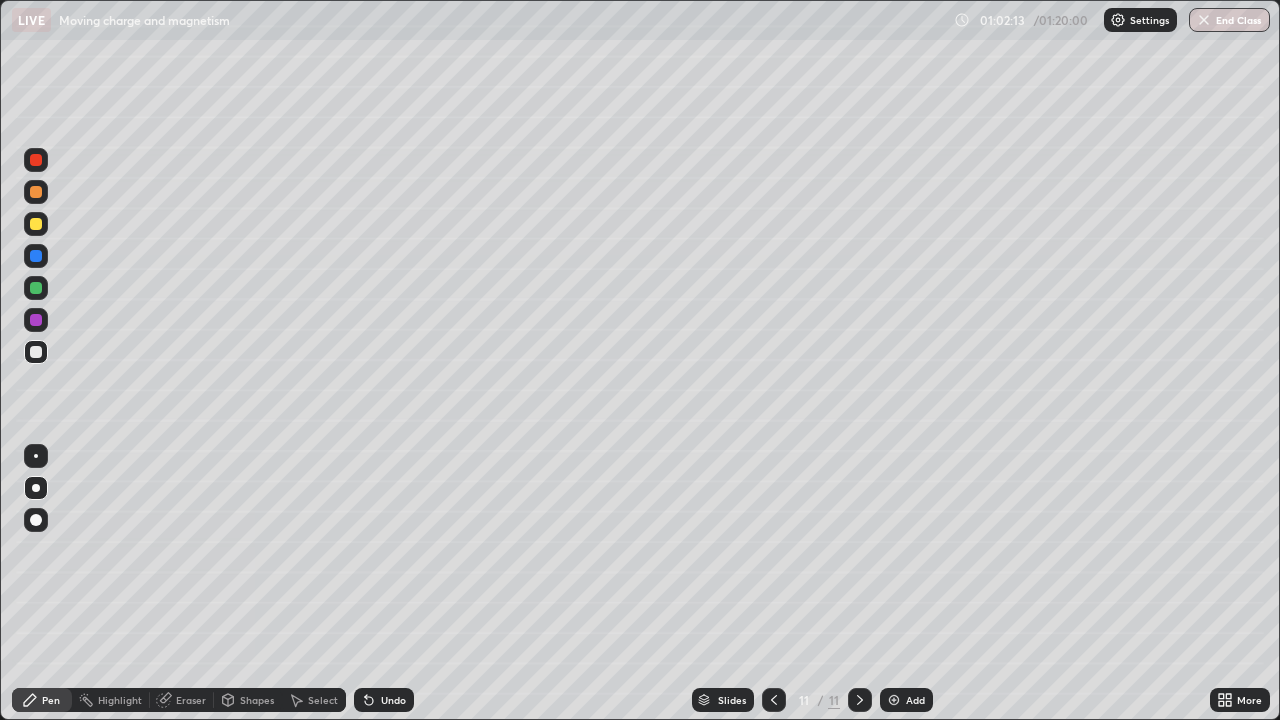 click on "Pen" at bounding box center (42, 700) 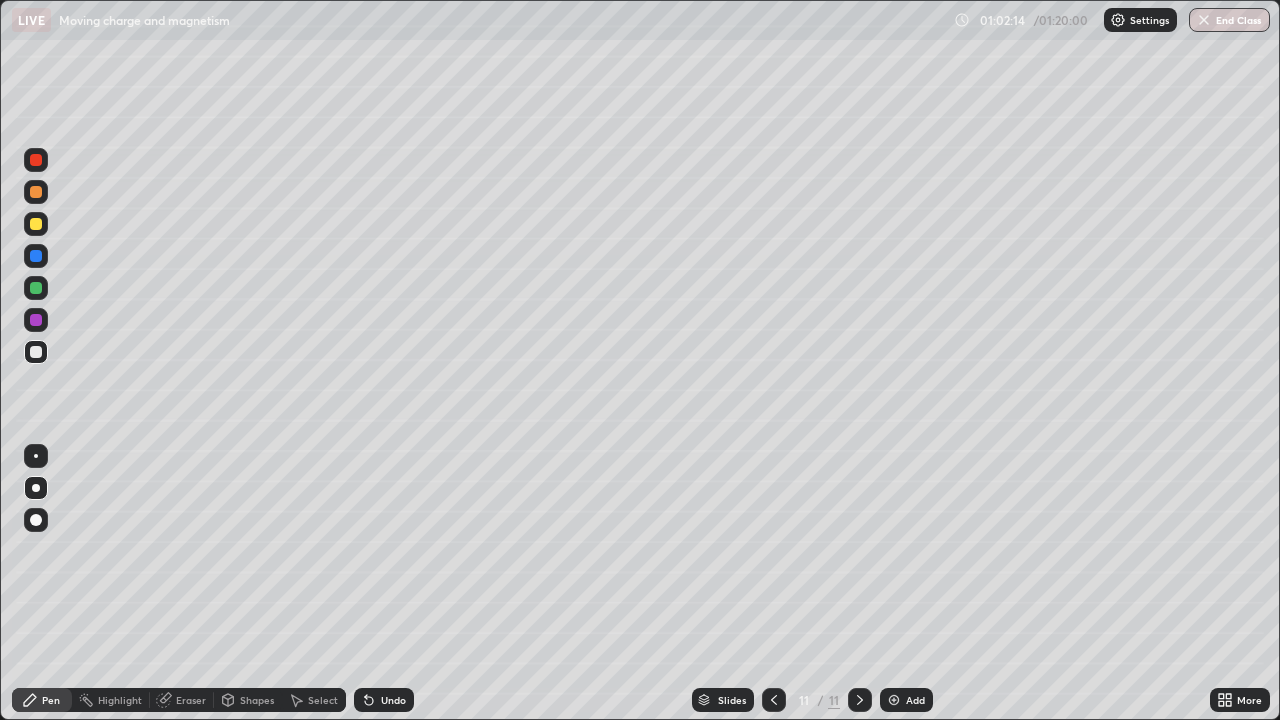 click at bounding box center [36, 456] 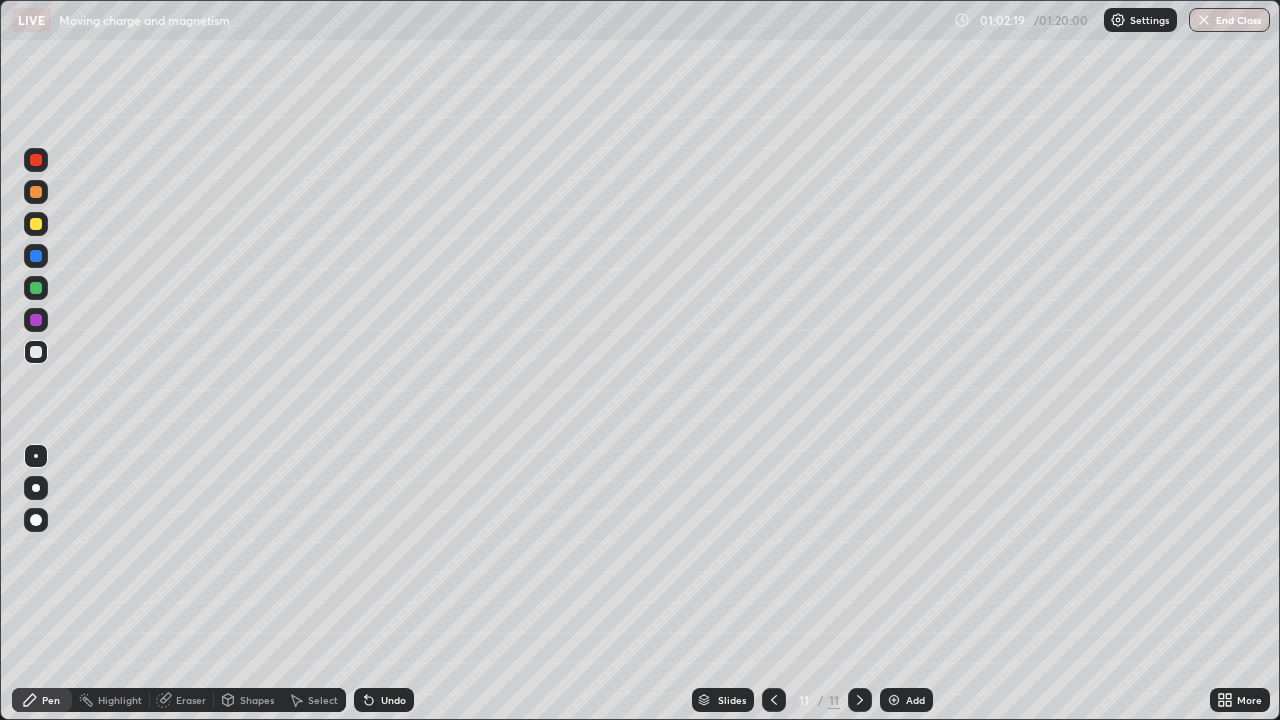 click at bounding box center [36, 192] 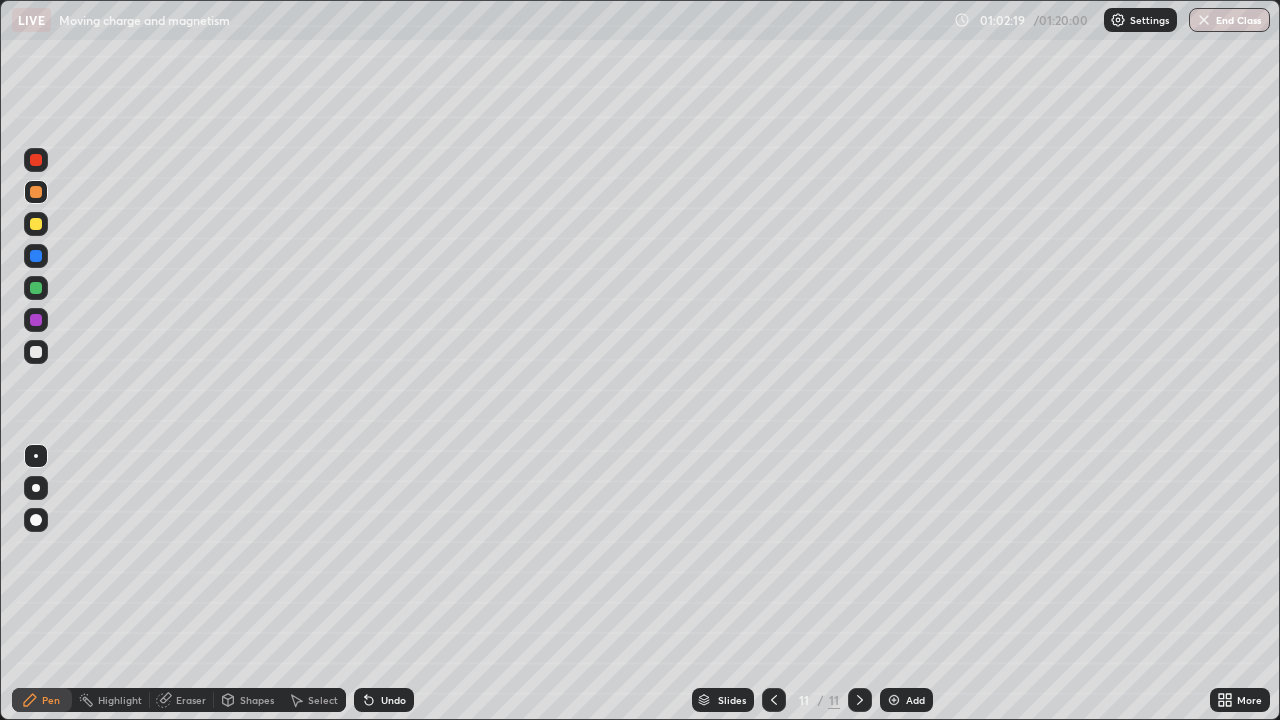 click at bounding box center (36, 224) 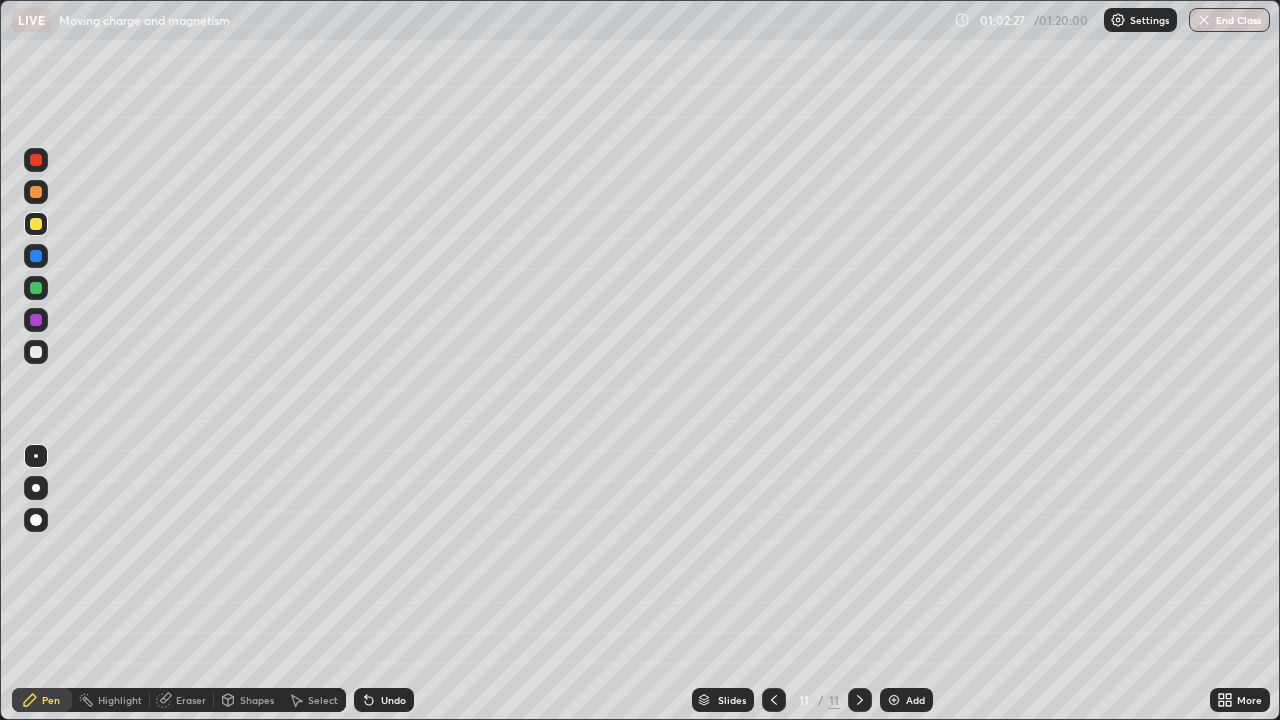 click at bounding box center (36, 288) 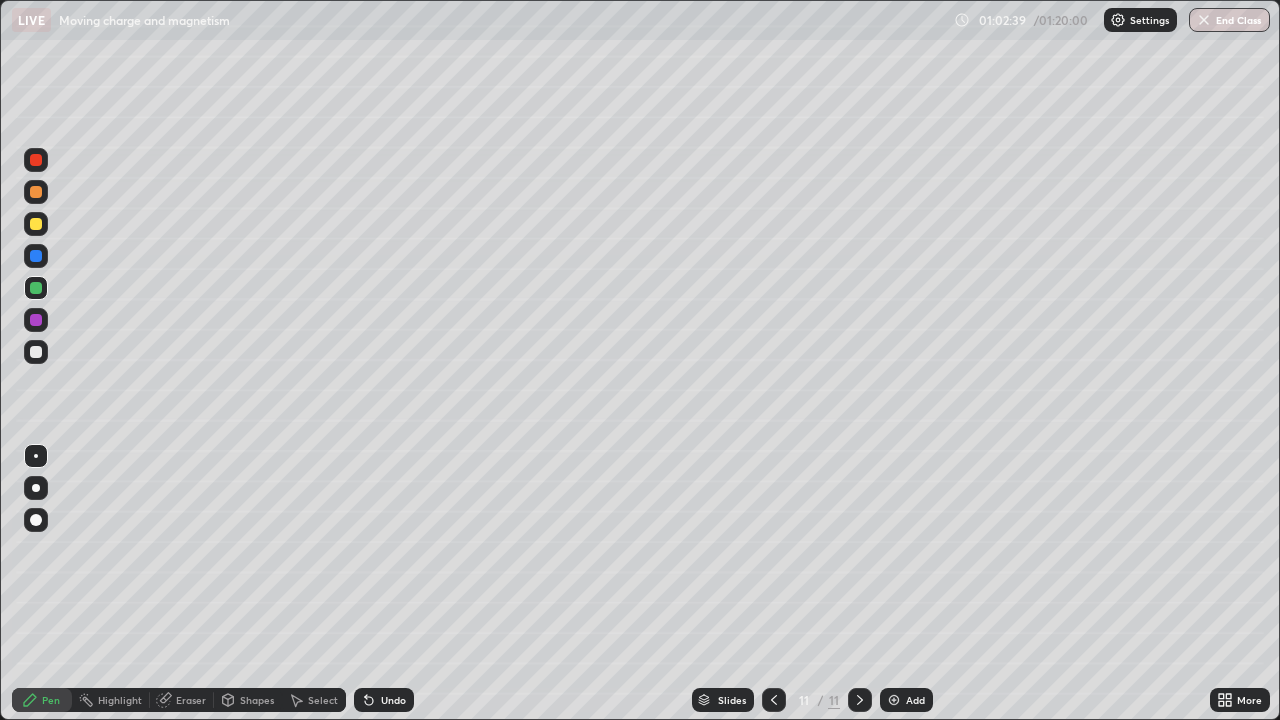 click on "Shapes" at bounding box center [257, 700] 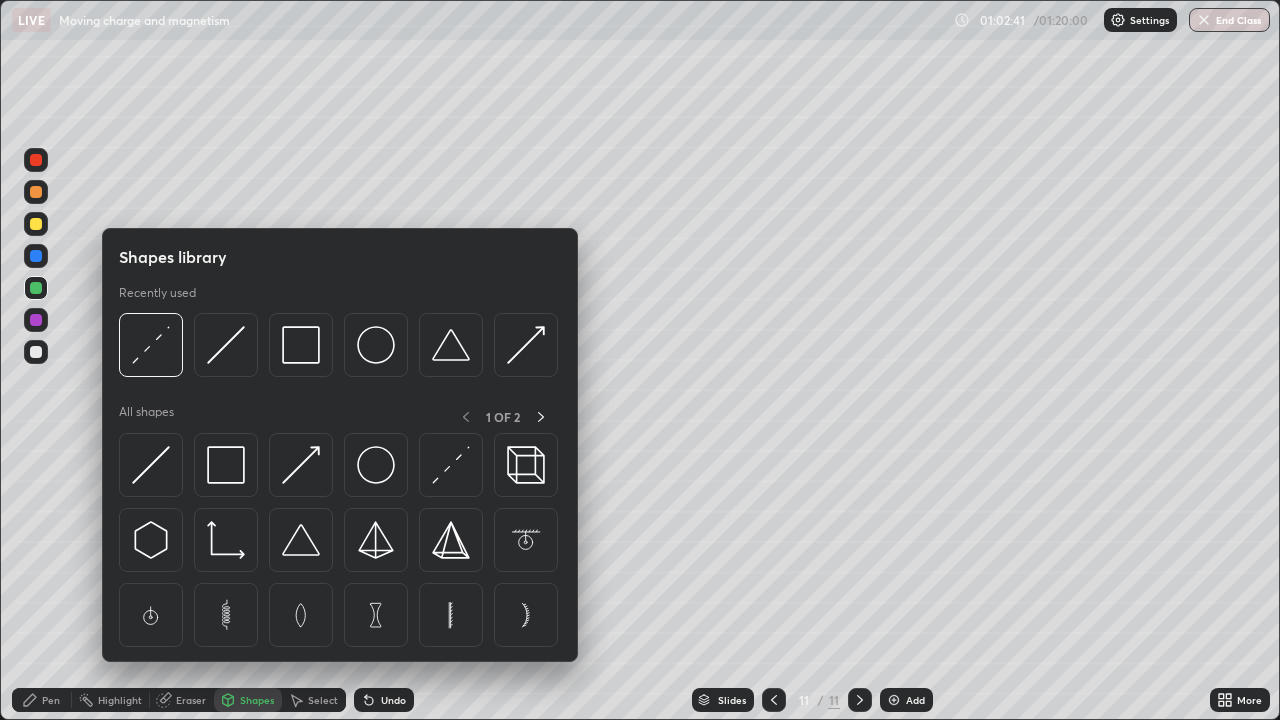 click on "Eraser" at bounding box center [191, 700] 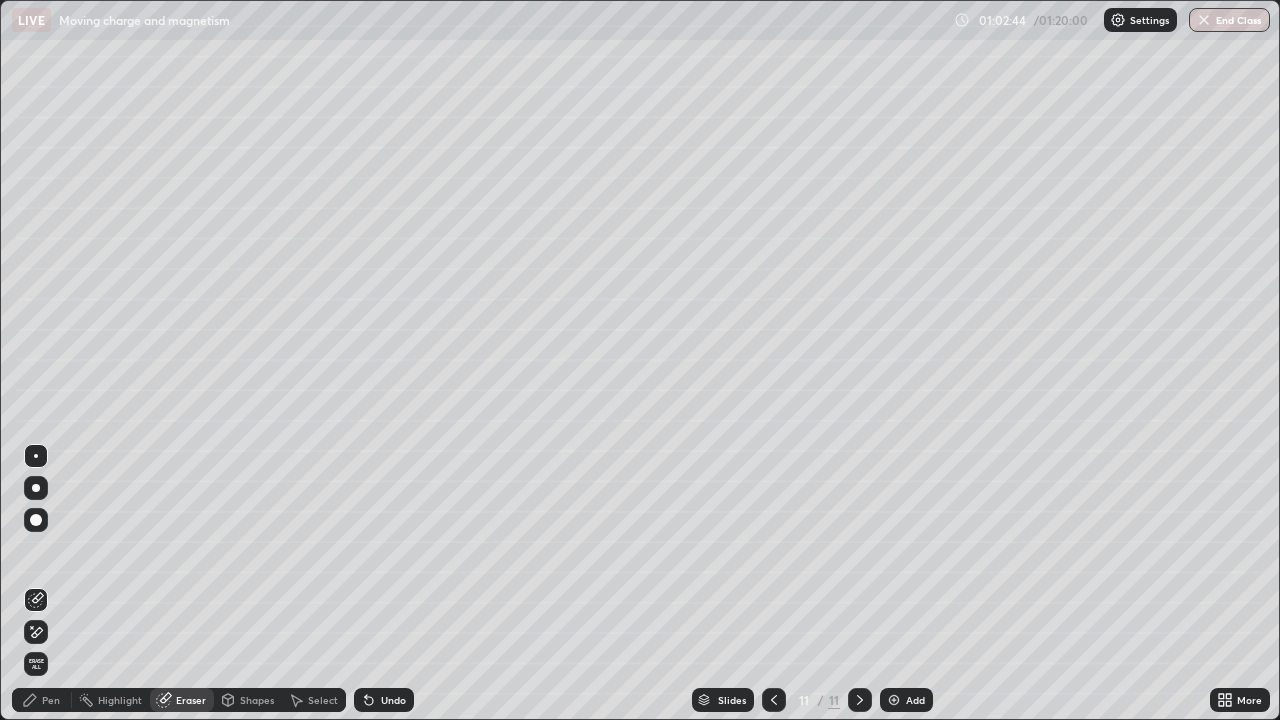 click 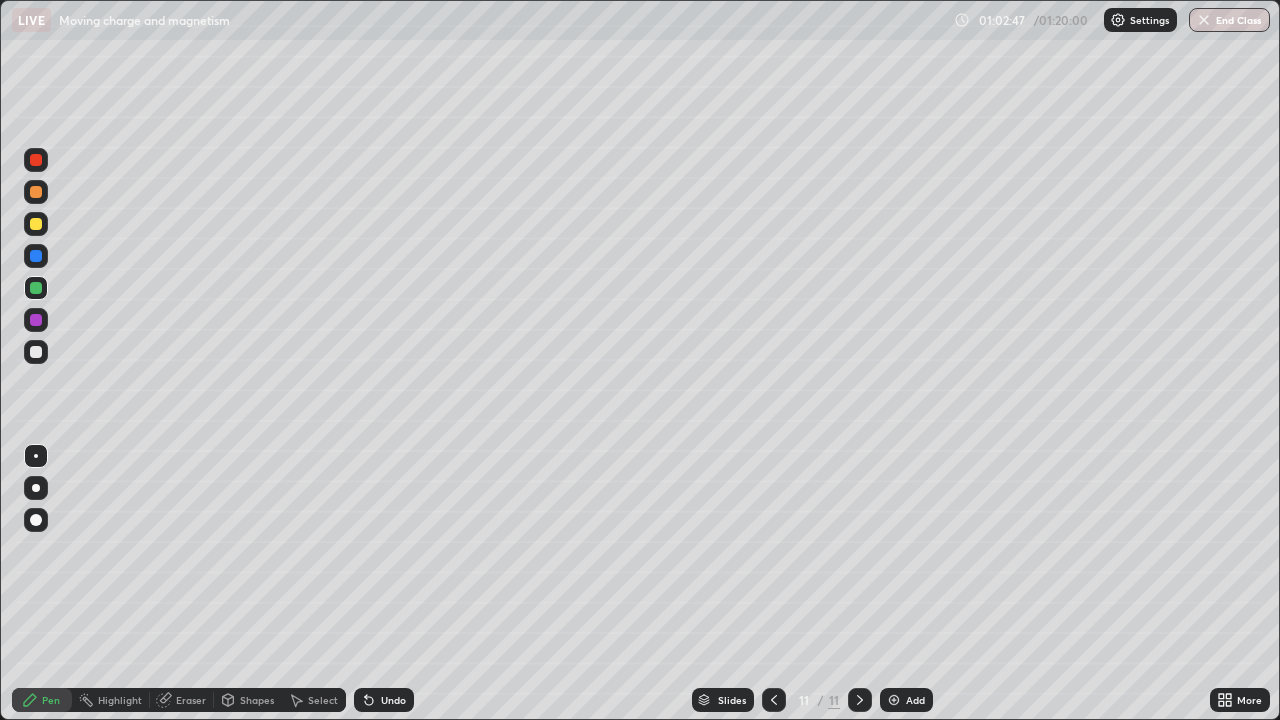 click at bounding box center (36, 352) 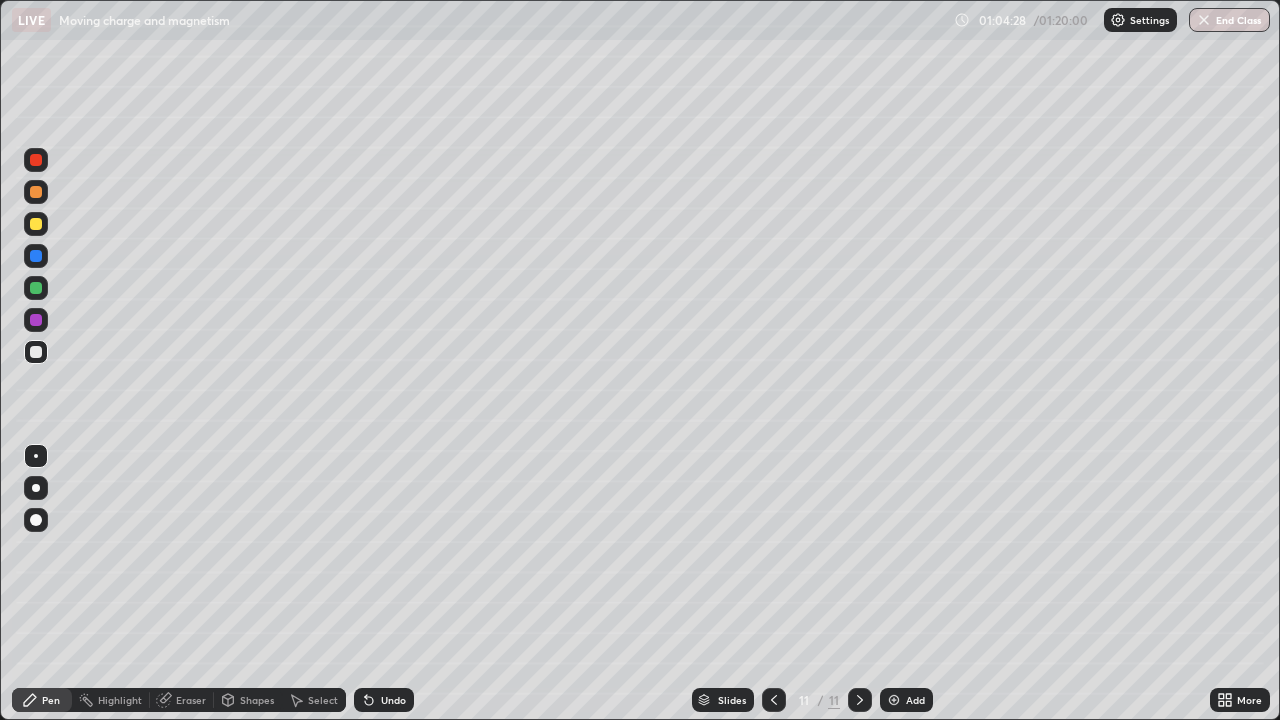 click on "Eraser" at bounding box center [191, 700] 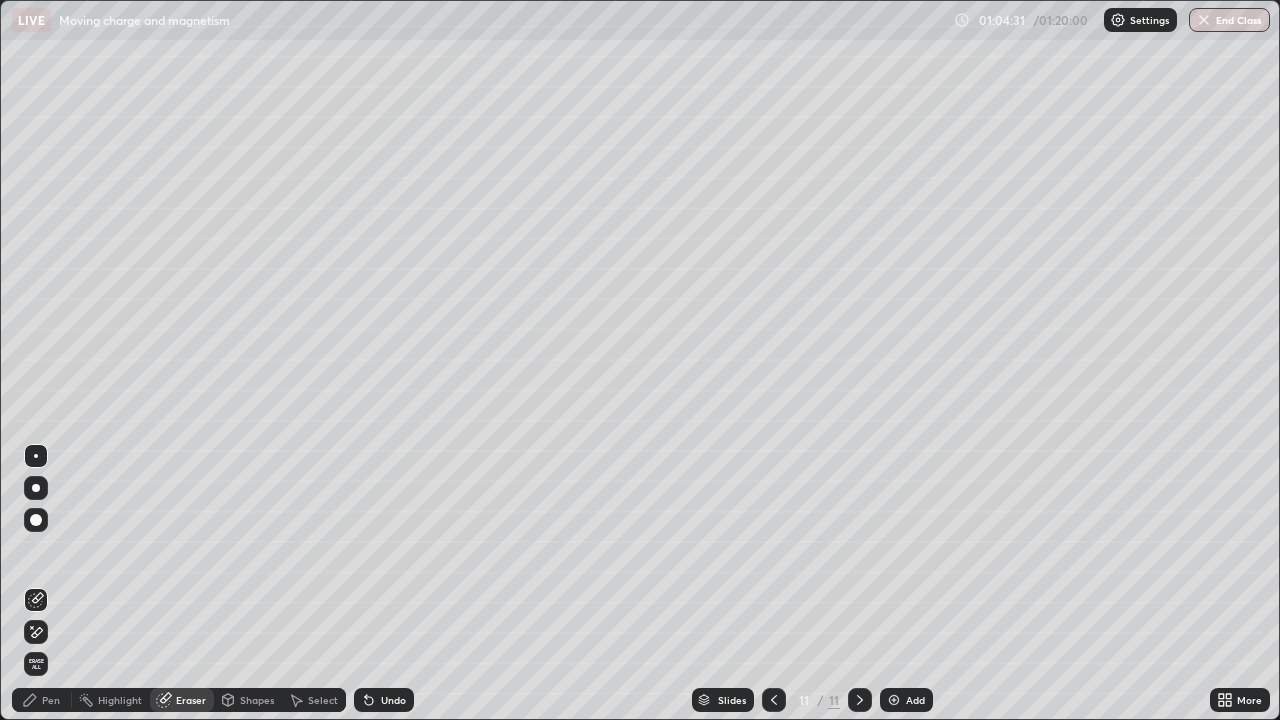 click 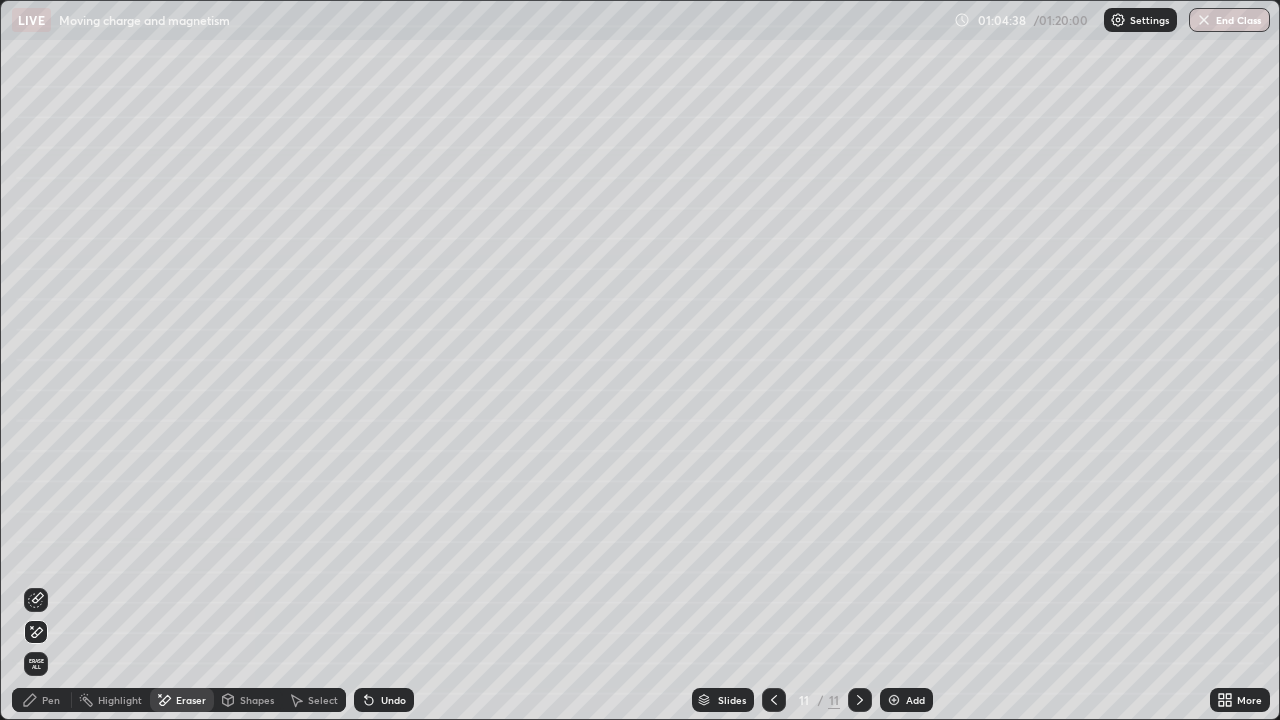 click on "Pen" at bounding box center [42, 700] 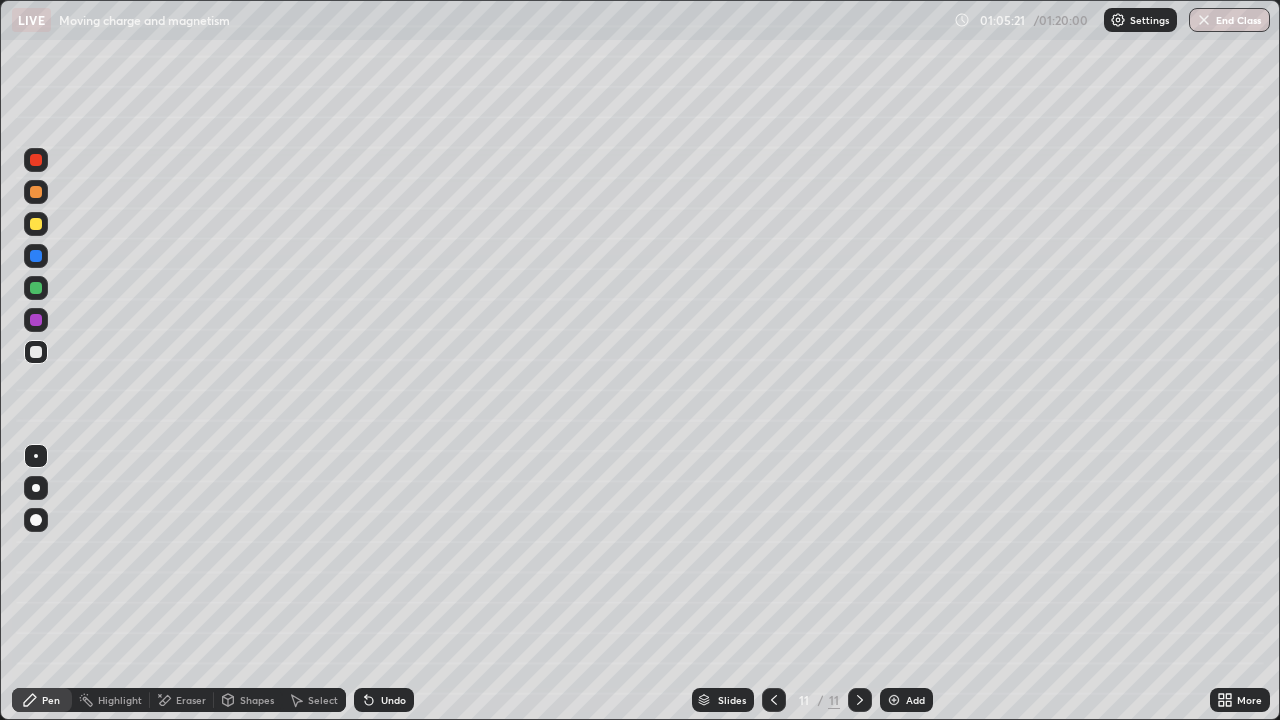 click at bounding box center (36, 192) 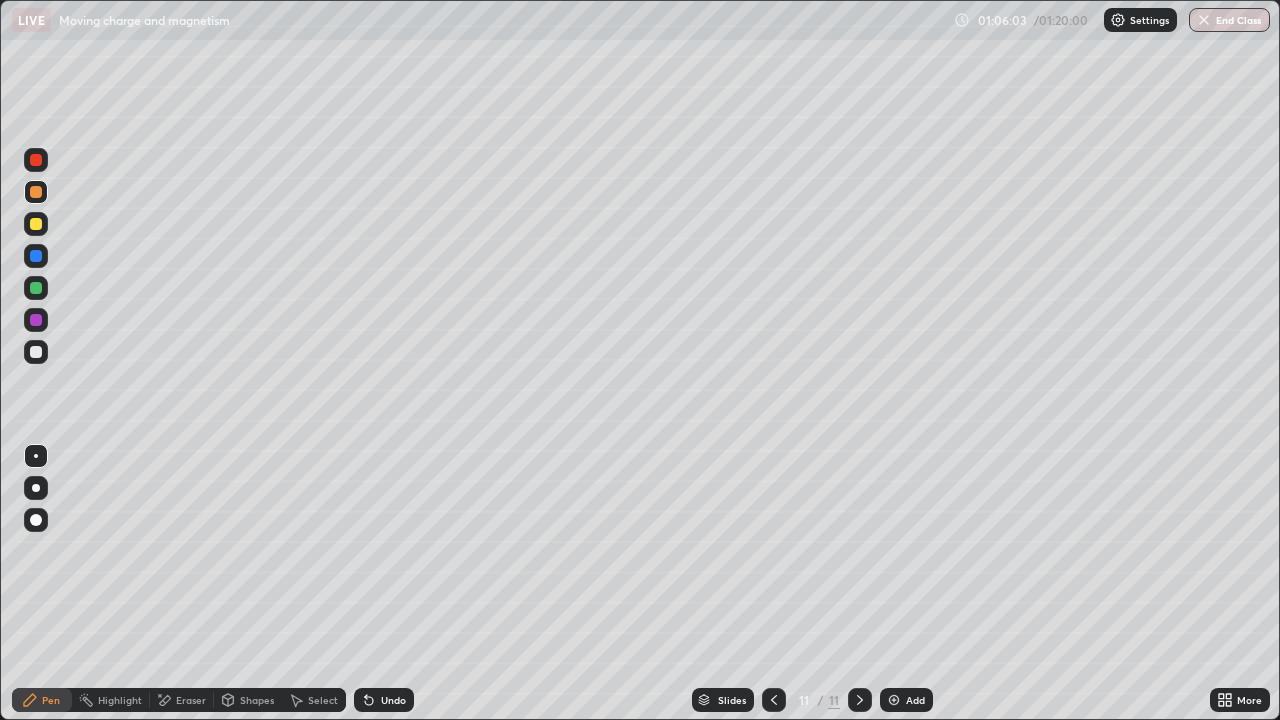 click 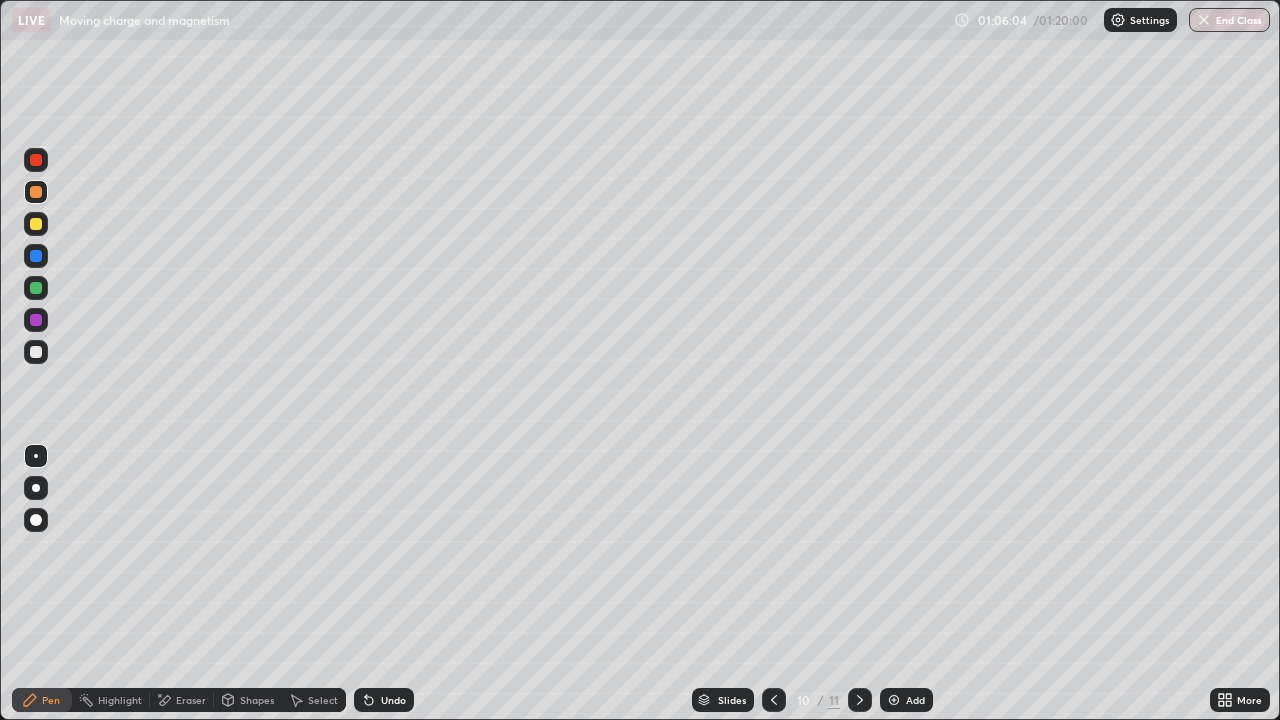 click 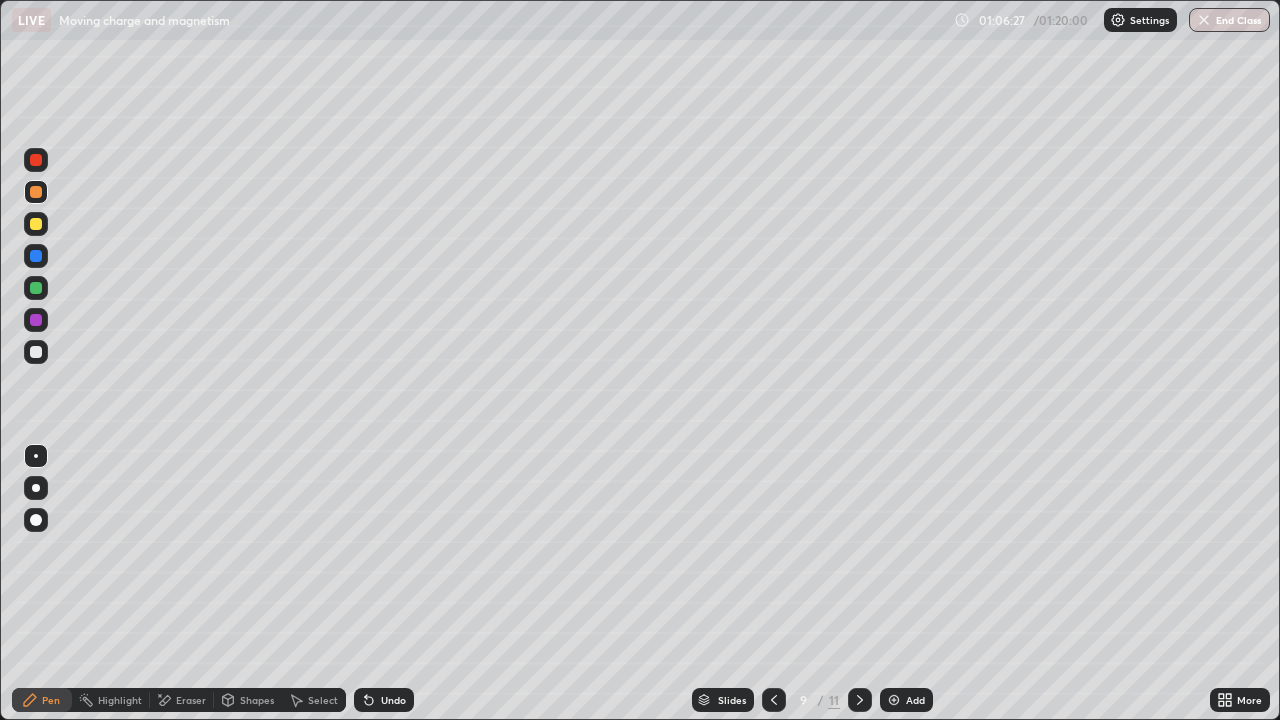 click 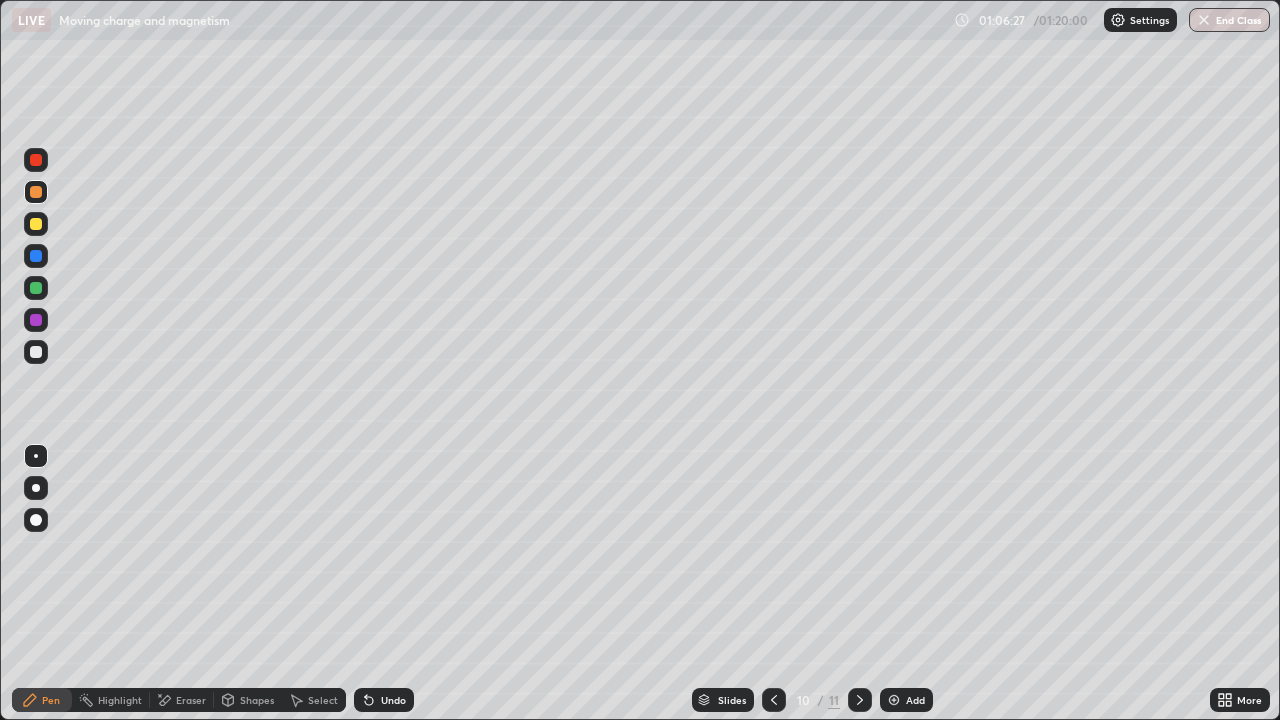 click 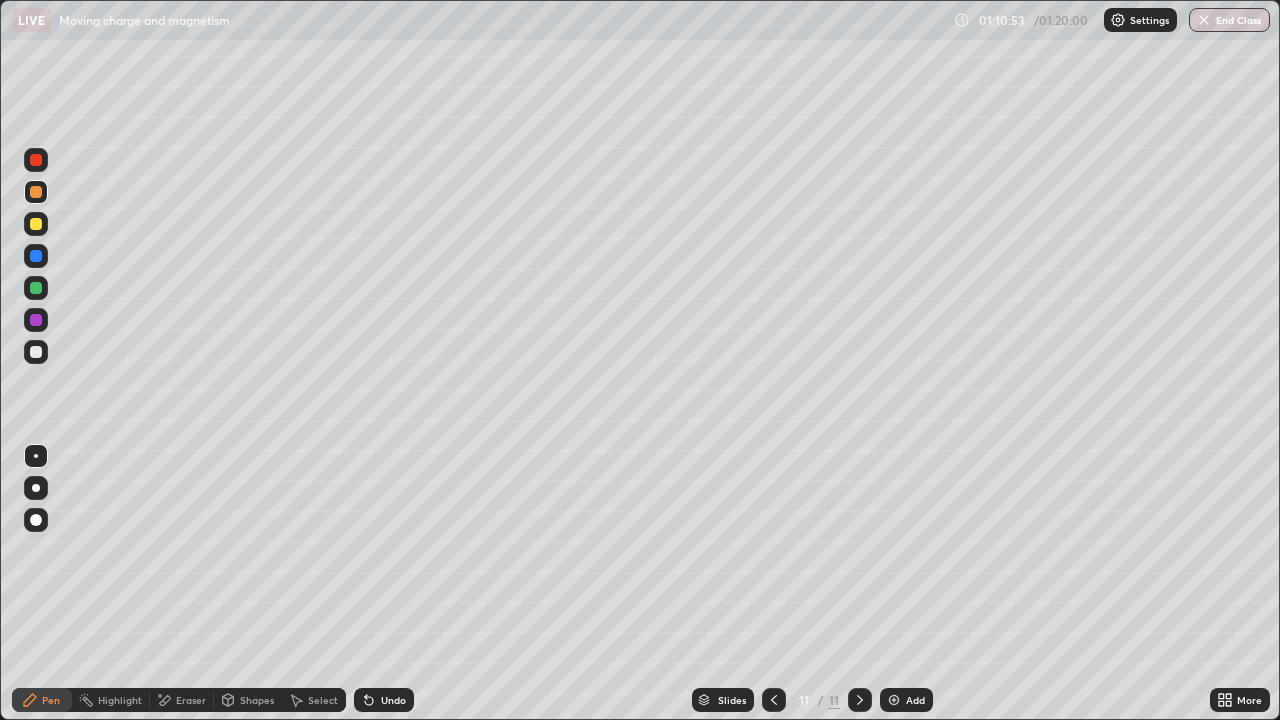 click on "Add" at bounding box center (906, 700) 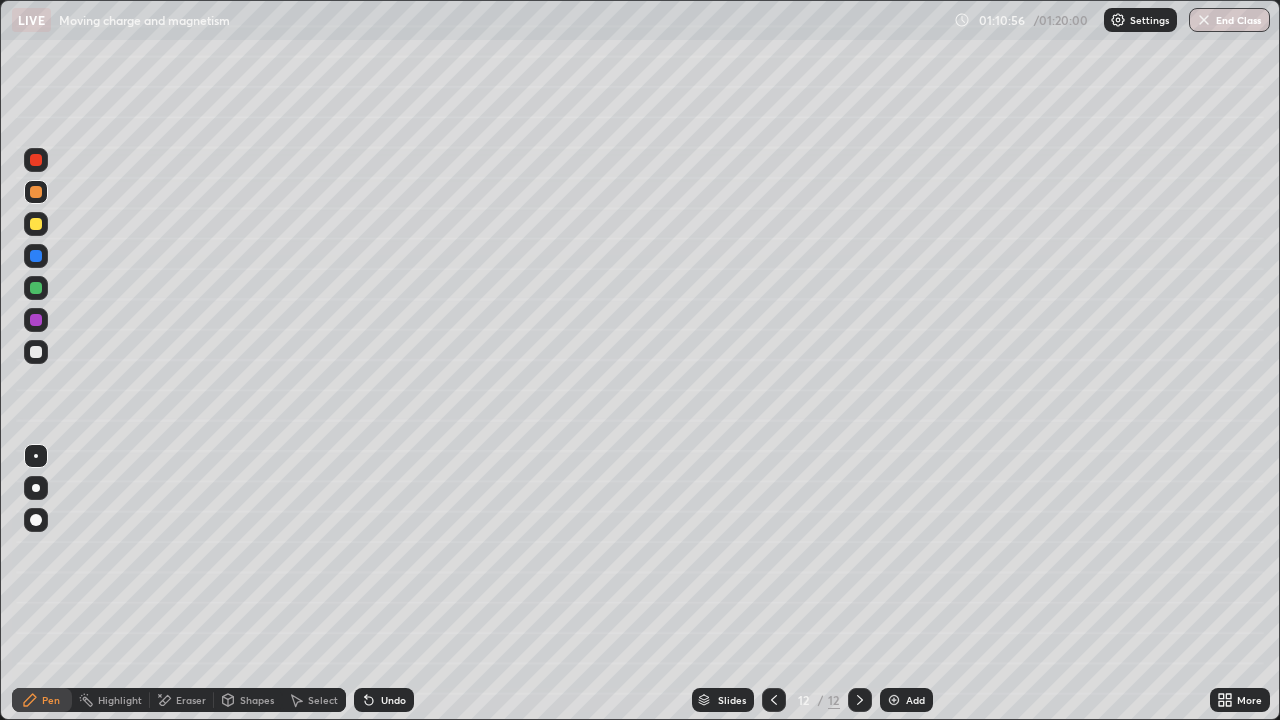 click at bounding box center [36, 352] 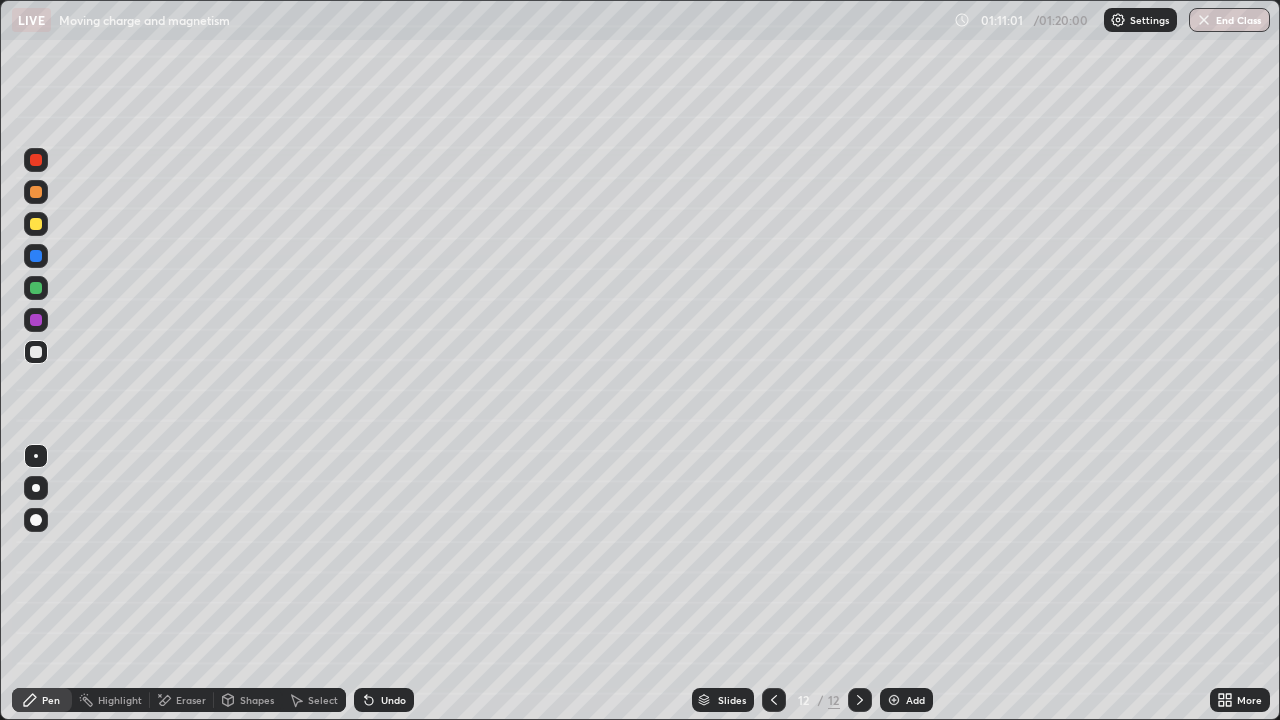 click on "Shapes" at bounding box center (257, 700) 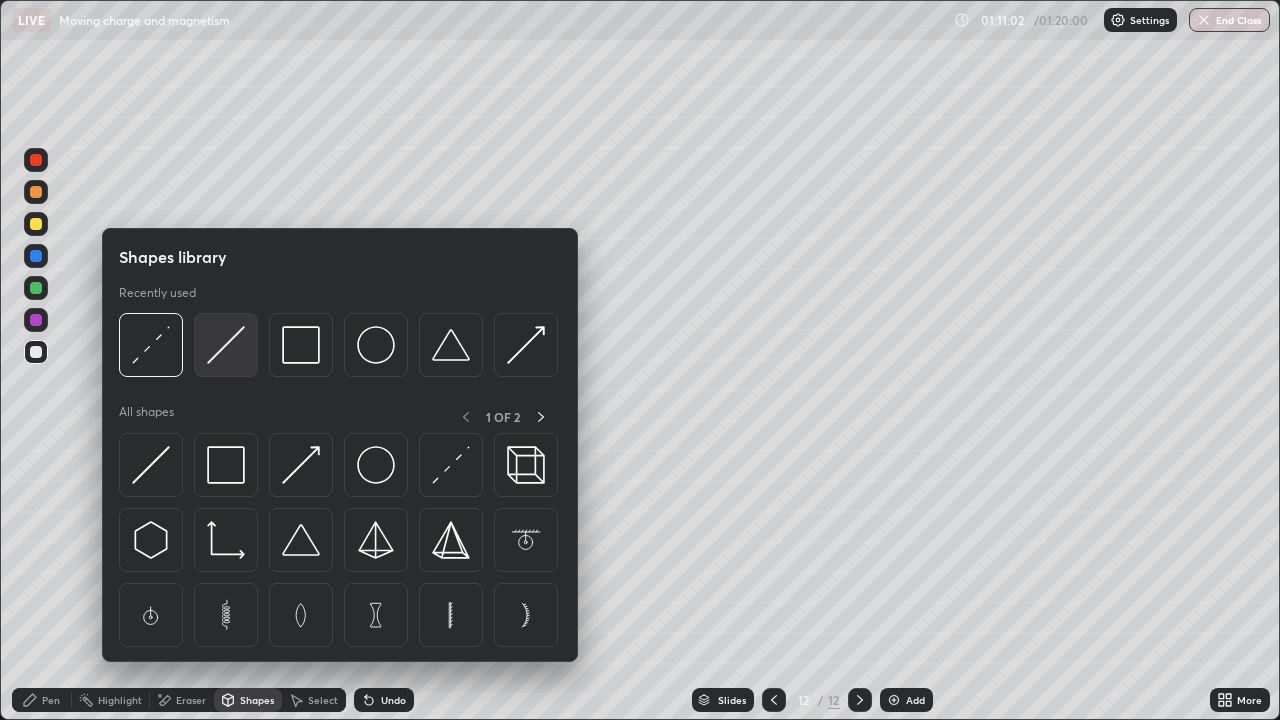 click at bounding box center (226, 345) 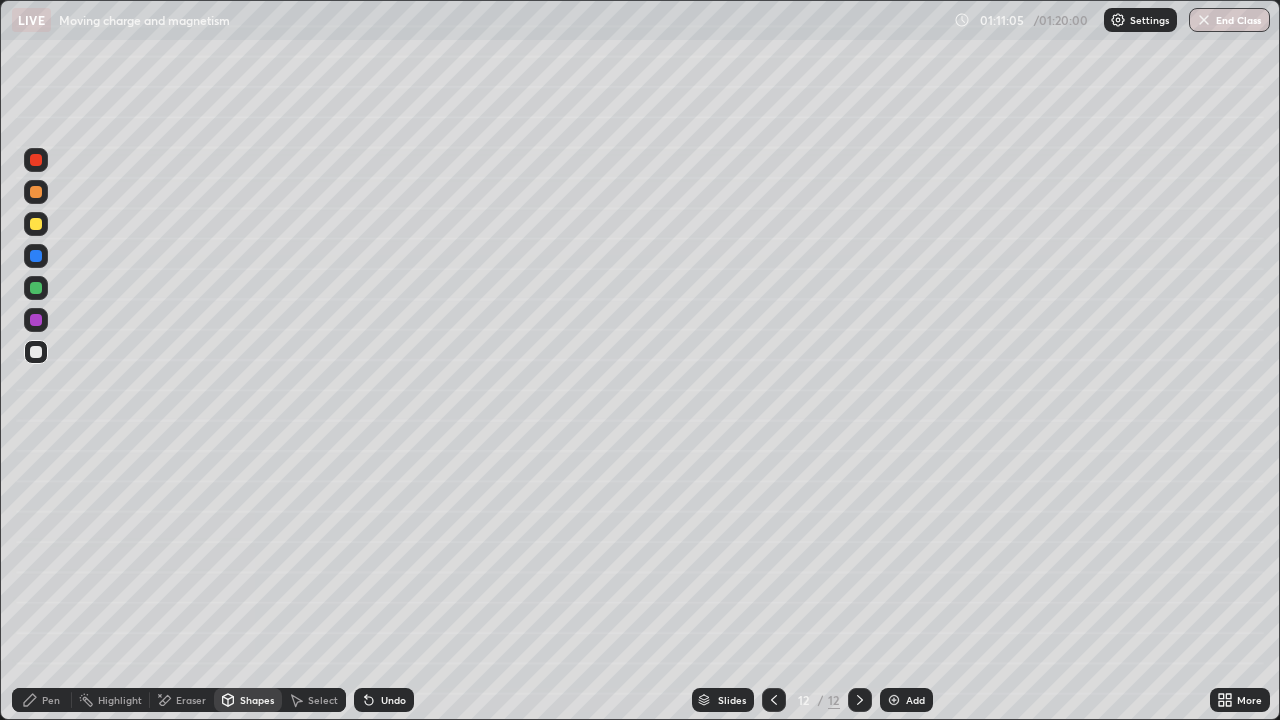 click on "Pen" at bounding box center [42, 700] 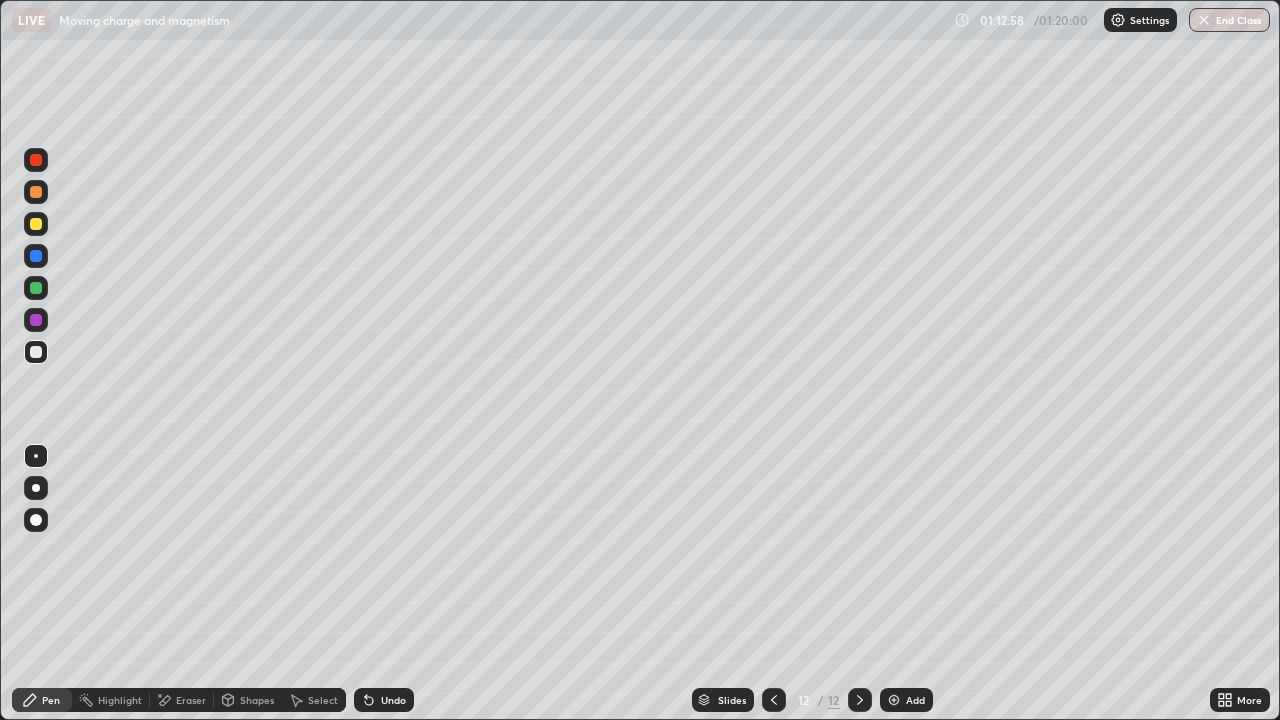 click on "End Class" at bounding box center [1229, 20] 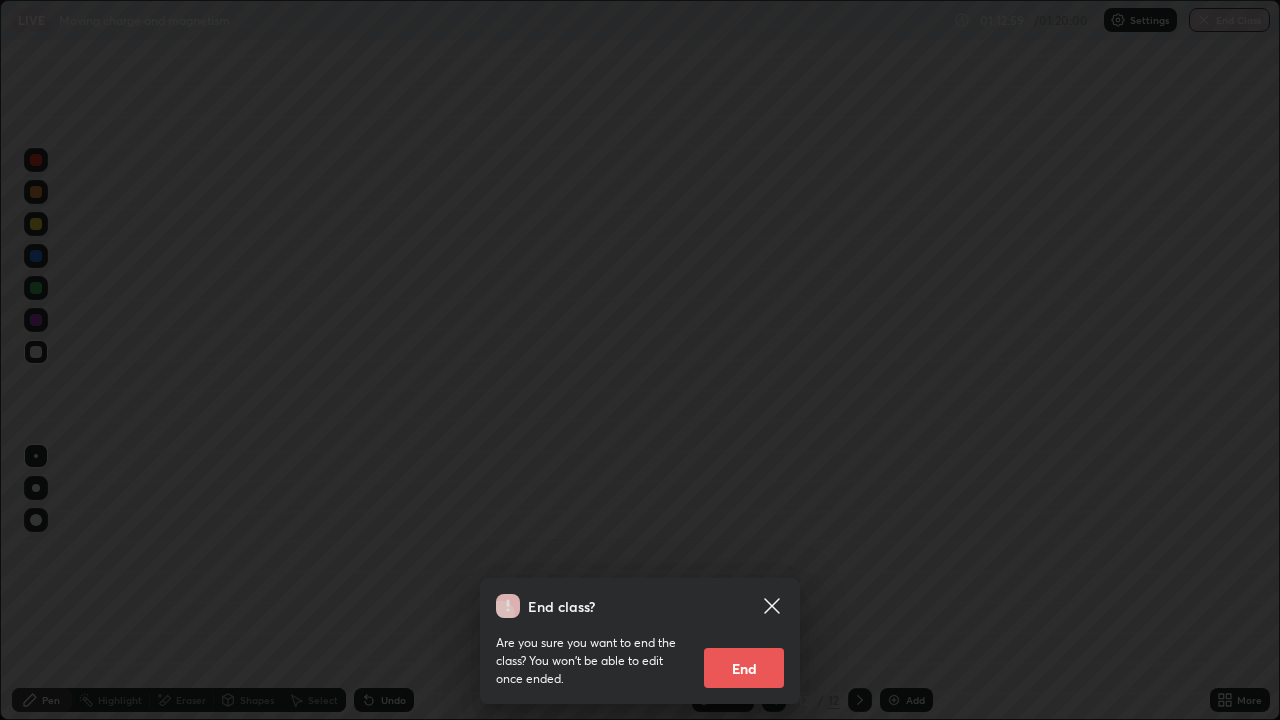 click on "End" at bounding box center [744, 668] 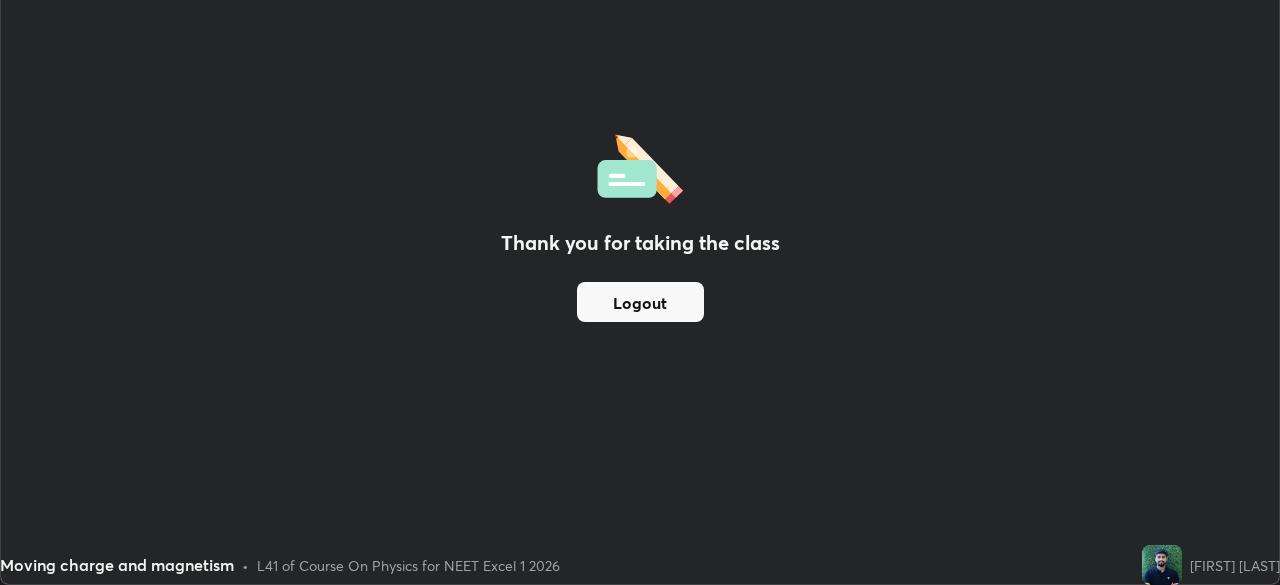 scroll, scrollTop: 585, scrollLeft: 1280, axis: both 